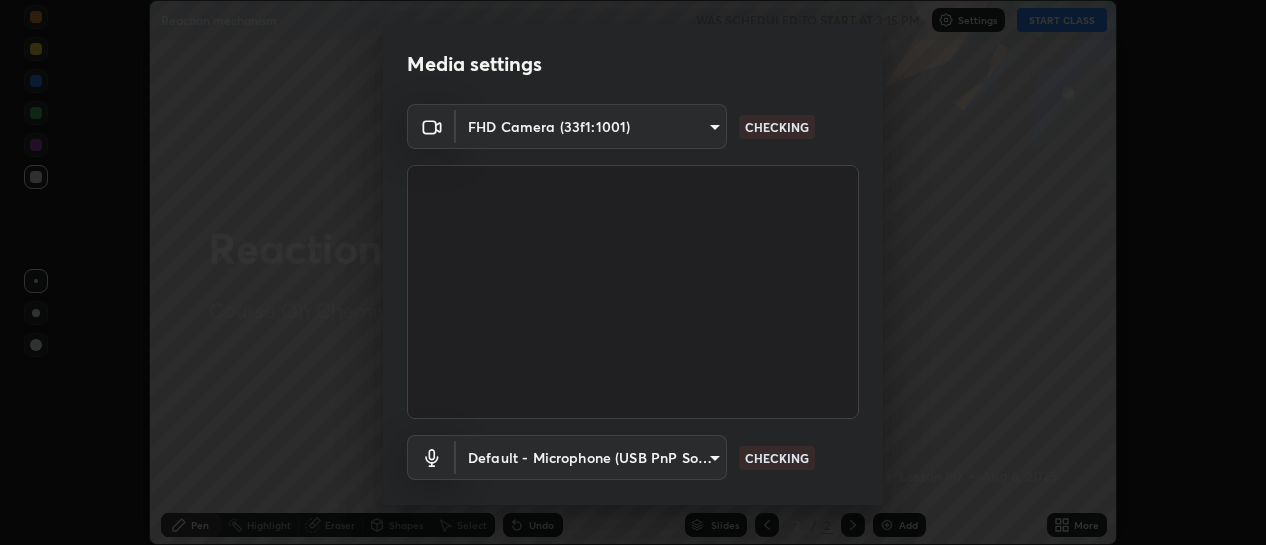 scroll, scrollTop: 0, scrollLeft: 0, axis: both 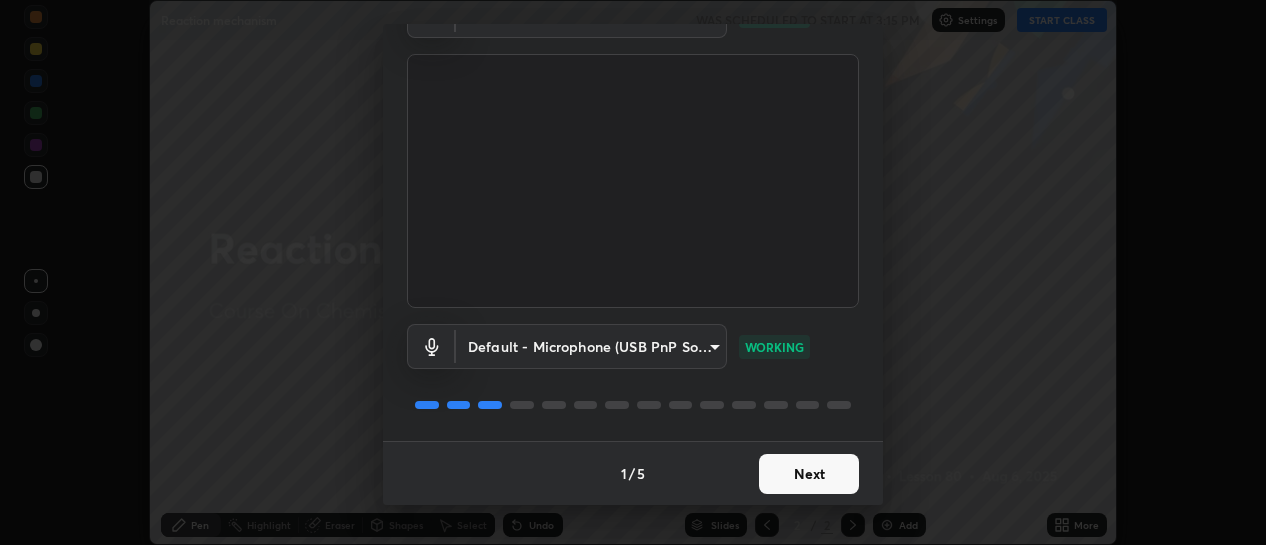 click on "Next" at bounding box center (809, 474) 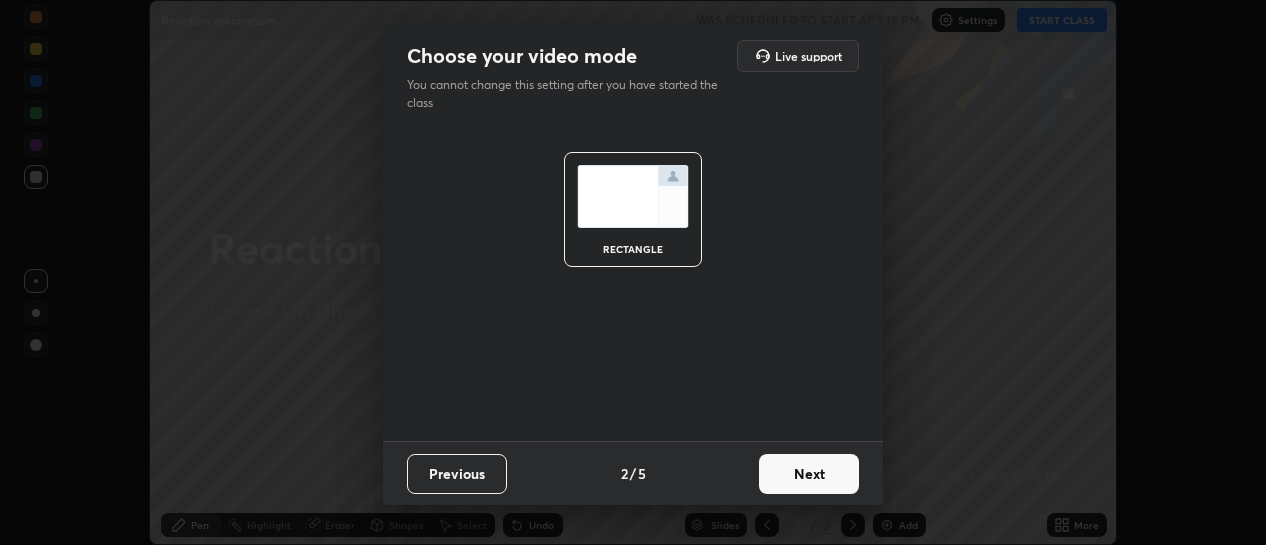 scroll, scrollTop: 0, scrollLeft: 0, axis: both 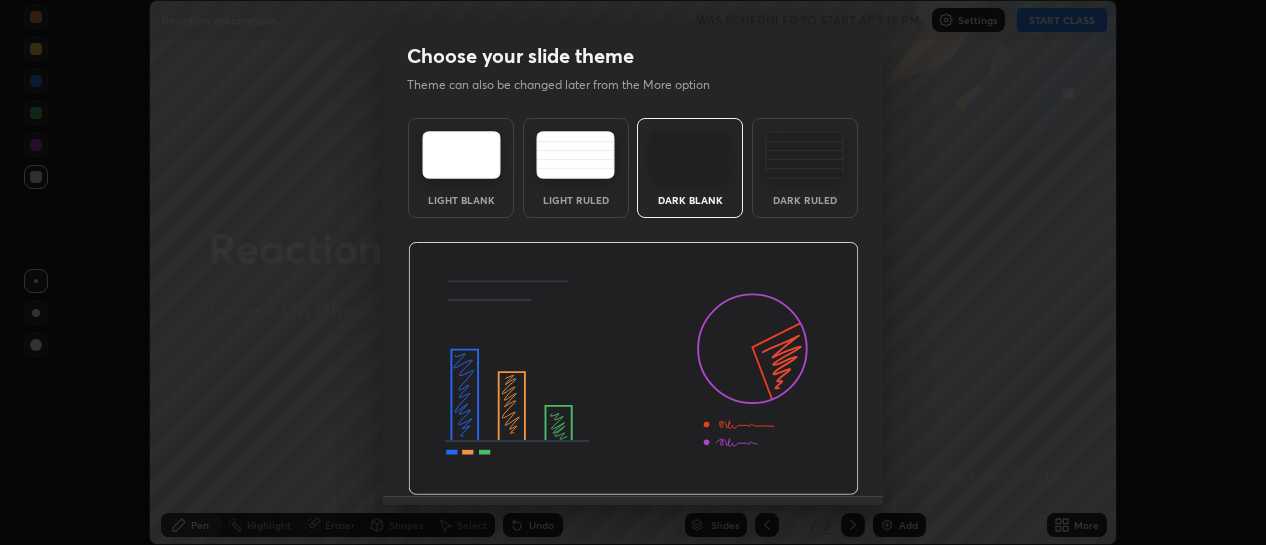click at bounding box center (633, 369) 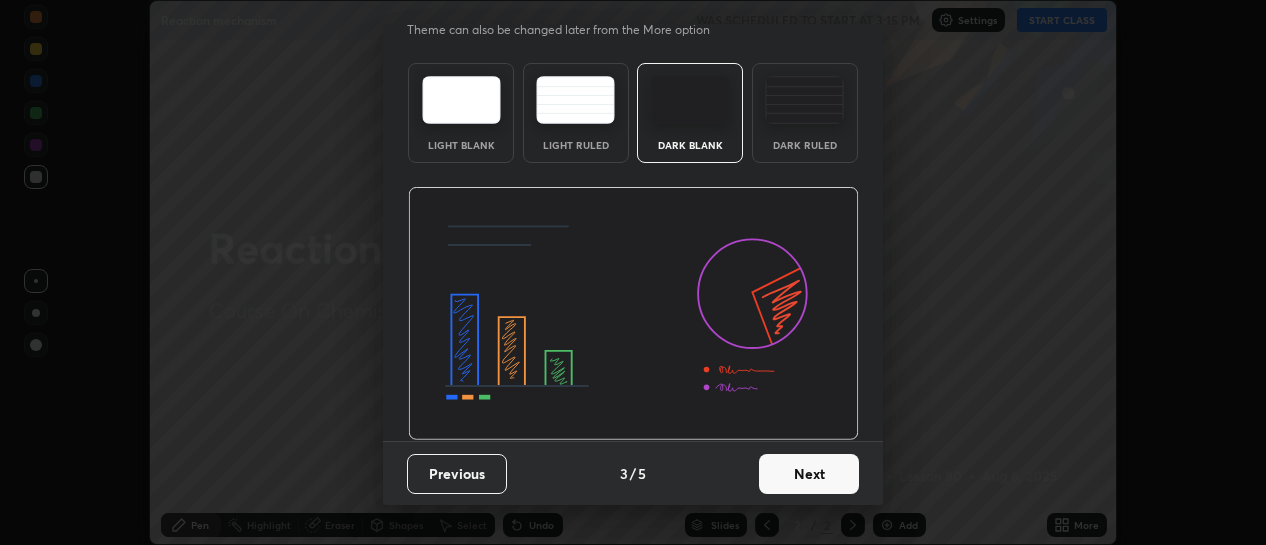 click on "Next" at bounding box center [809, 474] 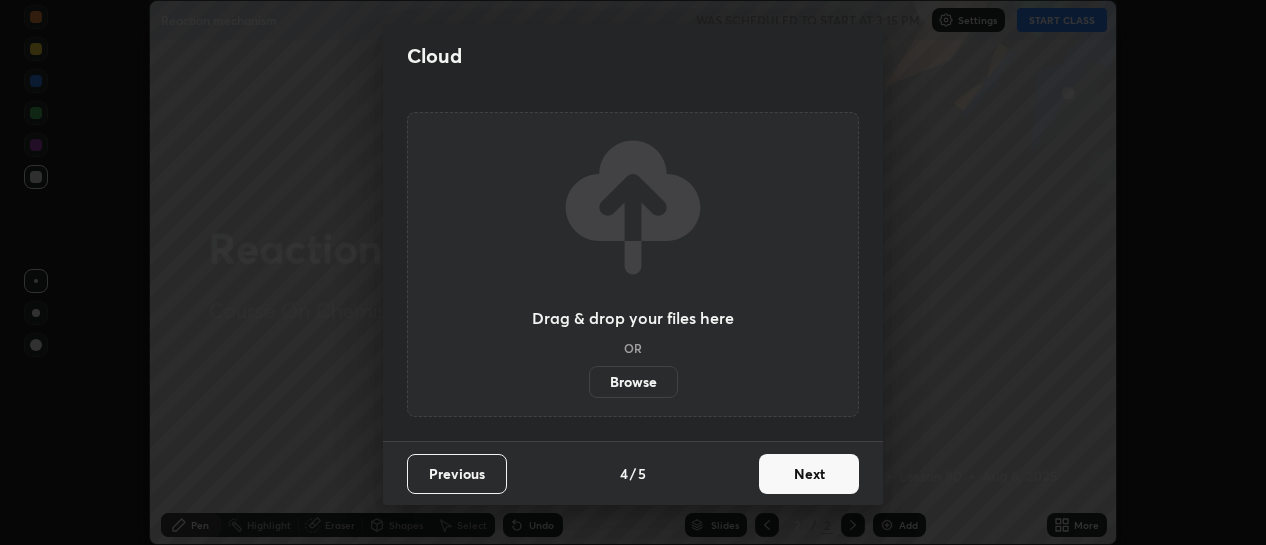 scroll, scrollTop: 0, scrollLeft: 0, axis: both 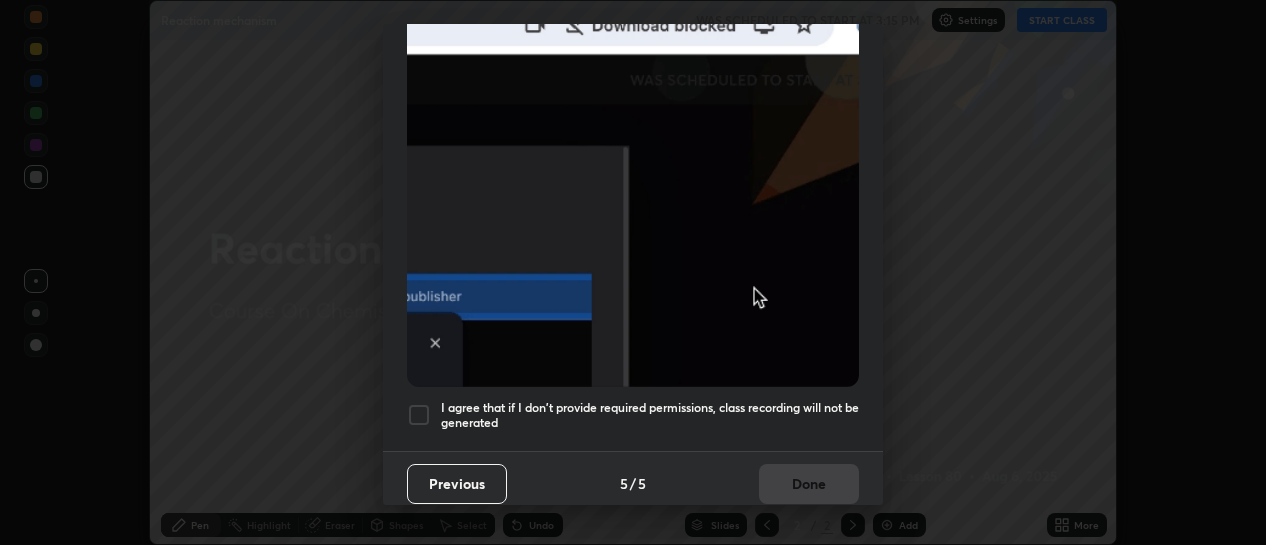 click on "I agree that if I don't provide required permissions, class recording will not be generated" at bounding box center (650, 415) 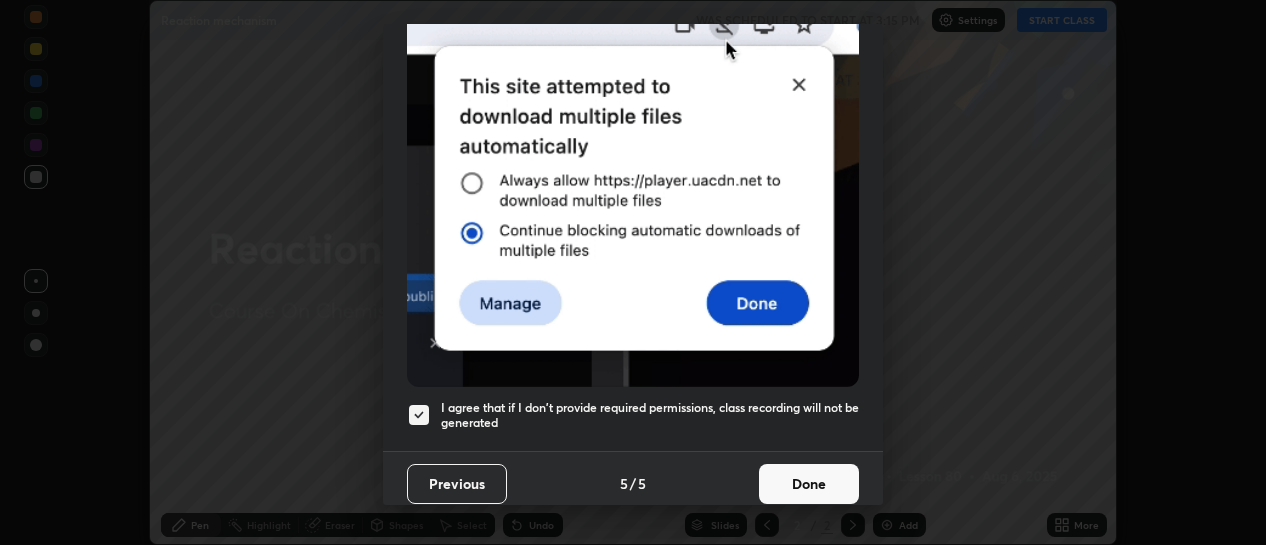 click on "Done" at bounding box center [809, 484] 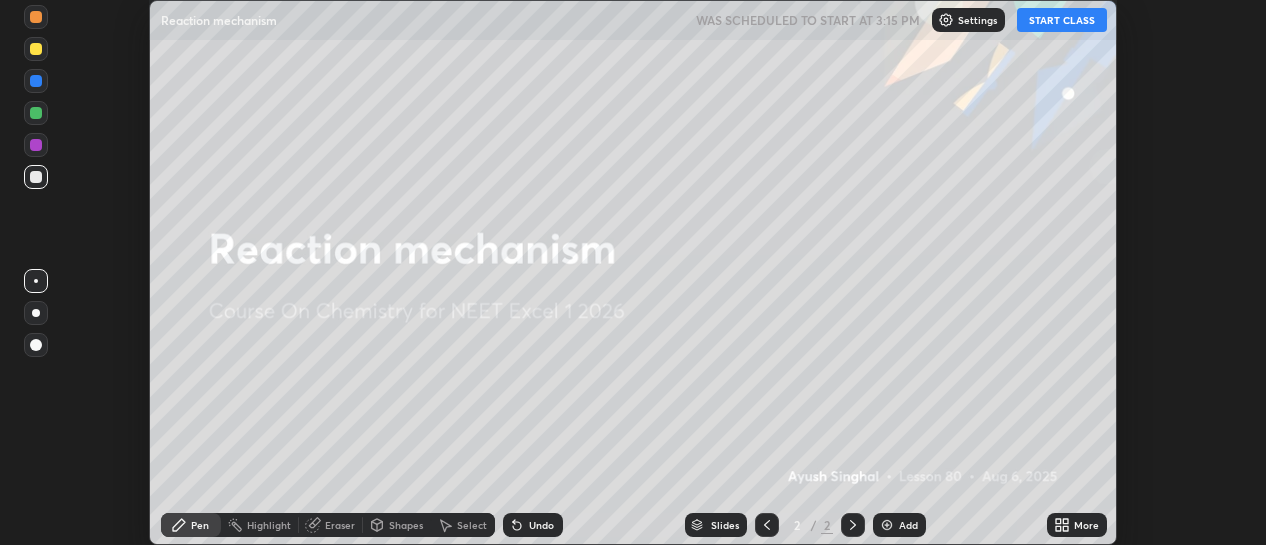 click on "More" at bounding box center [1086, 525] 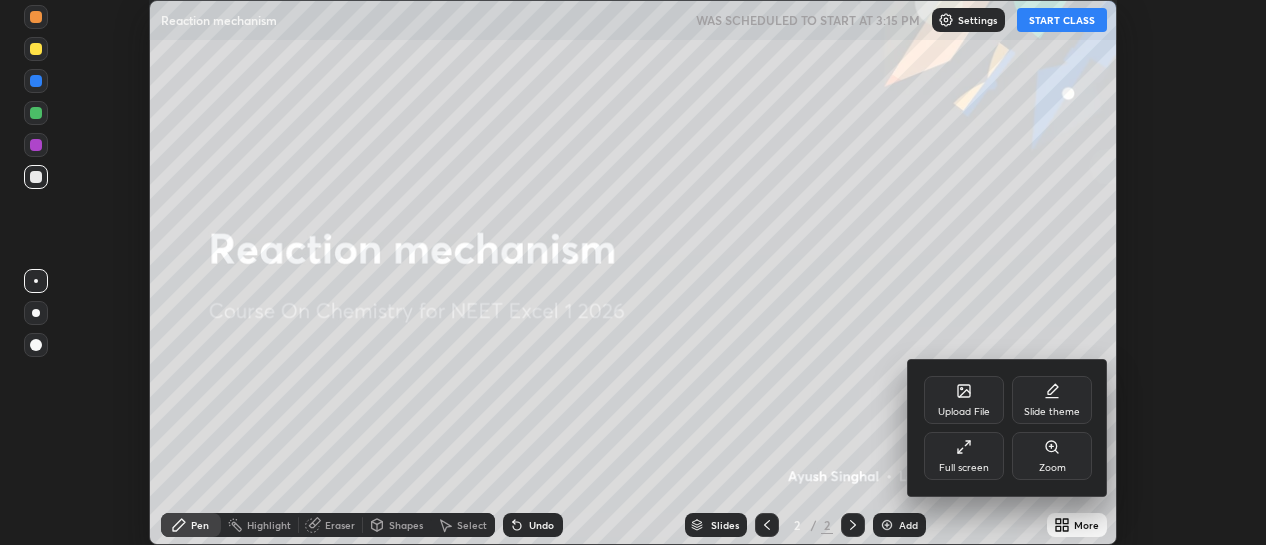 click on "Full screen" at bounding box center (964, 468) 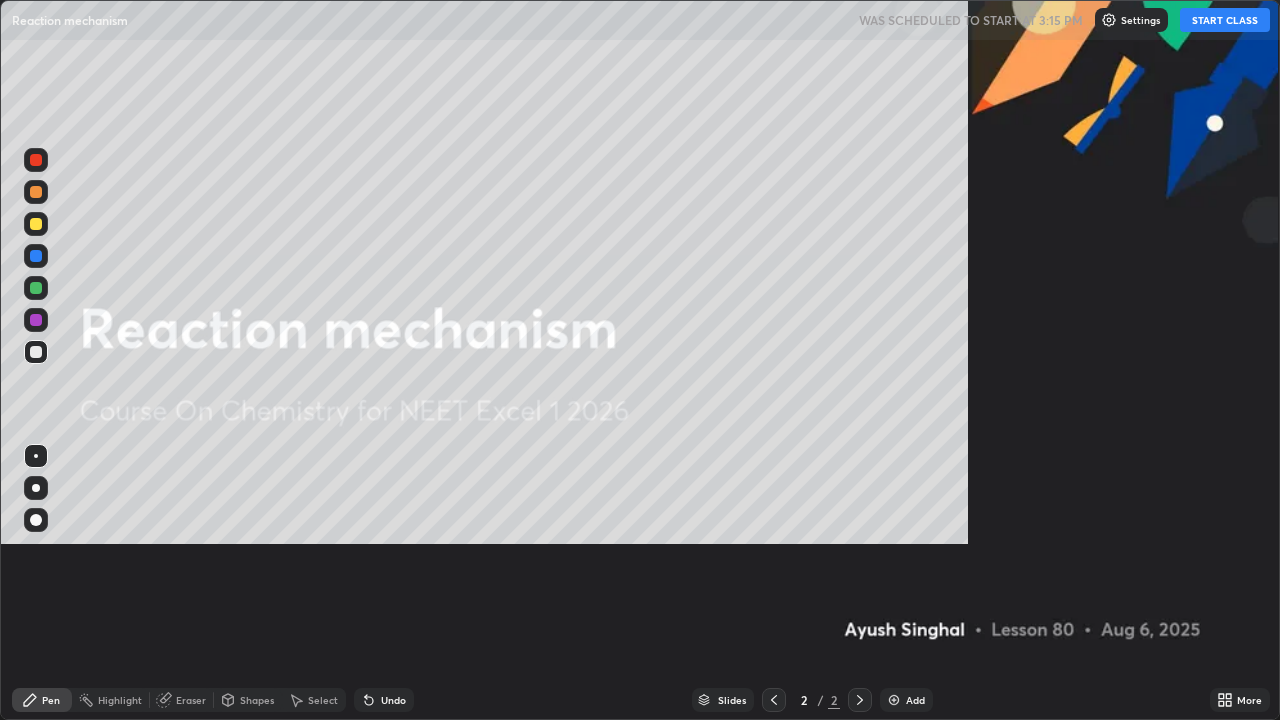 scroll, scrollTop: 99280, scrollLeft: 98720, axis: both 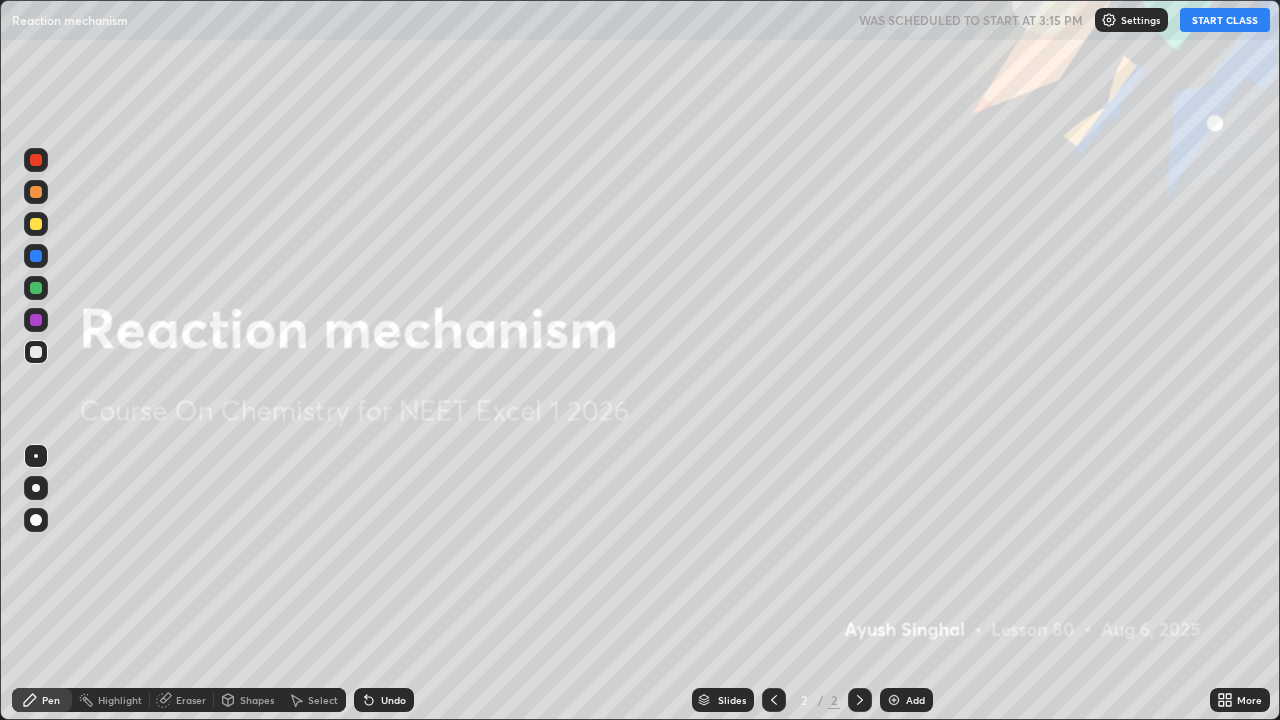click on "More" at bounding box center (1240, 700) 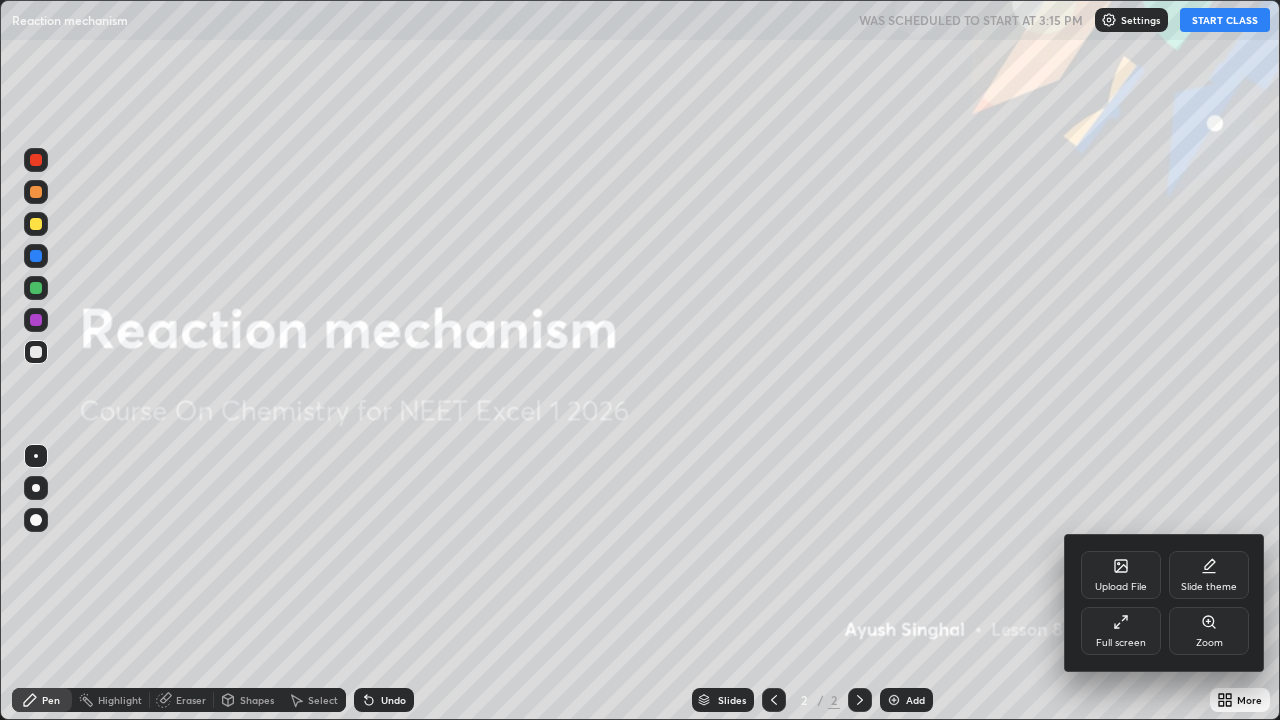 click on "Upload File" at bounding box center [1121, 575] 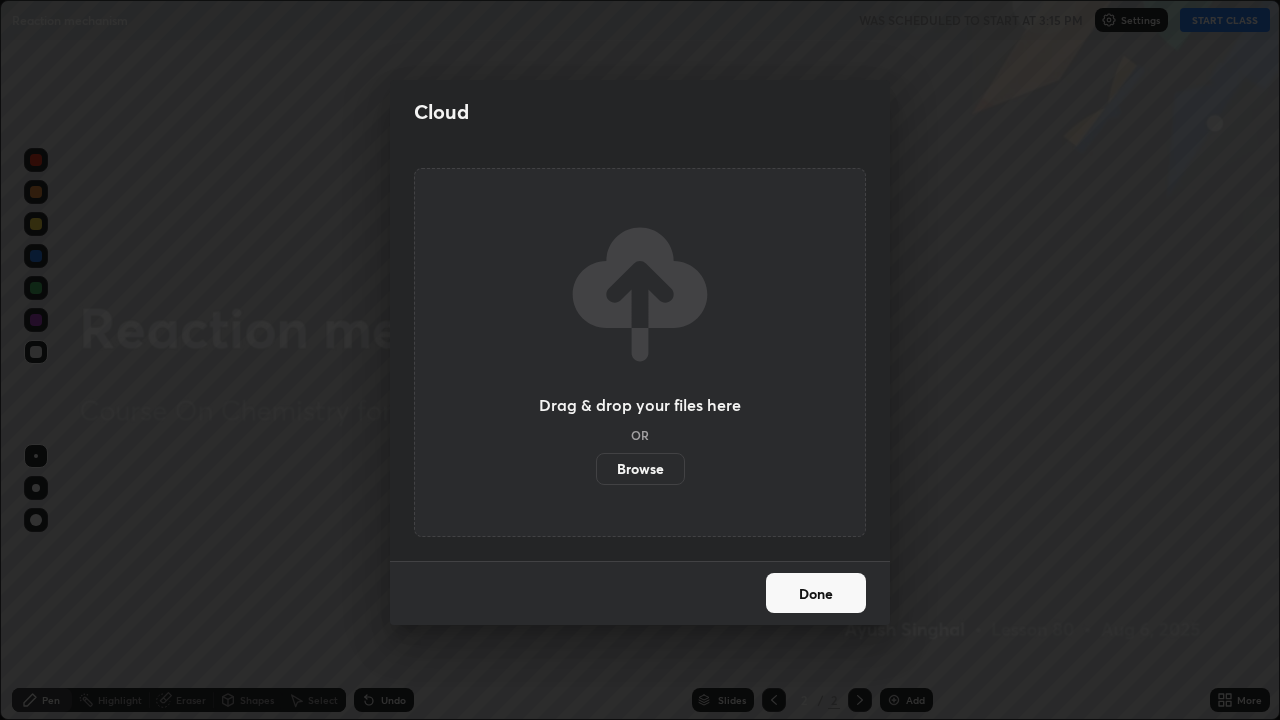 click on "Browse" at bounding box center [640, 469] 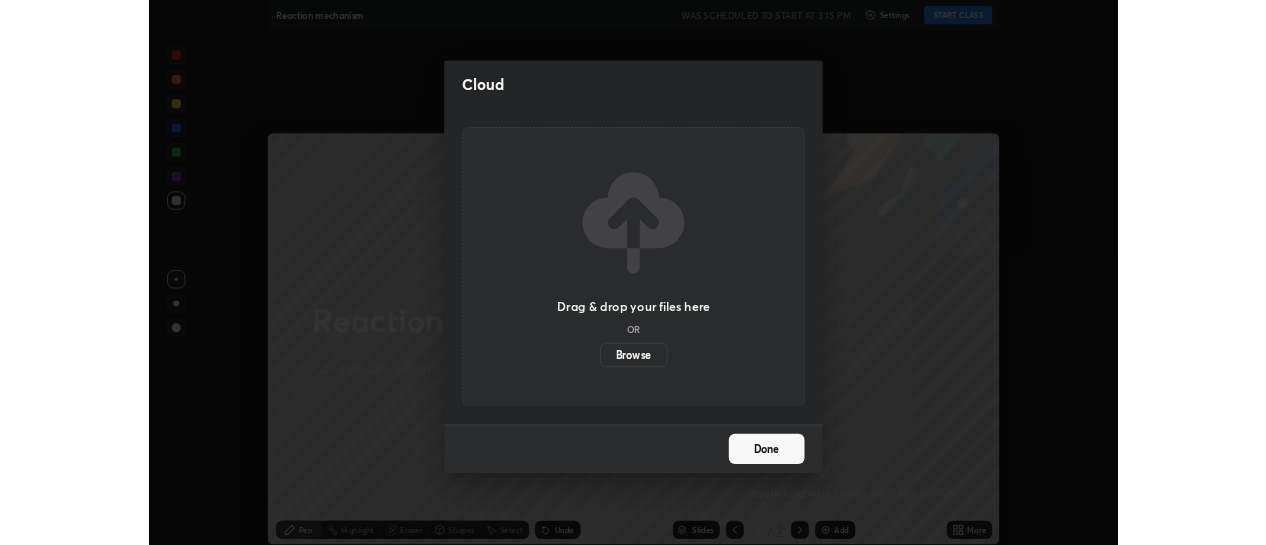 scroll, scrollTop: 545, scrollLeft: 1266, axis: both 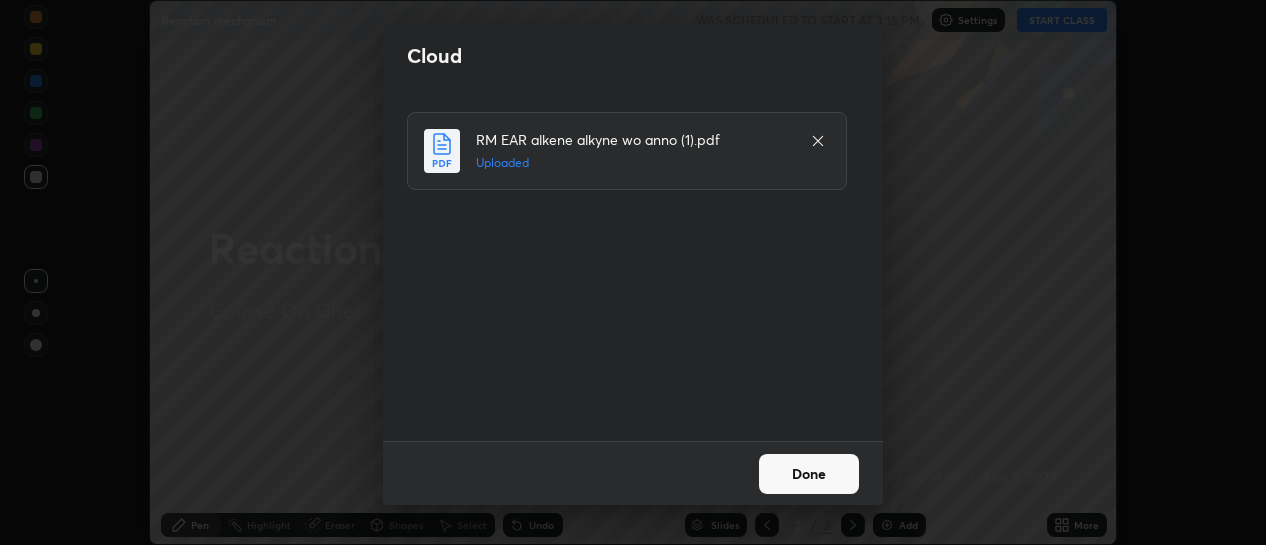 click on "Done" at bounding box center (809, 474) 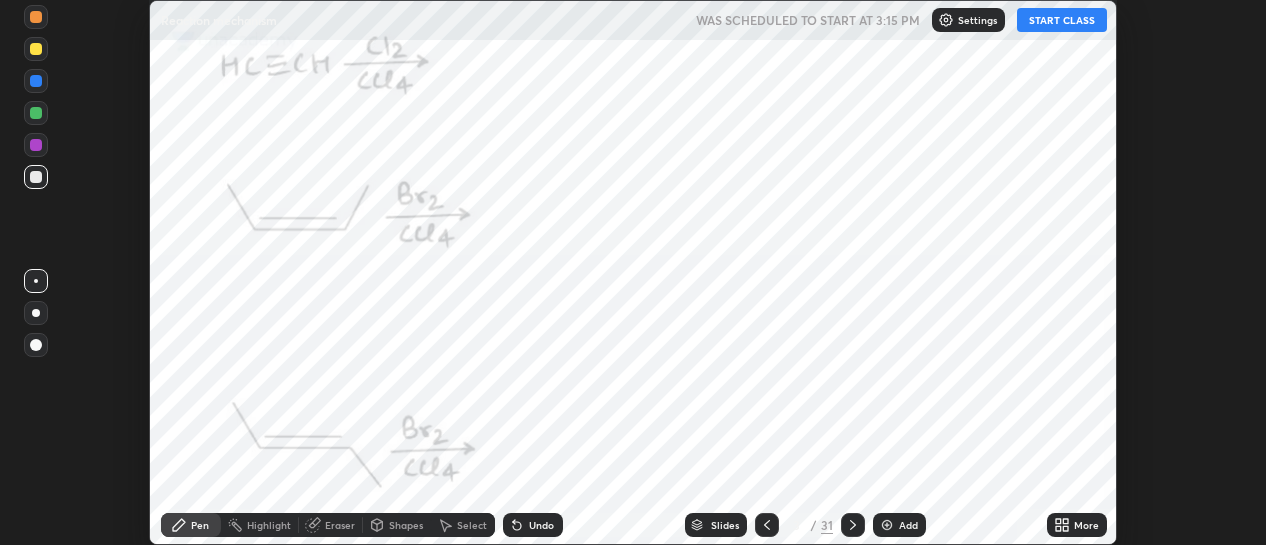 click on "More" at bounding box center (1086, 525) 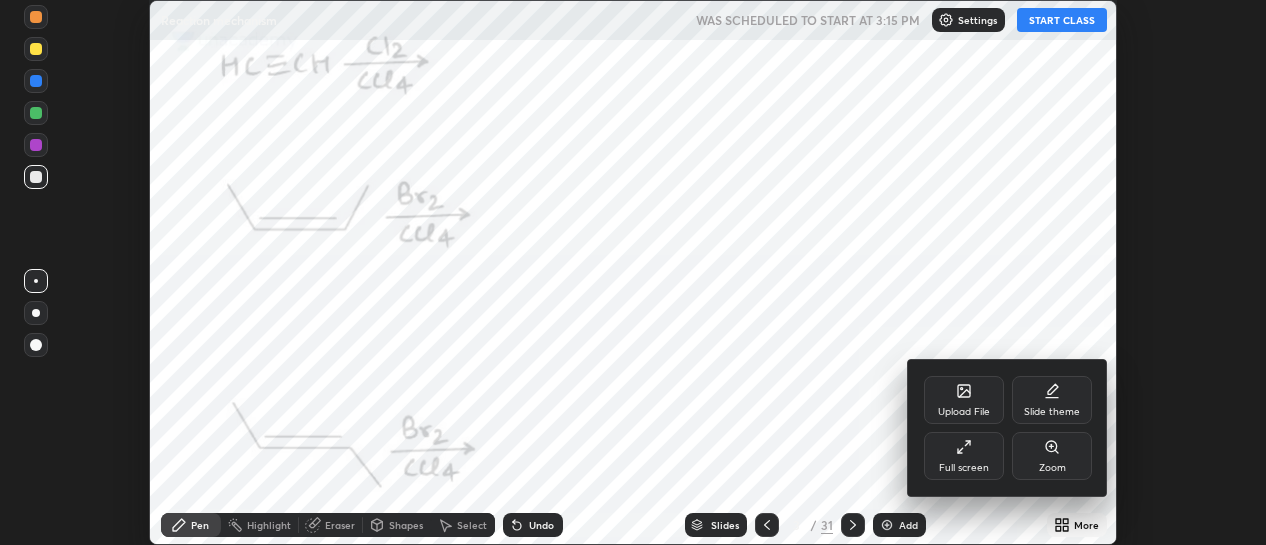 click on "Full screen" at bounding box center (964, 456) 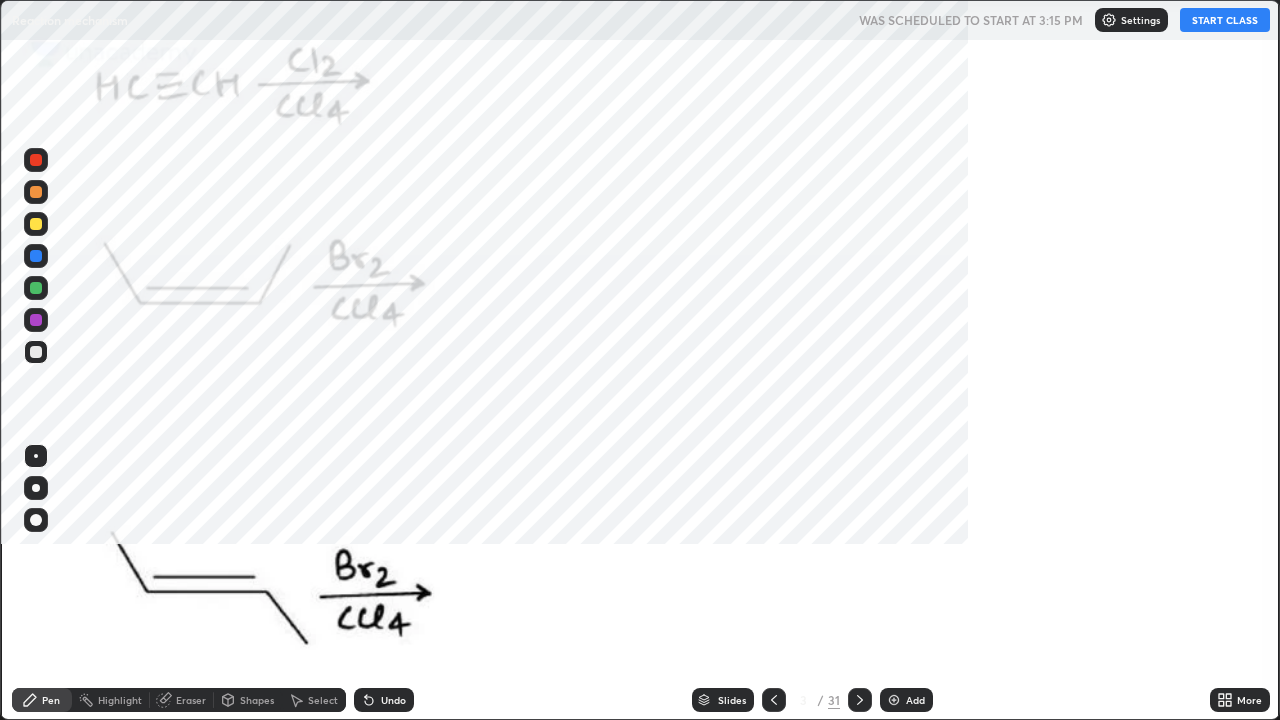 scroll, scrollTop: 99280, scrollLeft: 98720, axis: both 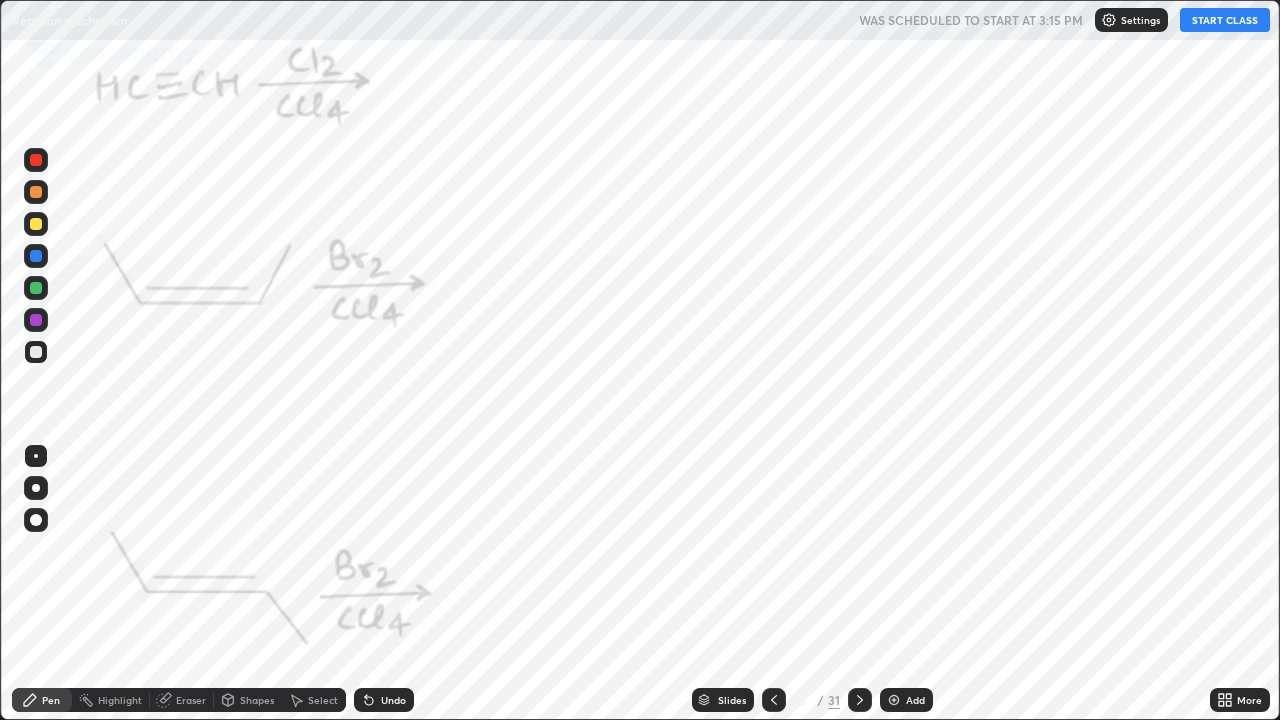 click 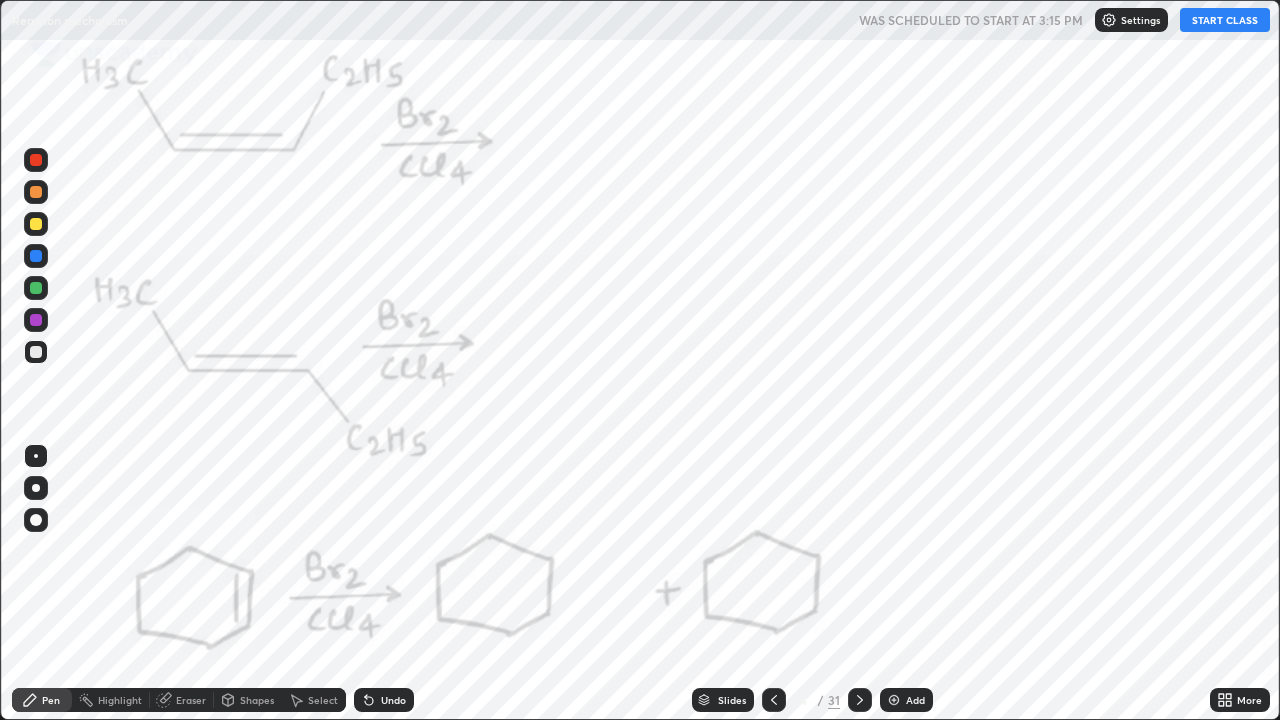 click at bounding box center [36, 288] 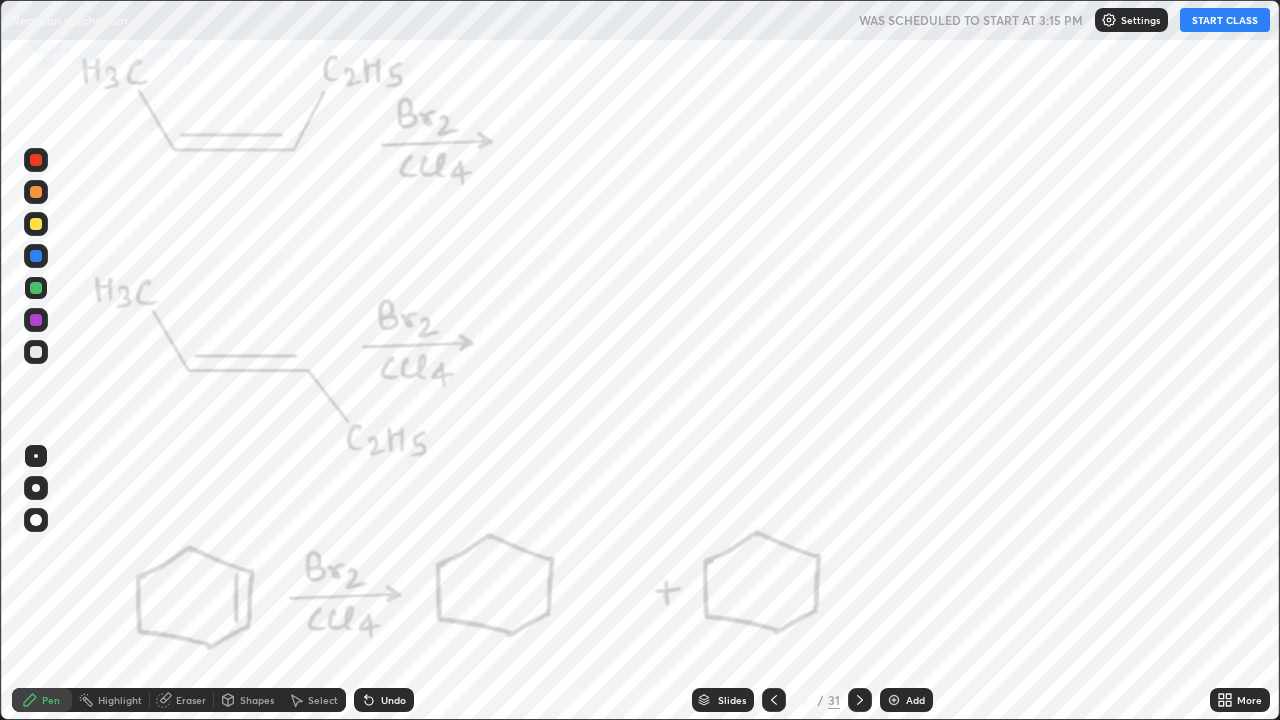 click at bounding box center (36, 488) 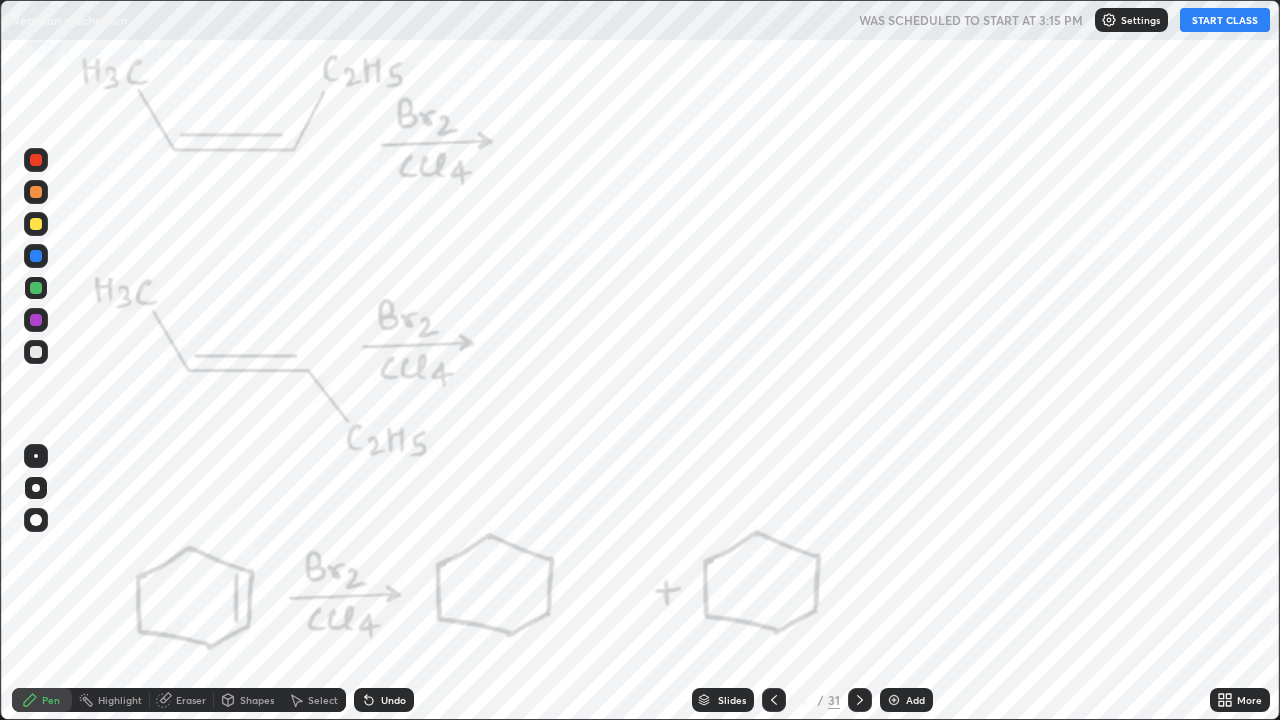 click at bounding box center (36, 488) 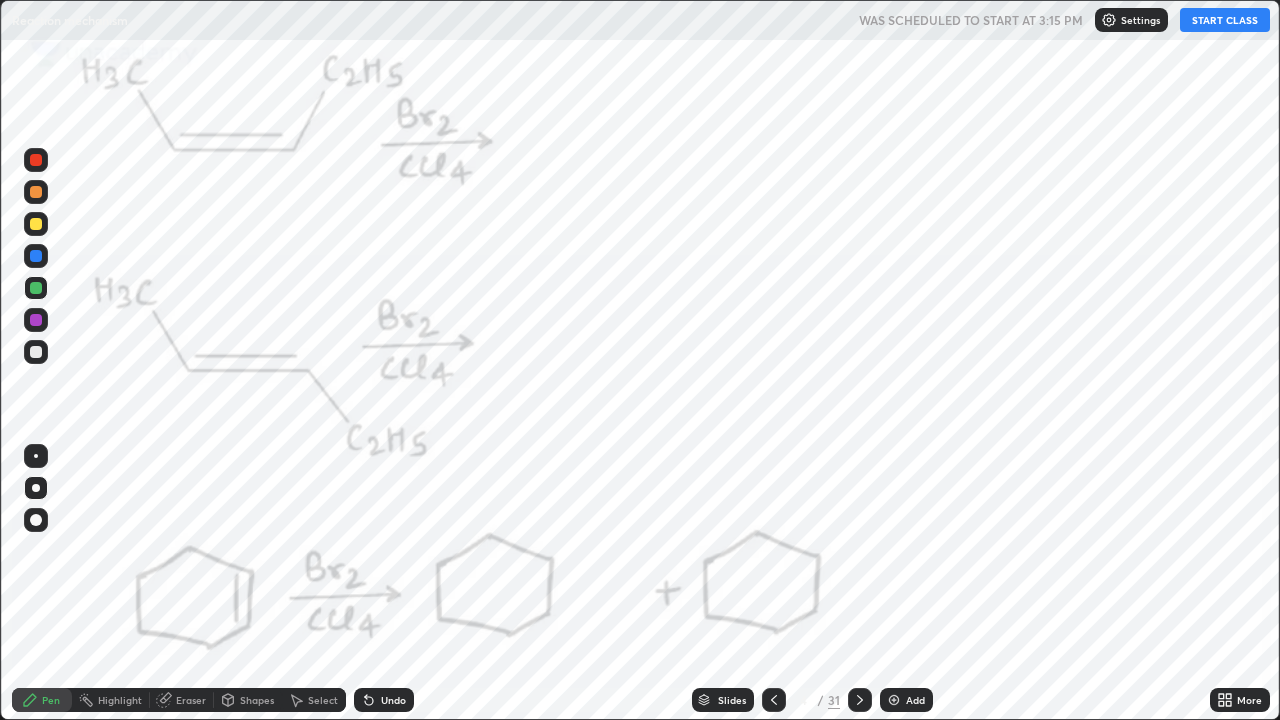 click at bounding box center (36, 488) 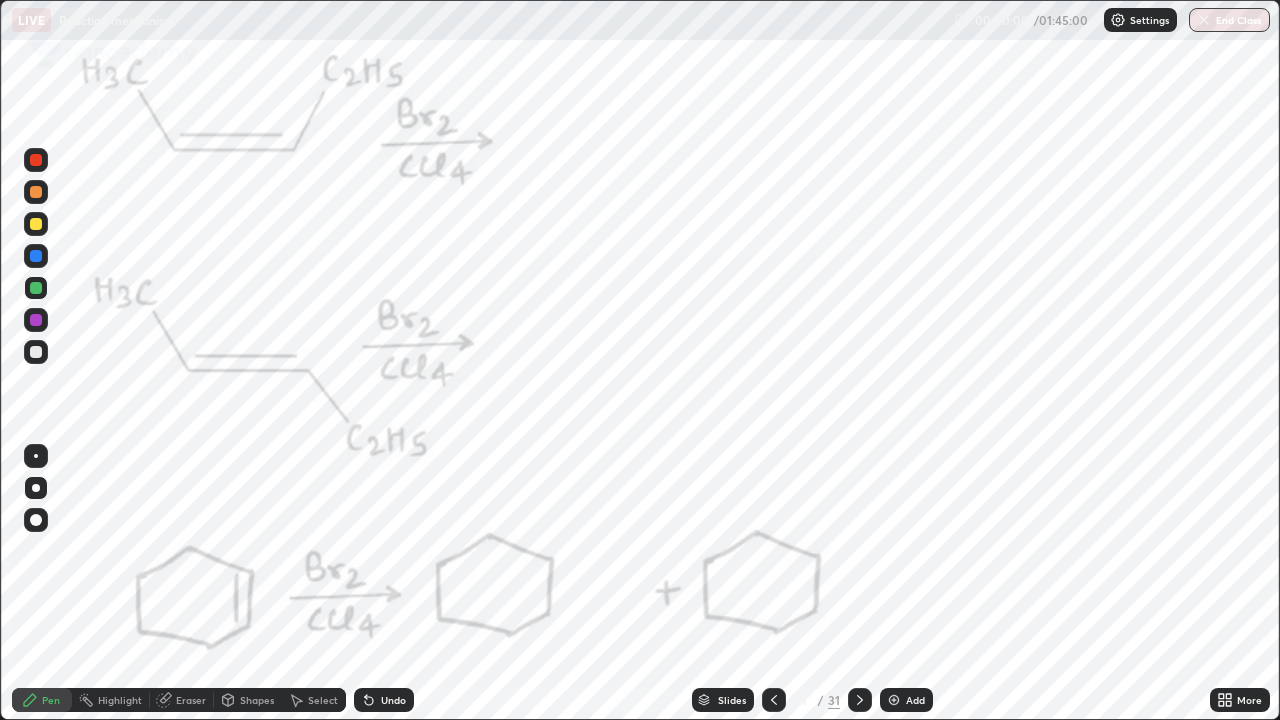 click on "More" at bounding box center [1240, 700] 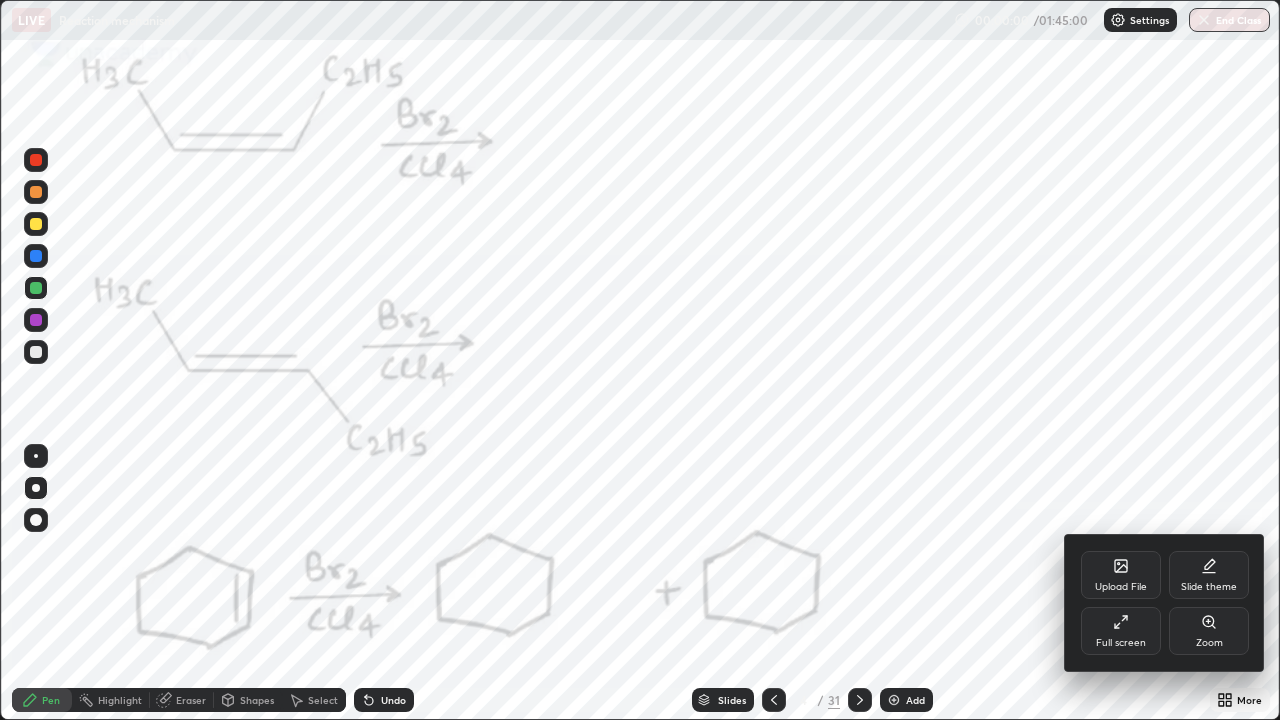 click at bounding box center [640, 360] 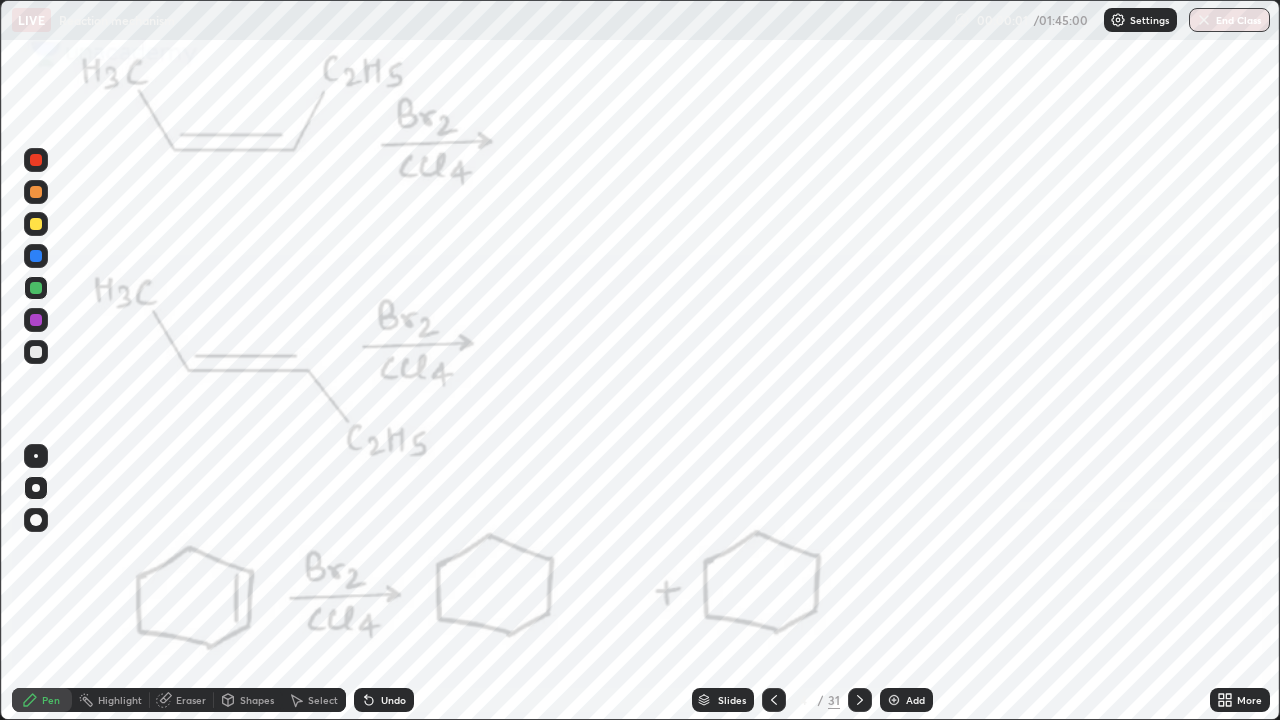 click on "Slides 4 / 31 Add" at bounding box center [812, 700] 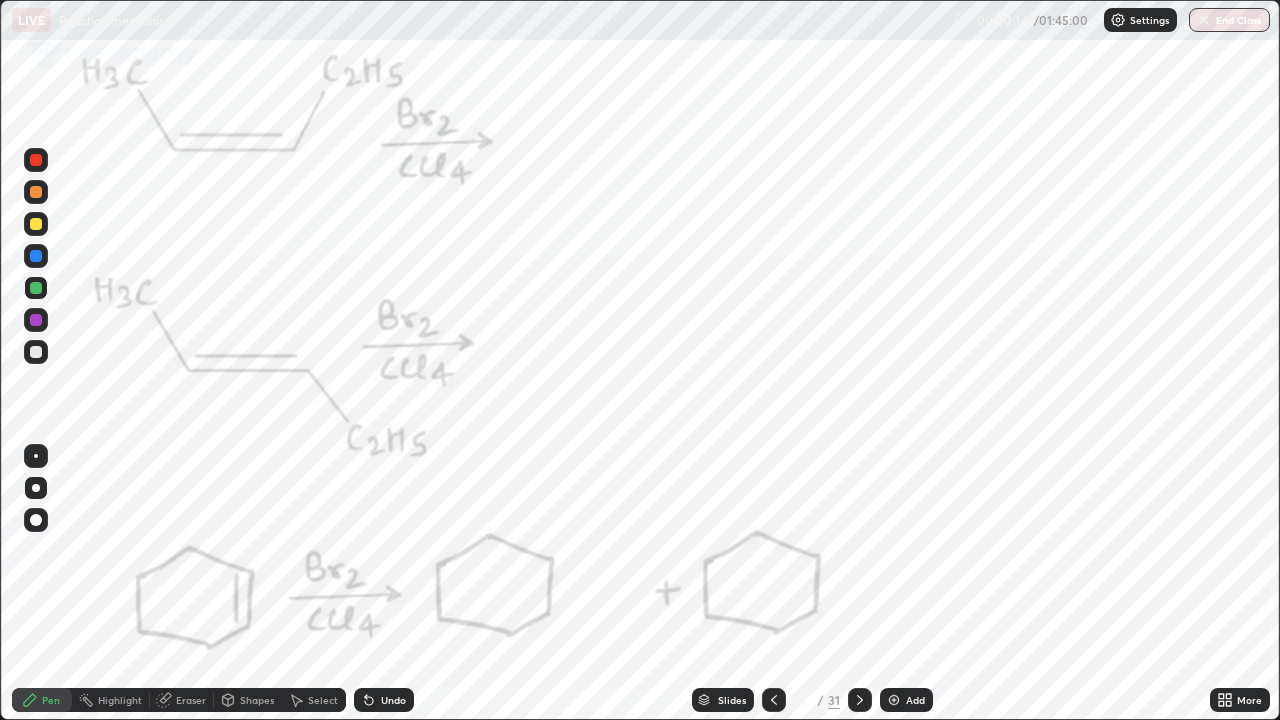 click on "Eraser" at bounding box center [191, 700] 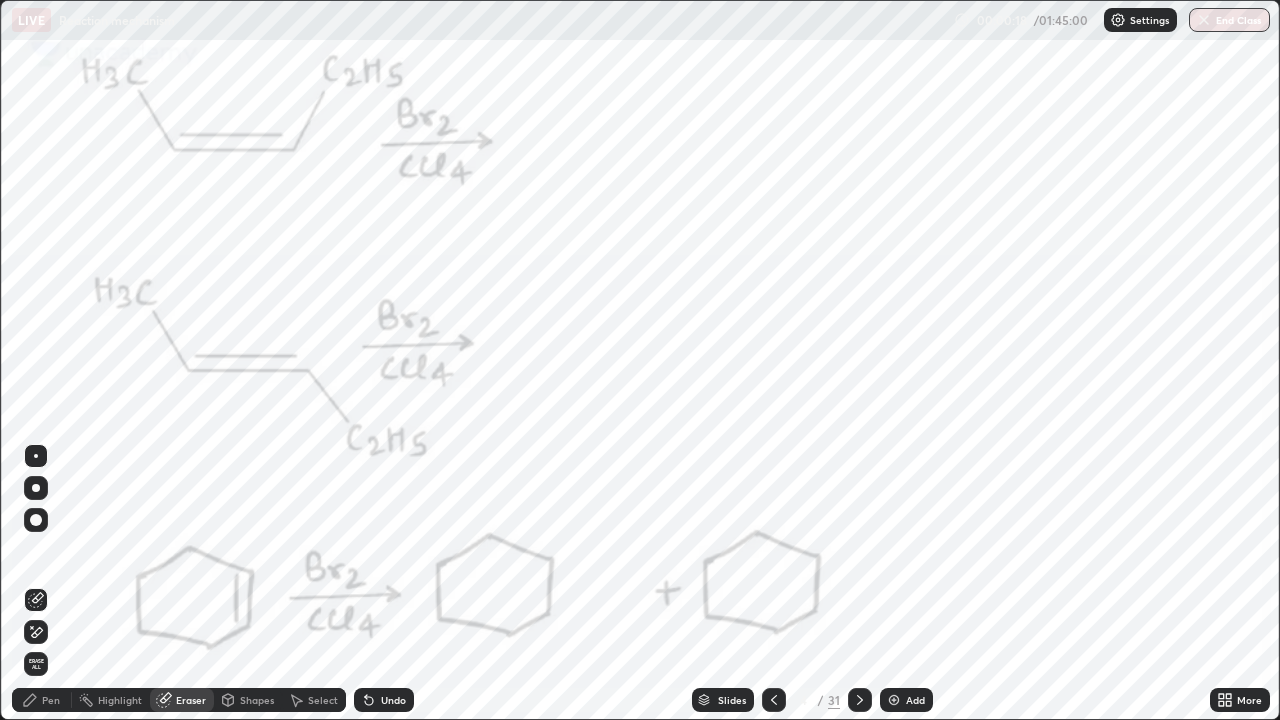 click on "Pen" at bounding box center (42, 700) 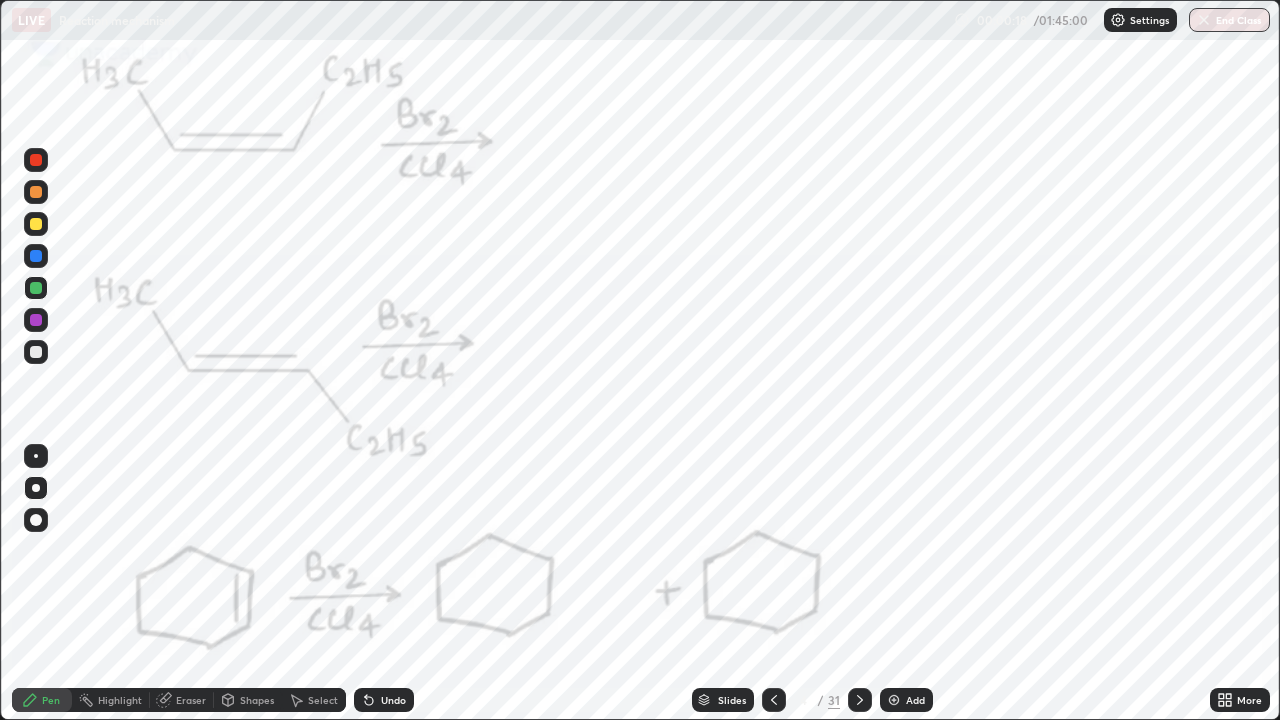 click on "Pen" at bounding box center [51, 700] 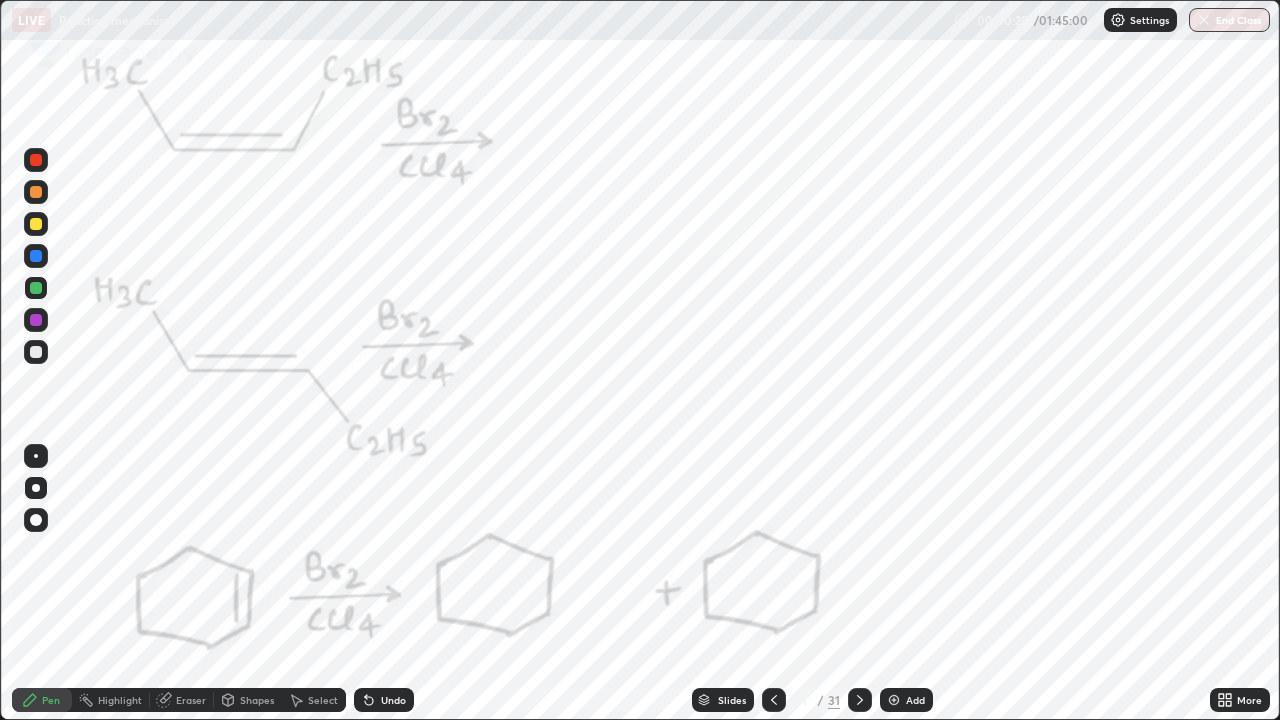 click on "Undo" at bounding box center [393, 700] 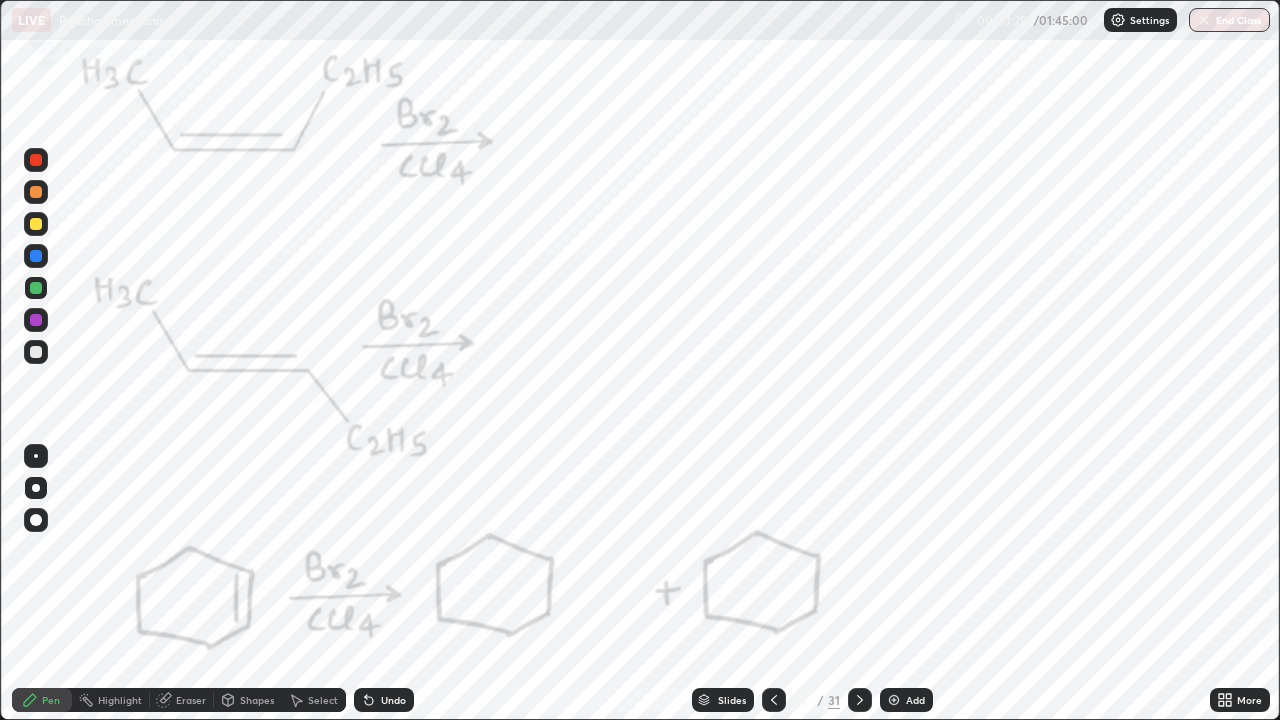 click 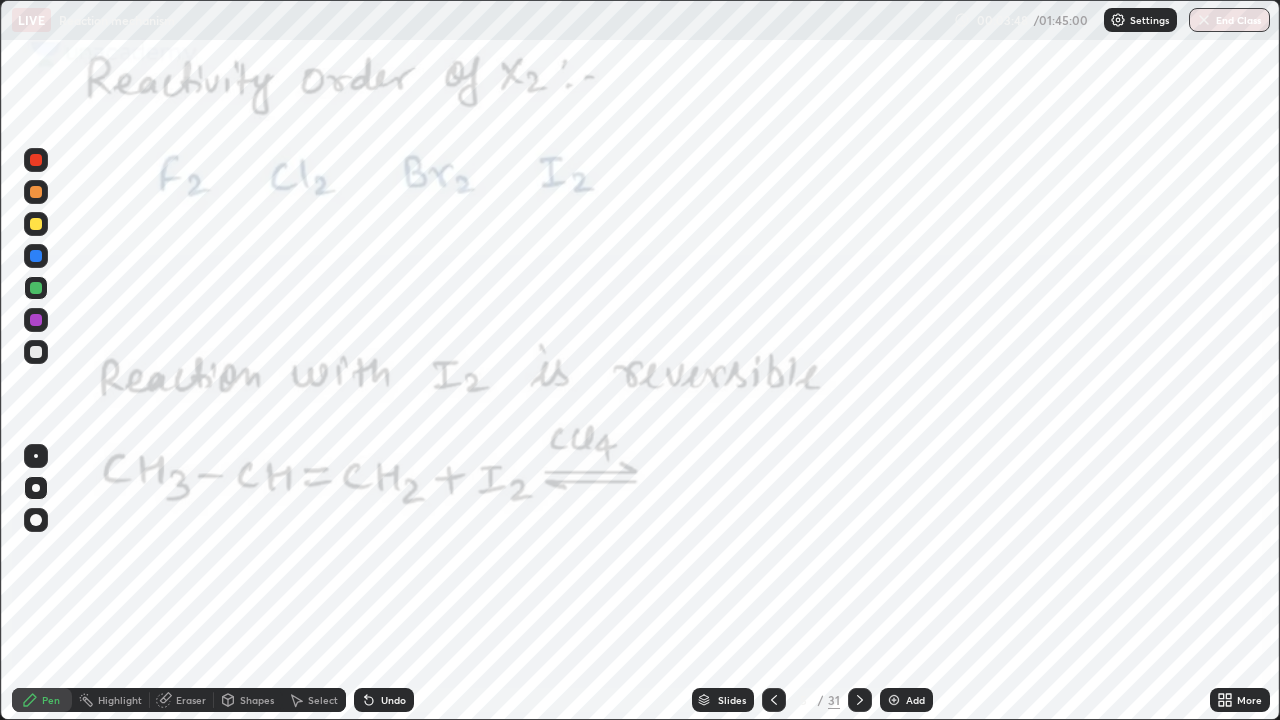 click at bounding box center (36, 160) 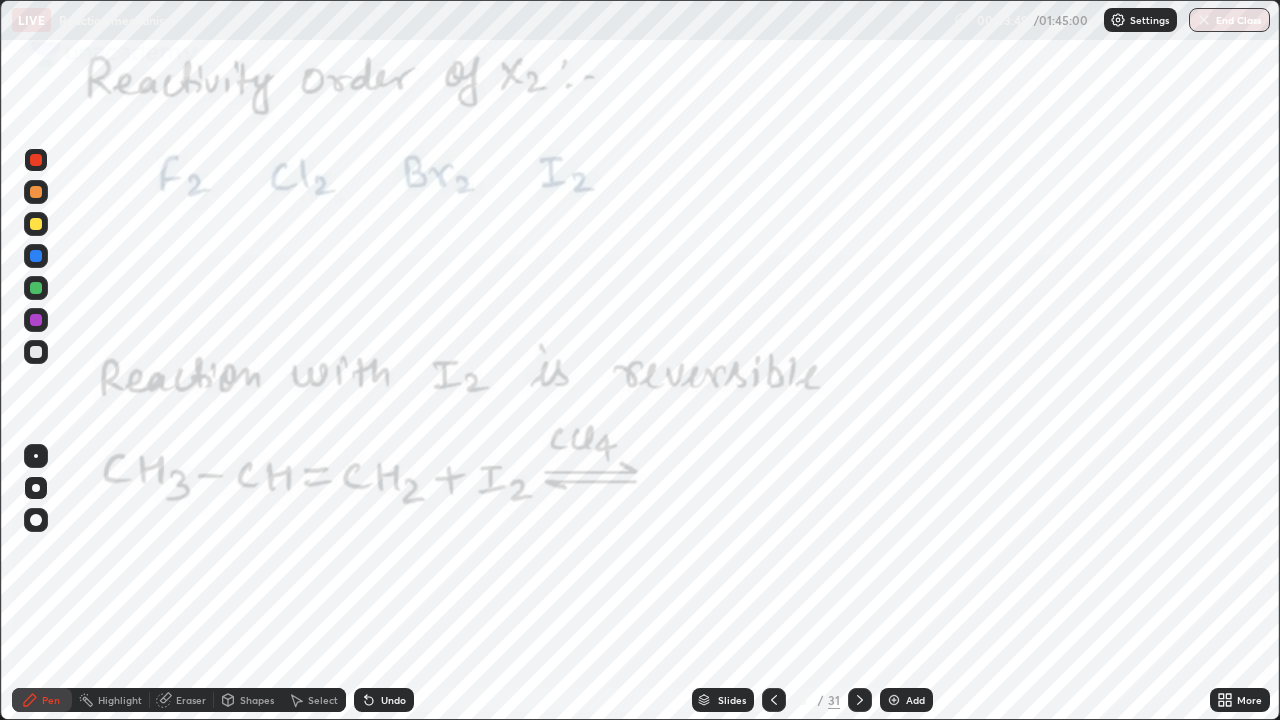 click at bounding box center [36, 488] 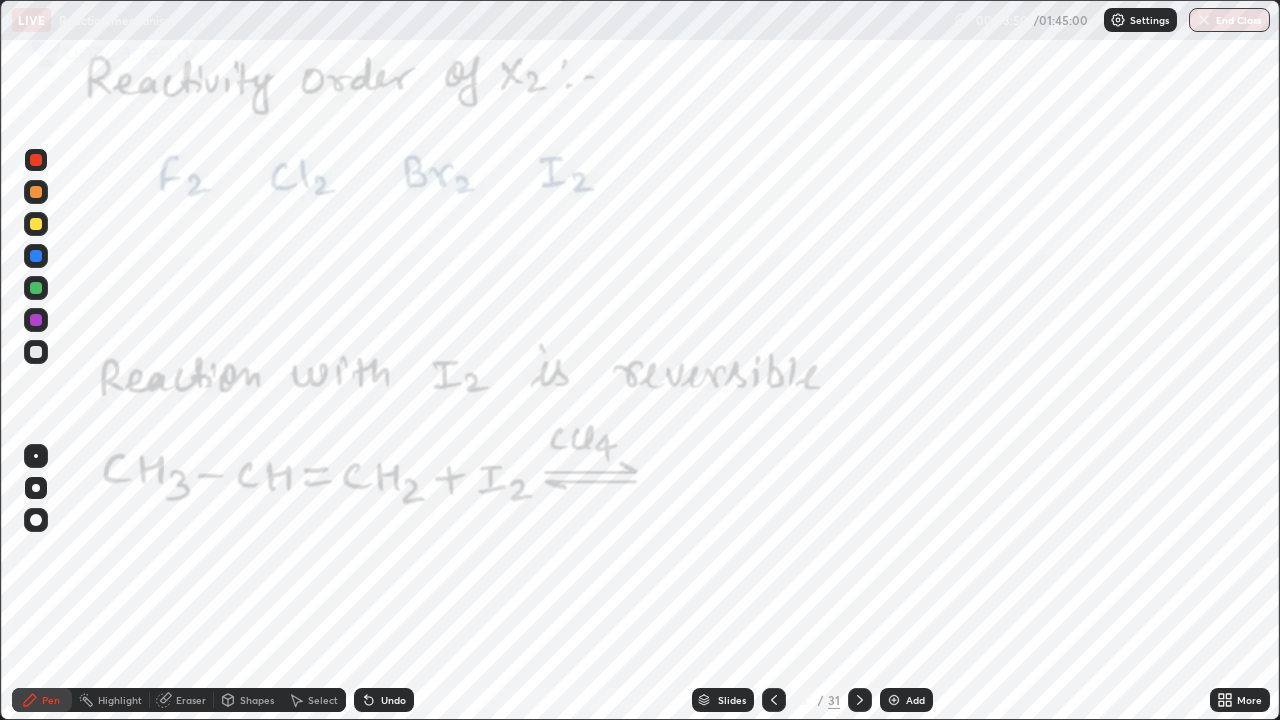 click at bounding box center (36, 488) 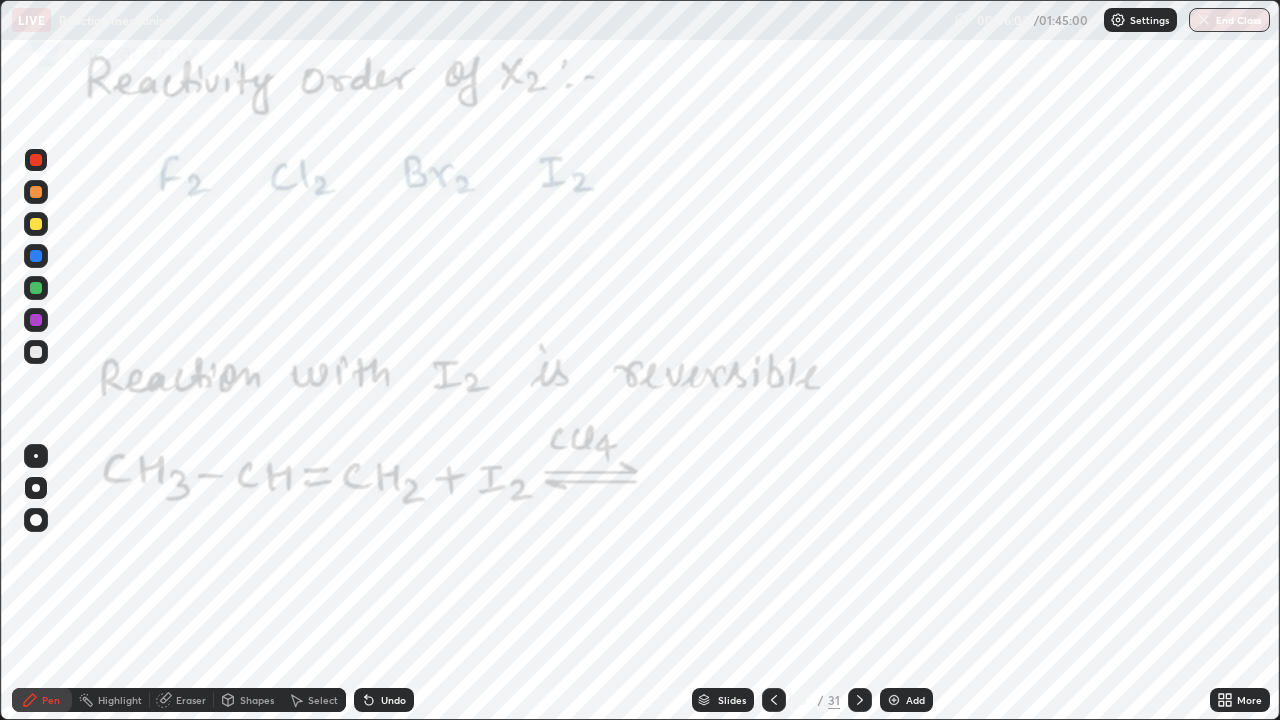 click 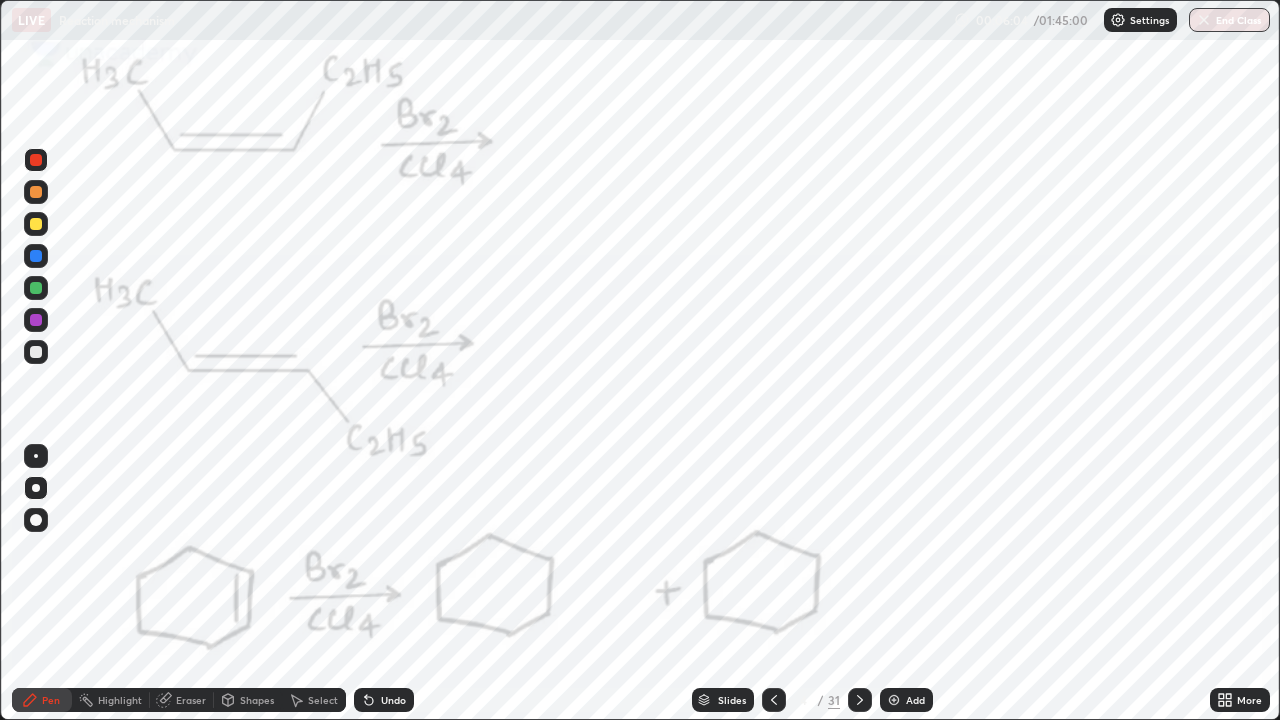 click 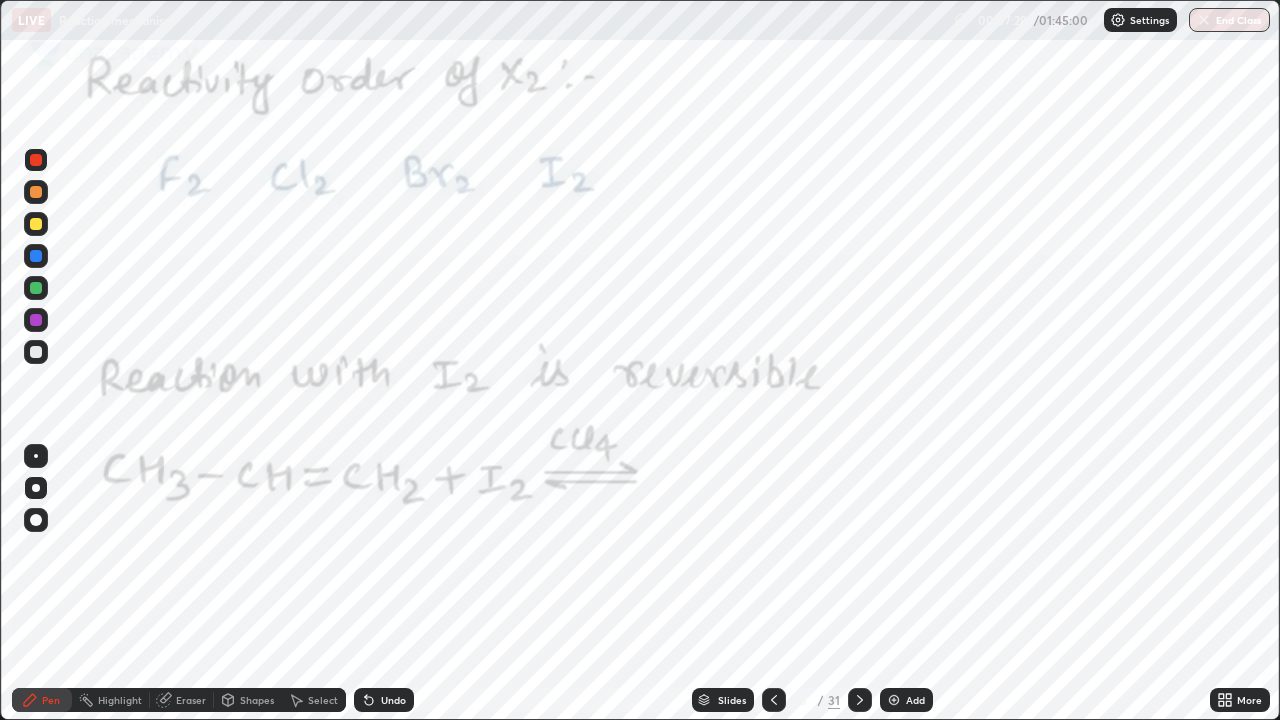 click on "Undo" at bounding box center (393, 700) 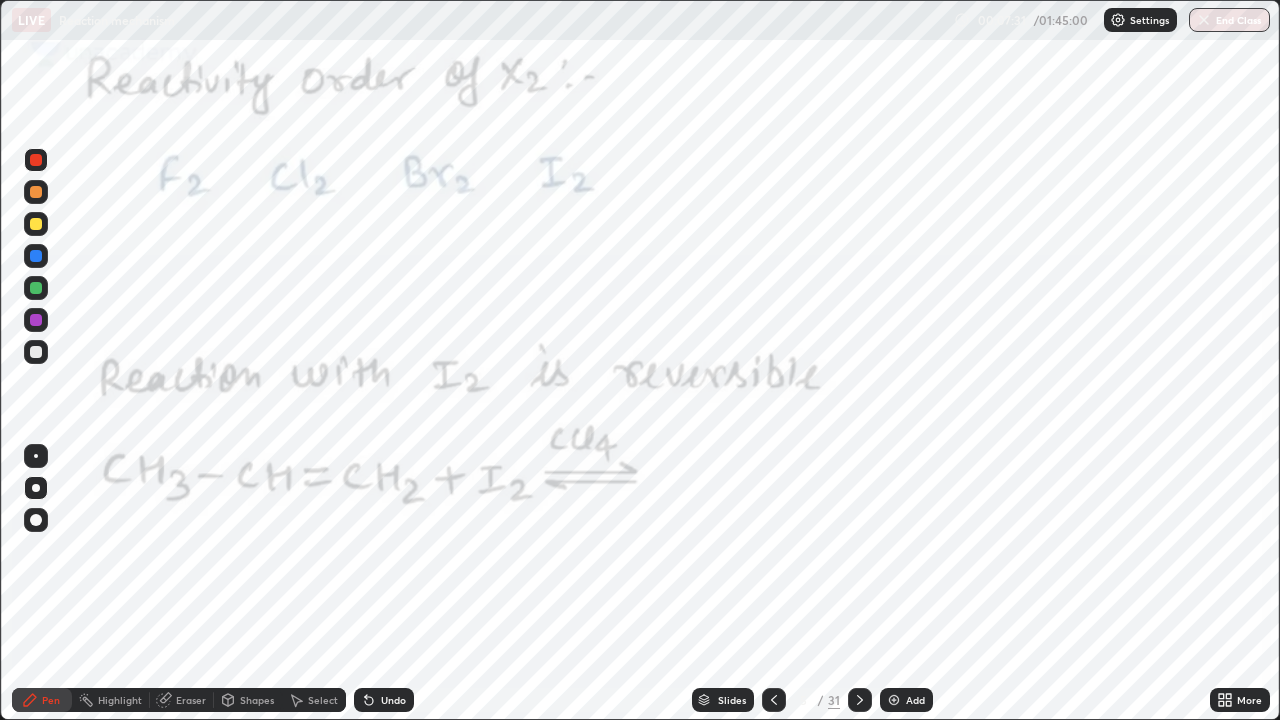 click on "Undo" at bounding box center [384, 700] 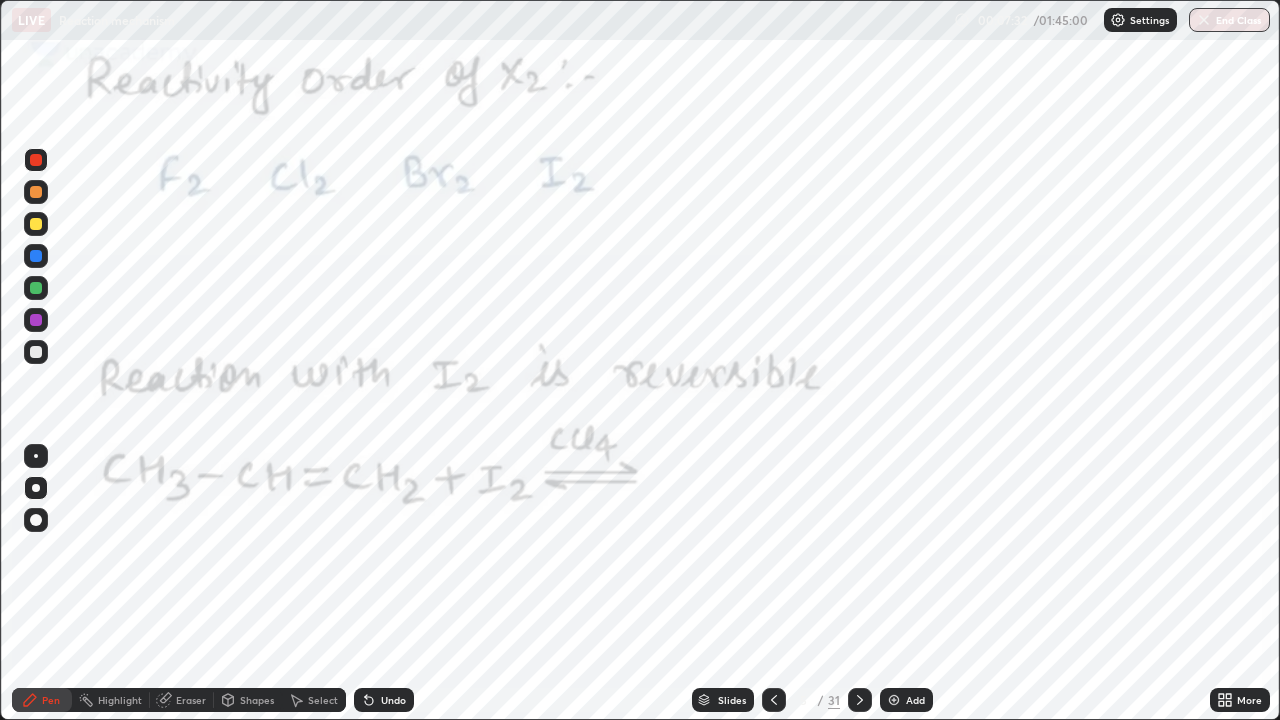 click on "Undo" at bounding box center [384, 700] 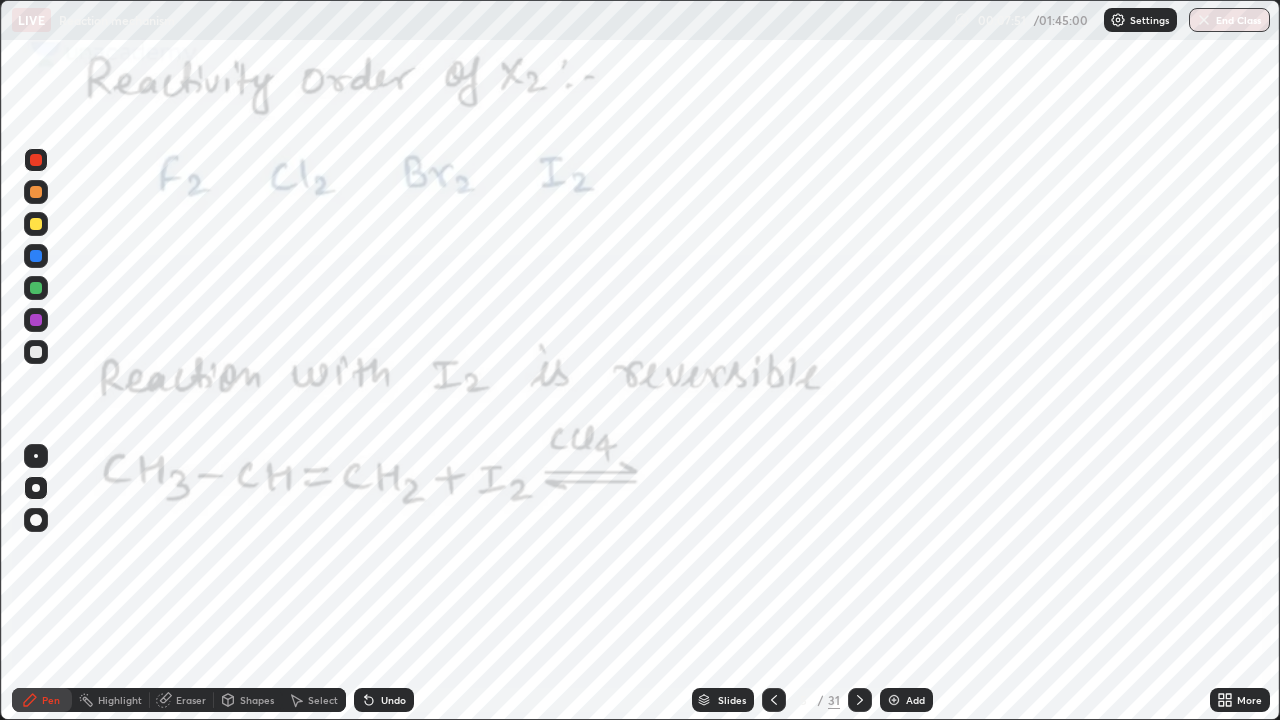 click 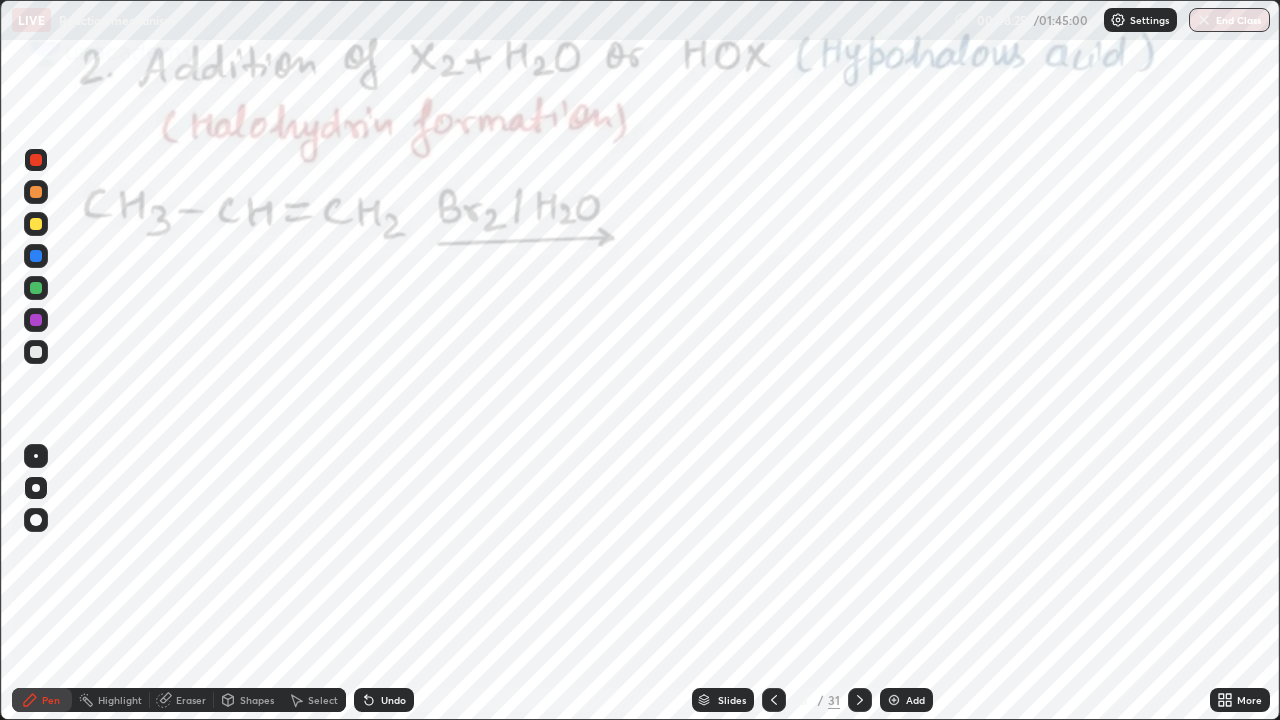 click at bounding box center (36, 288) 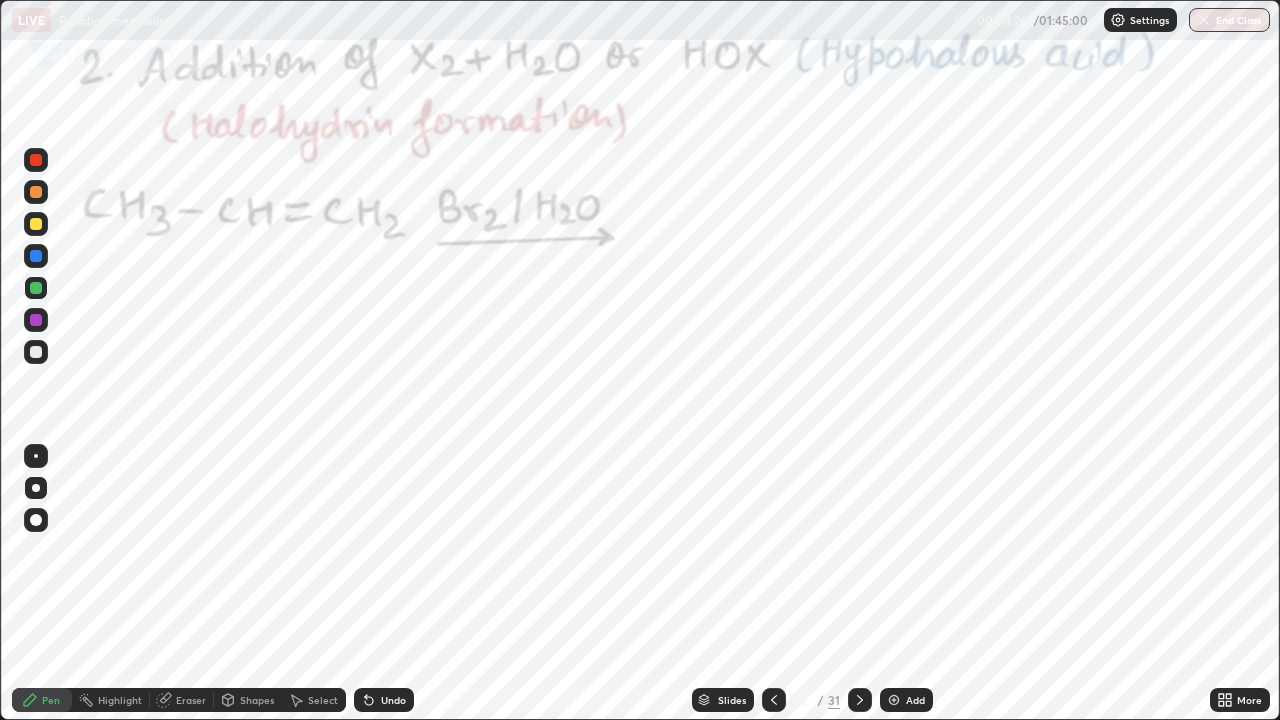 click at bounding box center [36, 192] 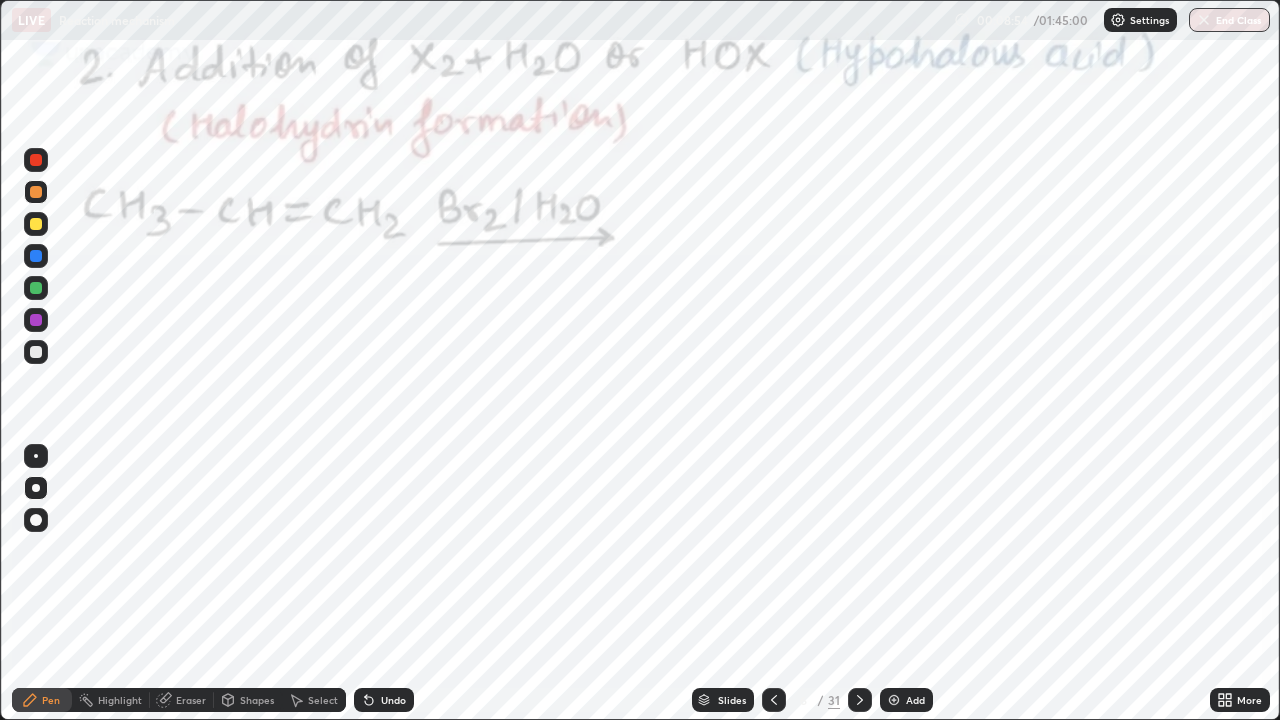 click 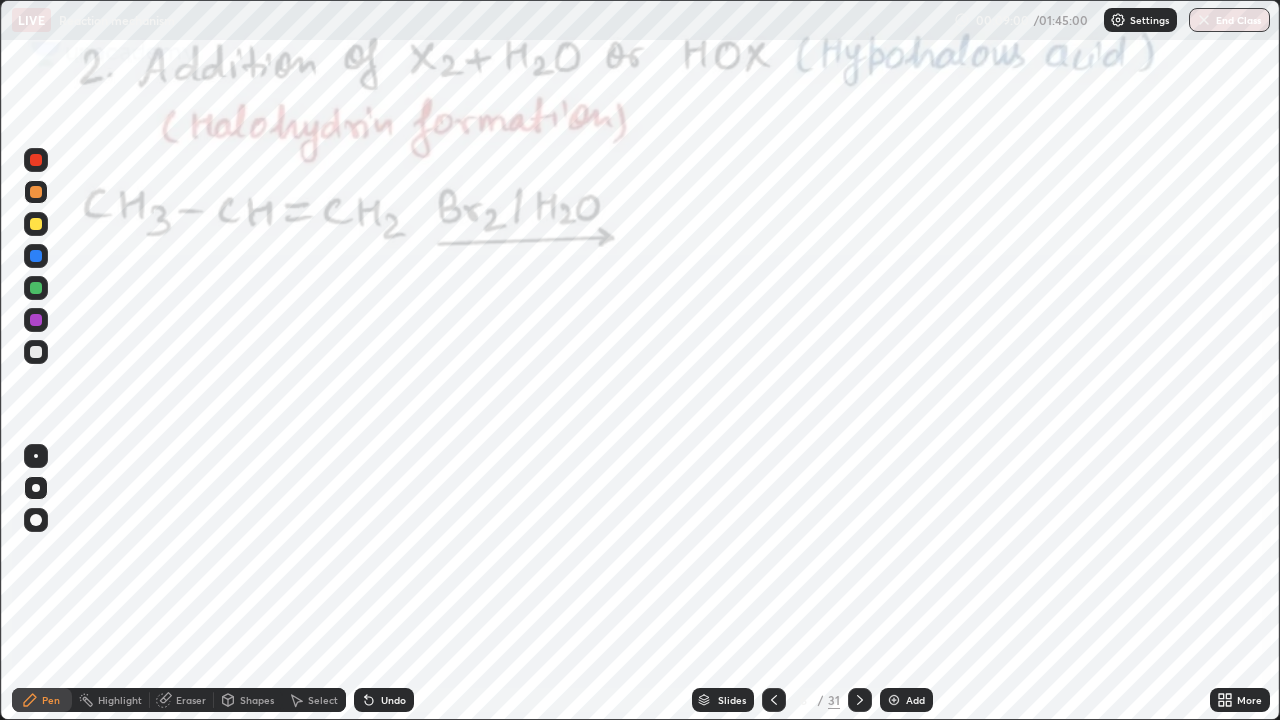 click on "Undo" at bounding box center (393, 700) 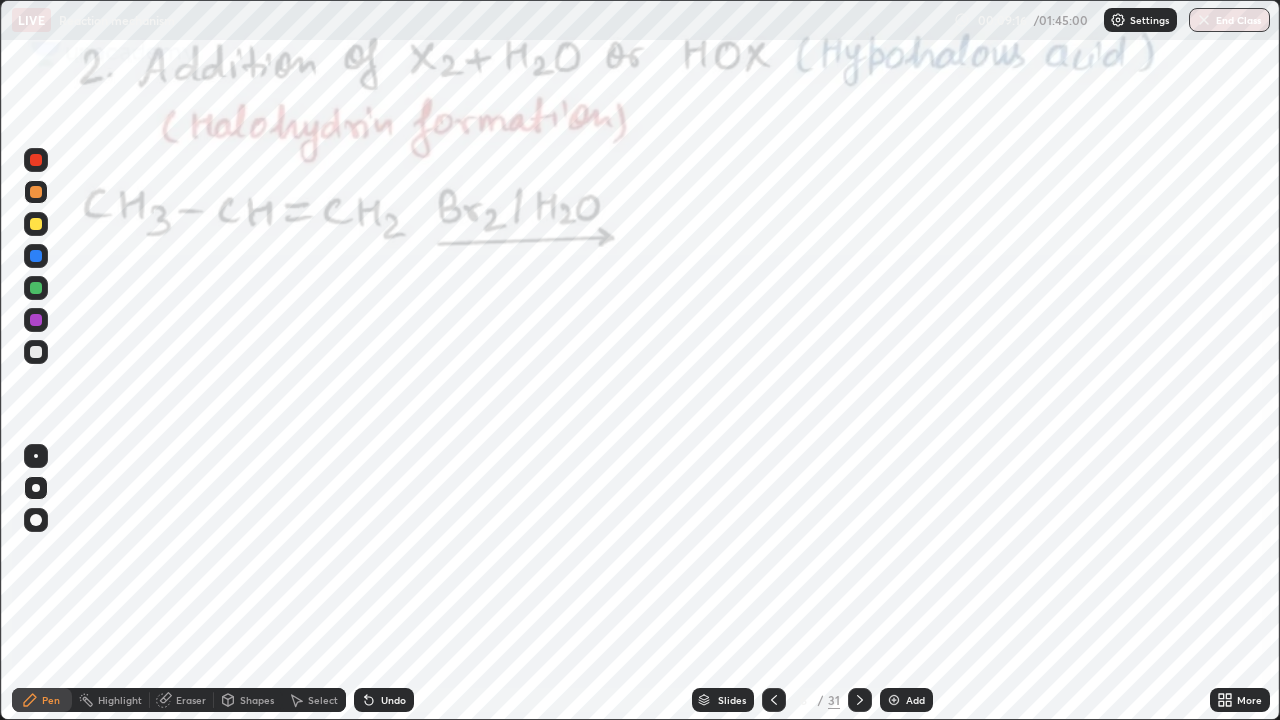 click on "Undo" at bounding box center [384, 700] 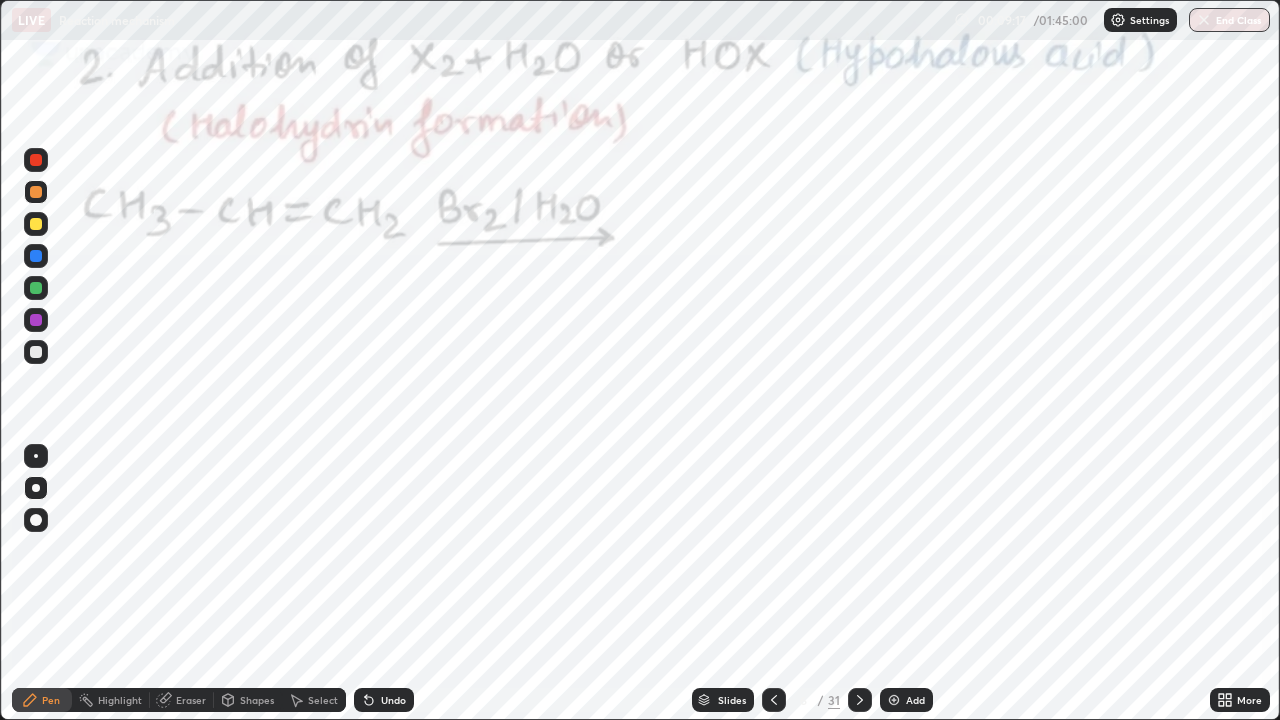 click on "Undo" at bounding box center (384, 700) 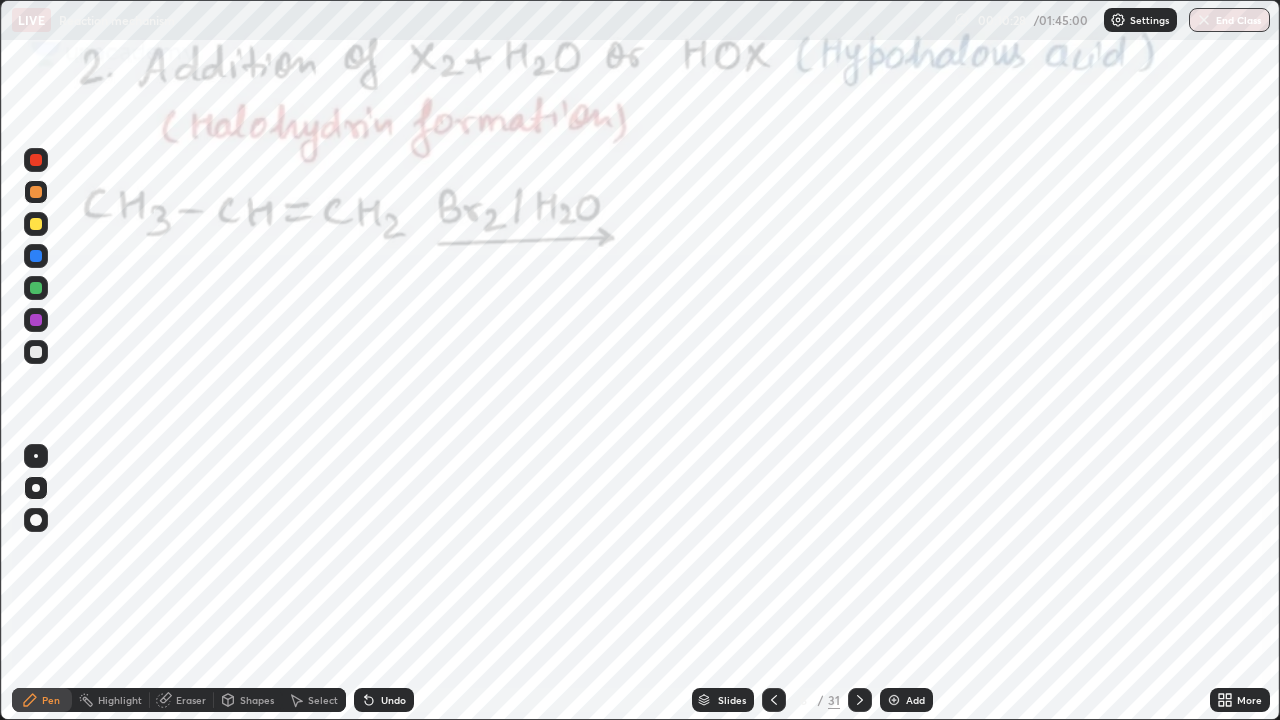 click at bounding box center [36, 320] 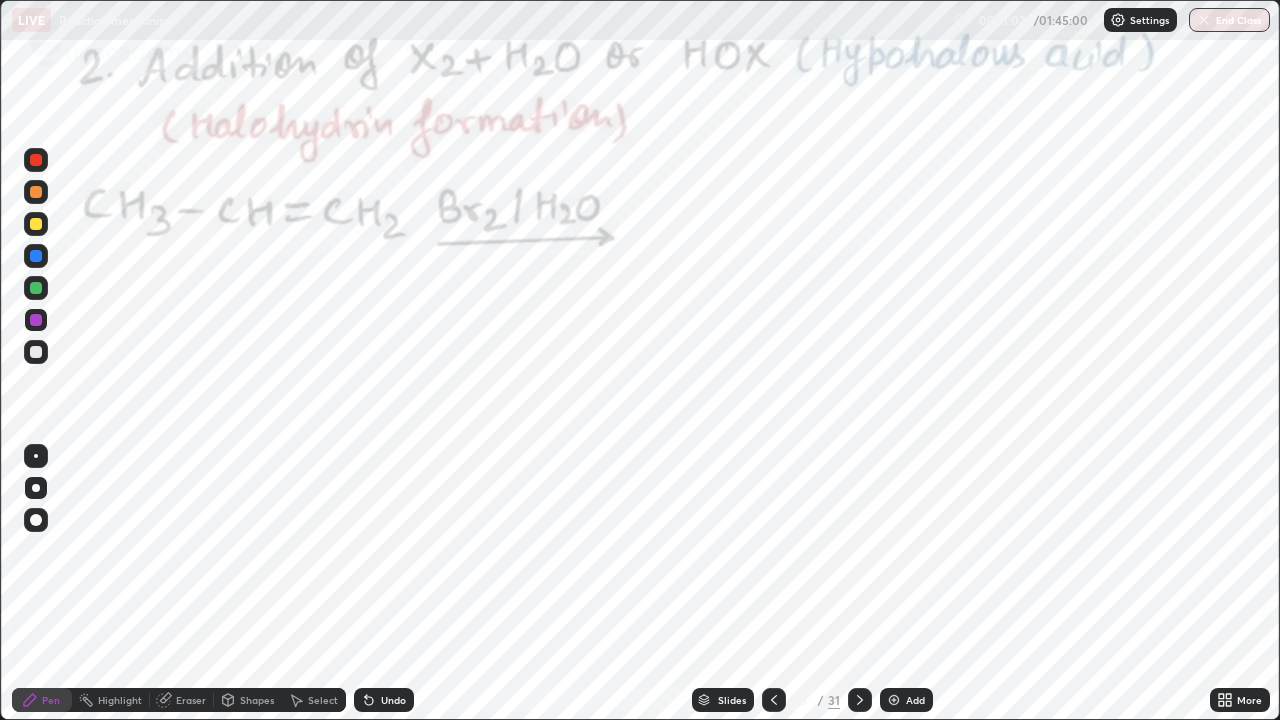 click at bounding box center (36, 160) 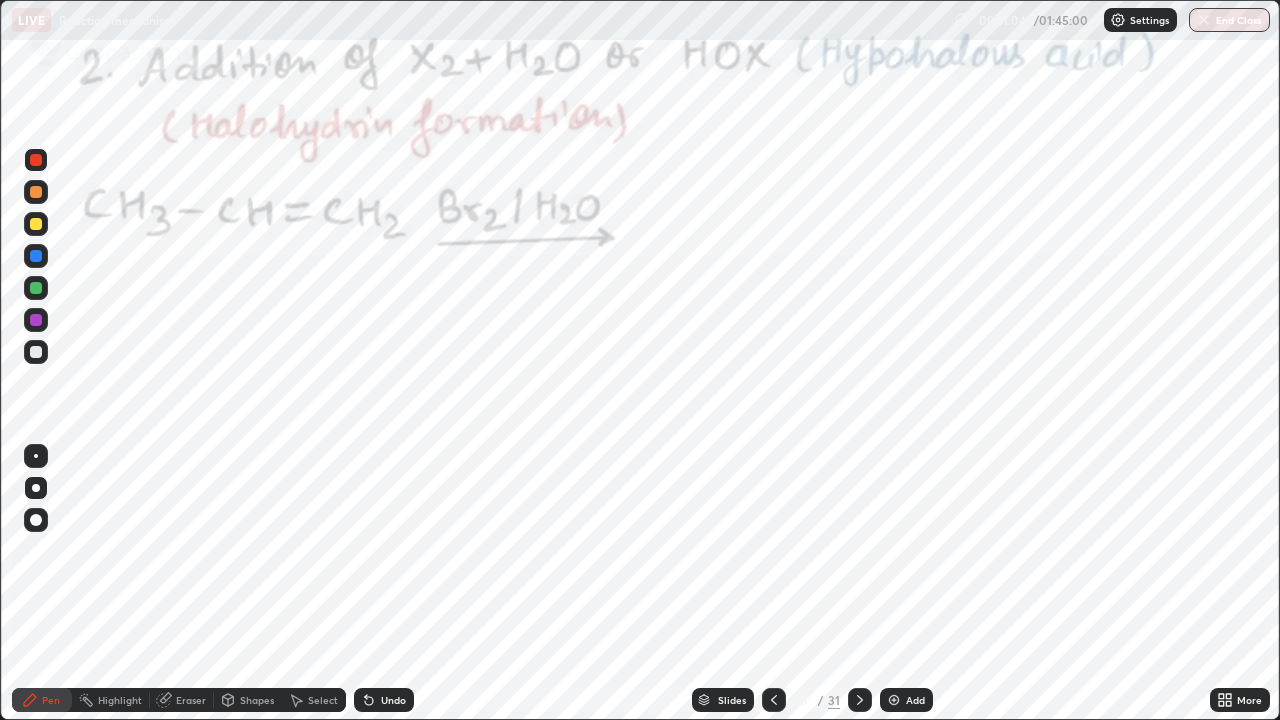 click at bounding box center (36, 320) 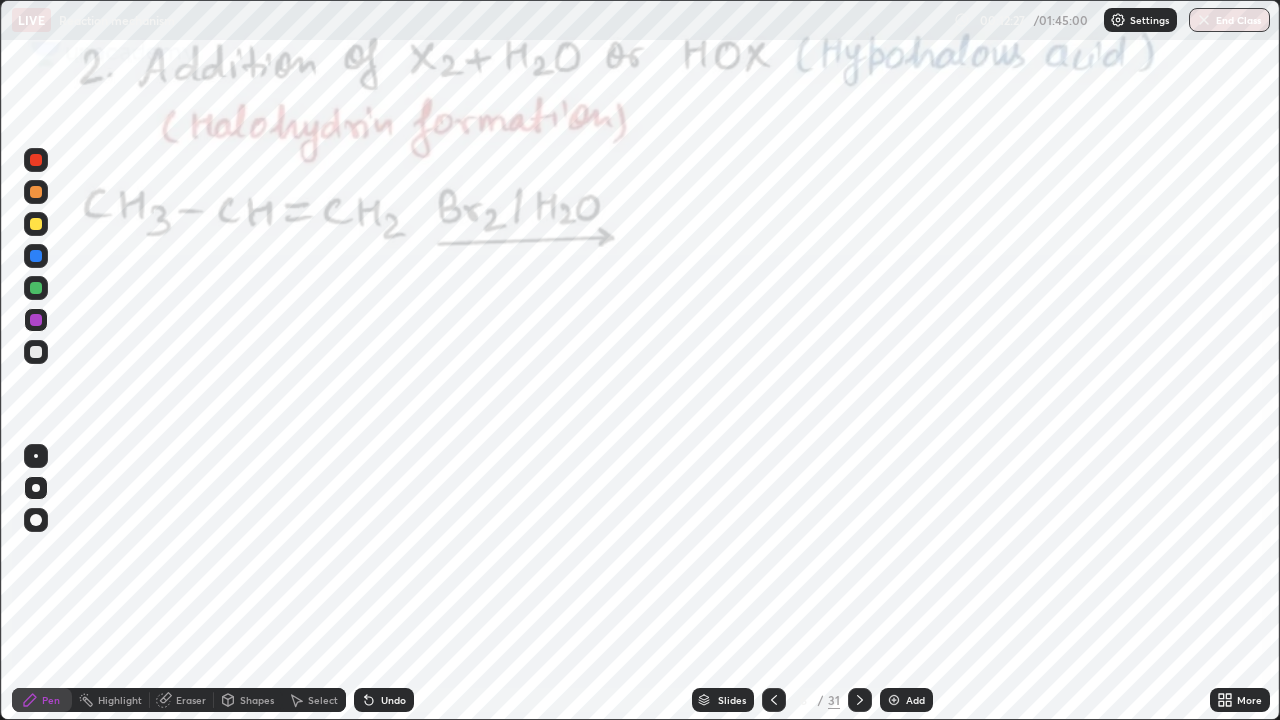 click at bounding box center [36, 256] 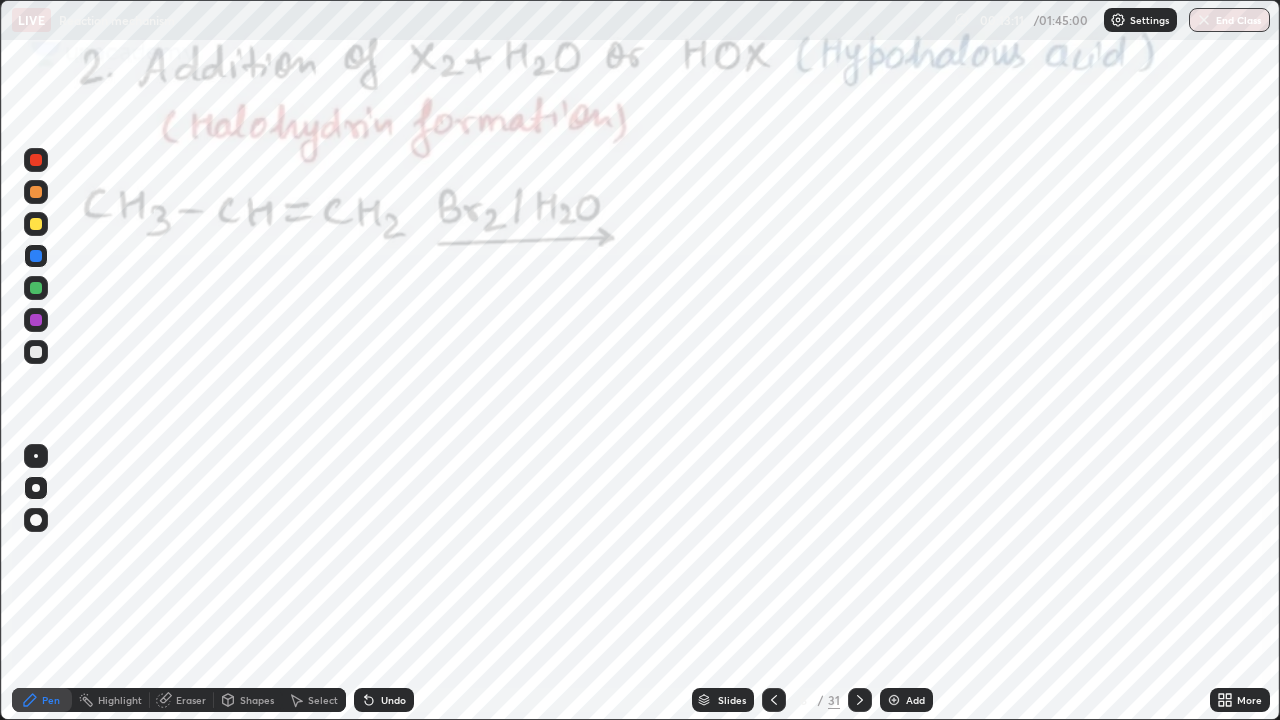 click 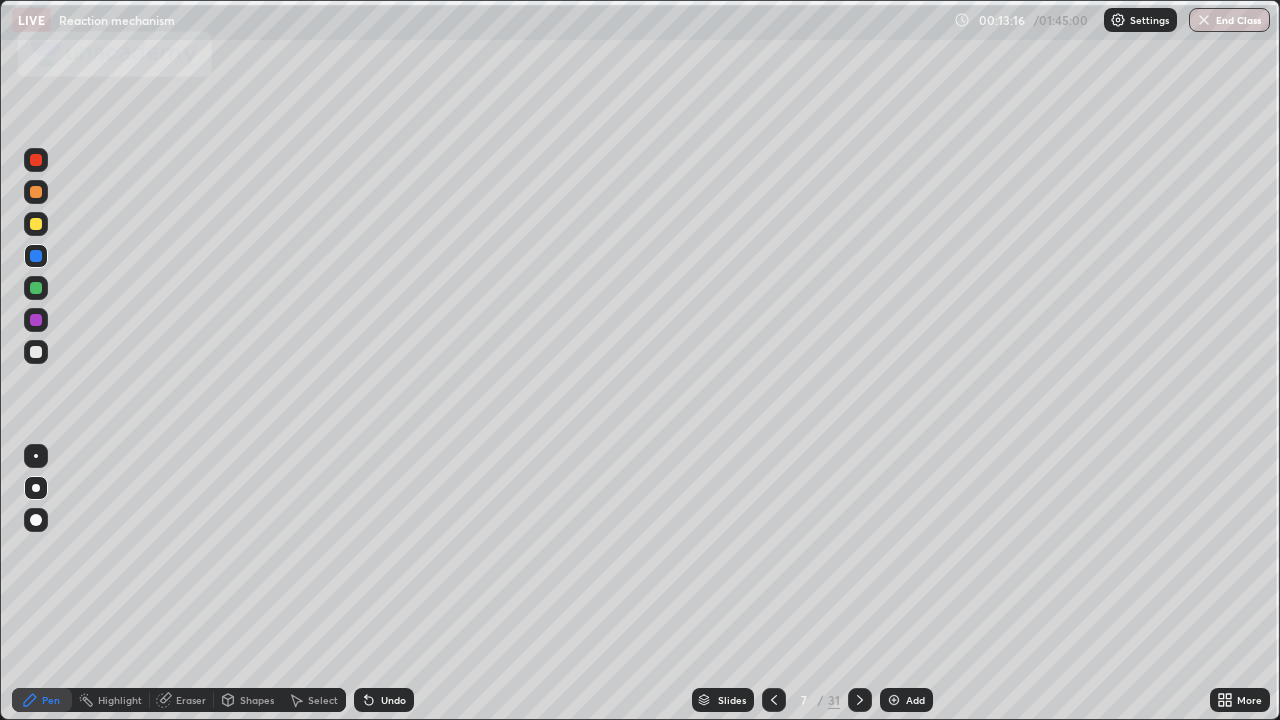 click at bounding box center (36, 352) 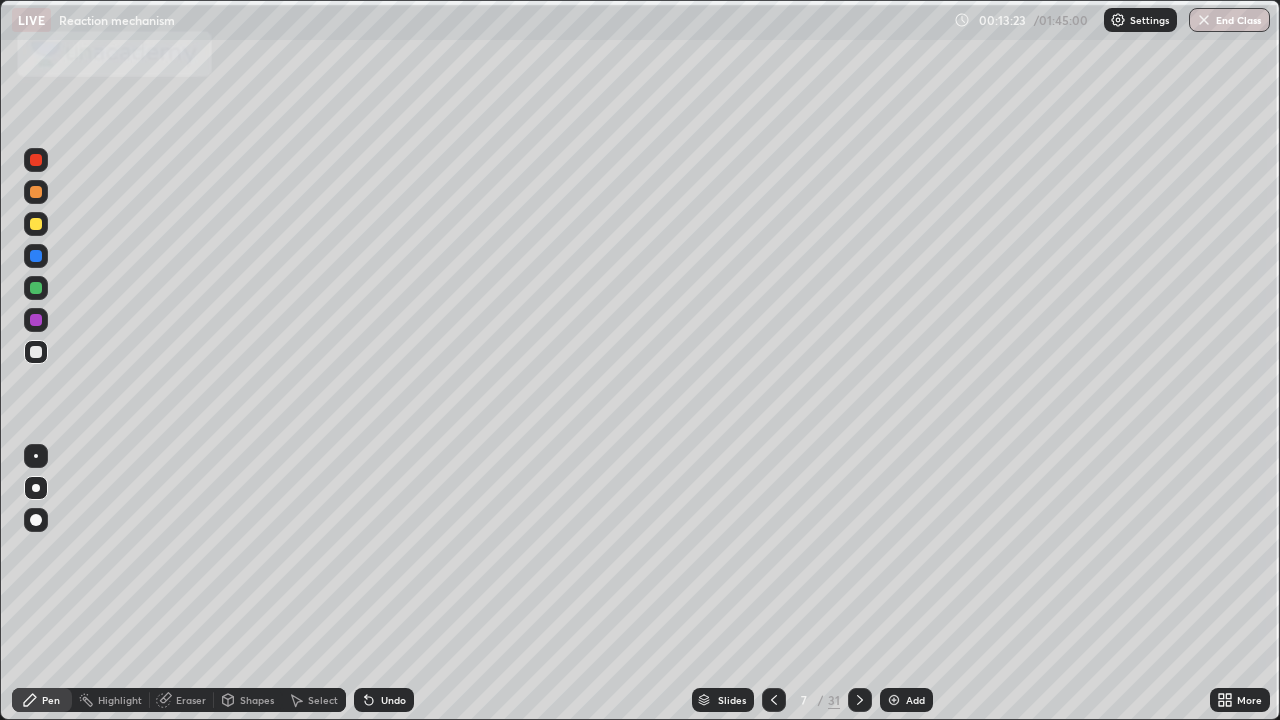 click 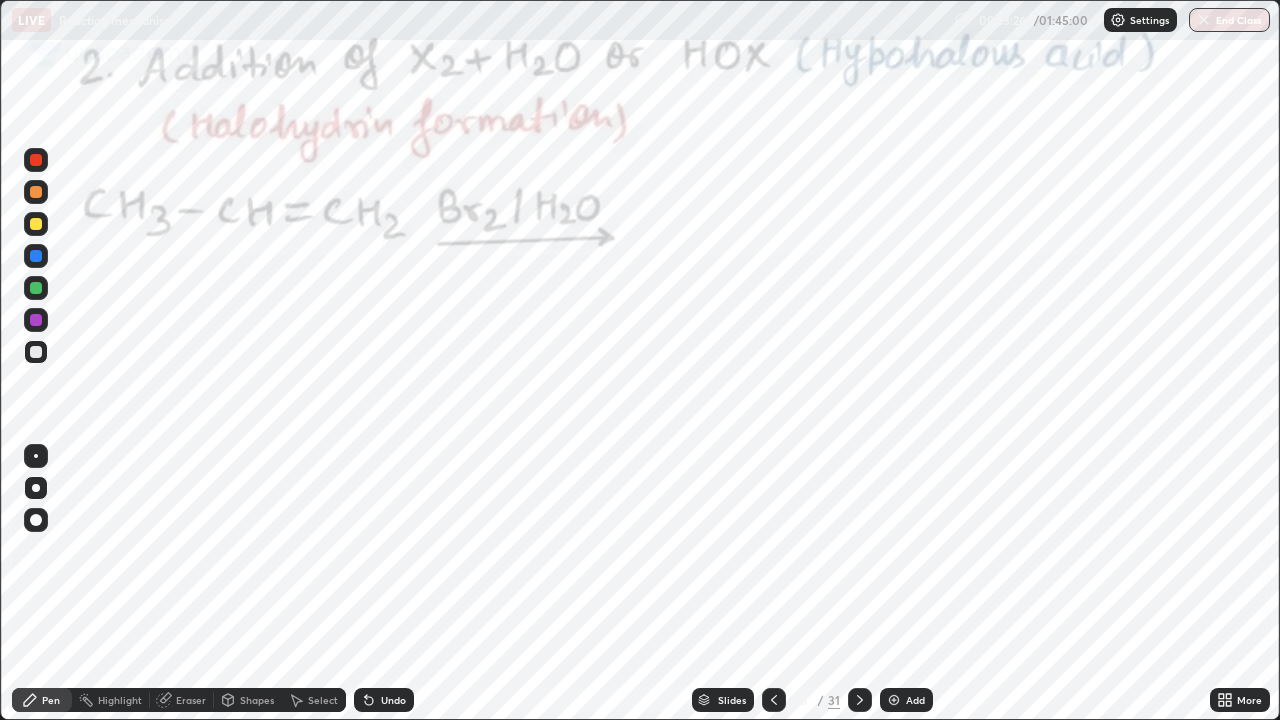 click 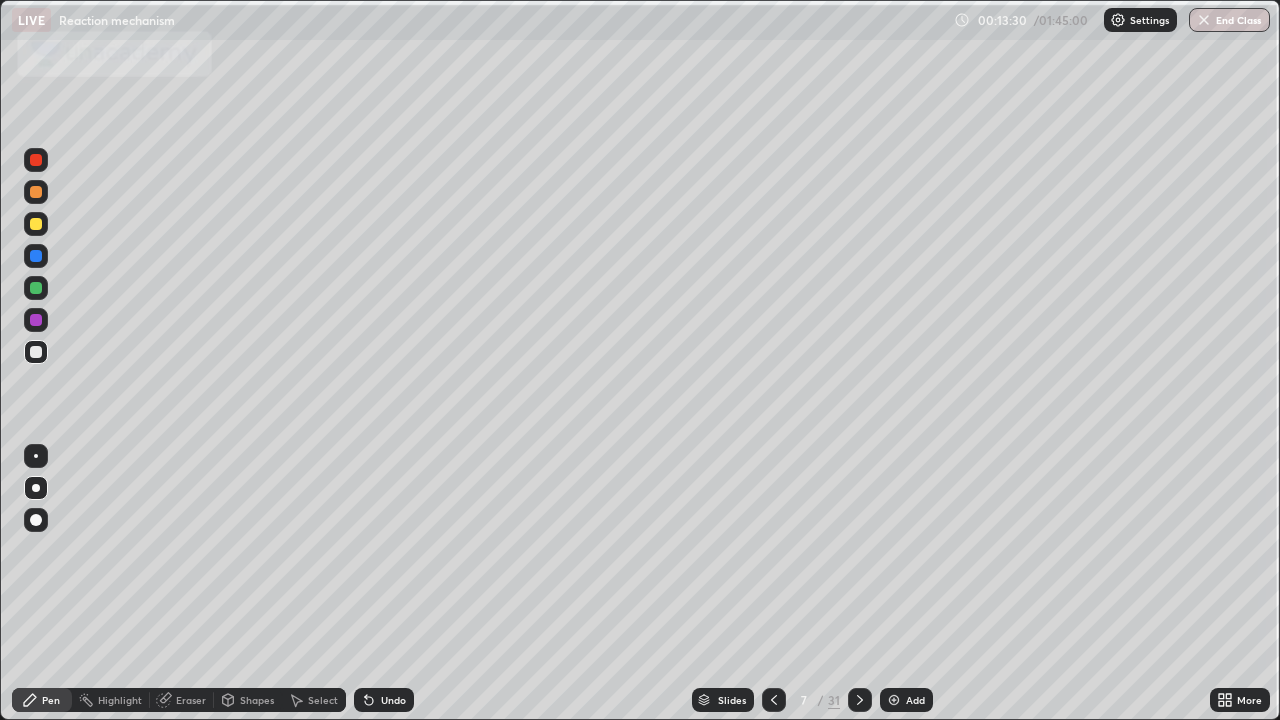 click at bounding box center [774, 700] 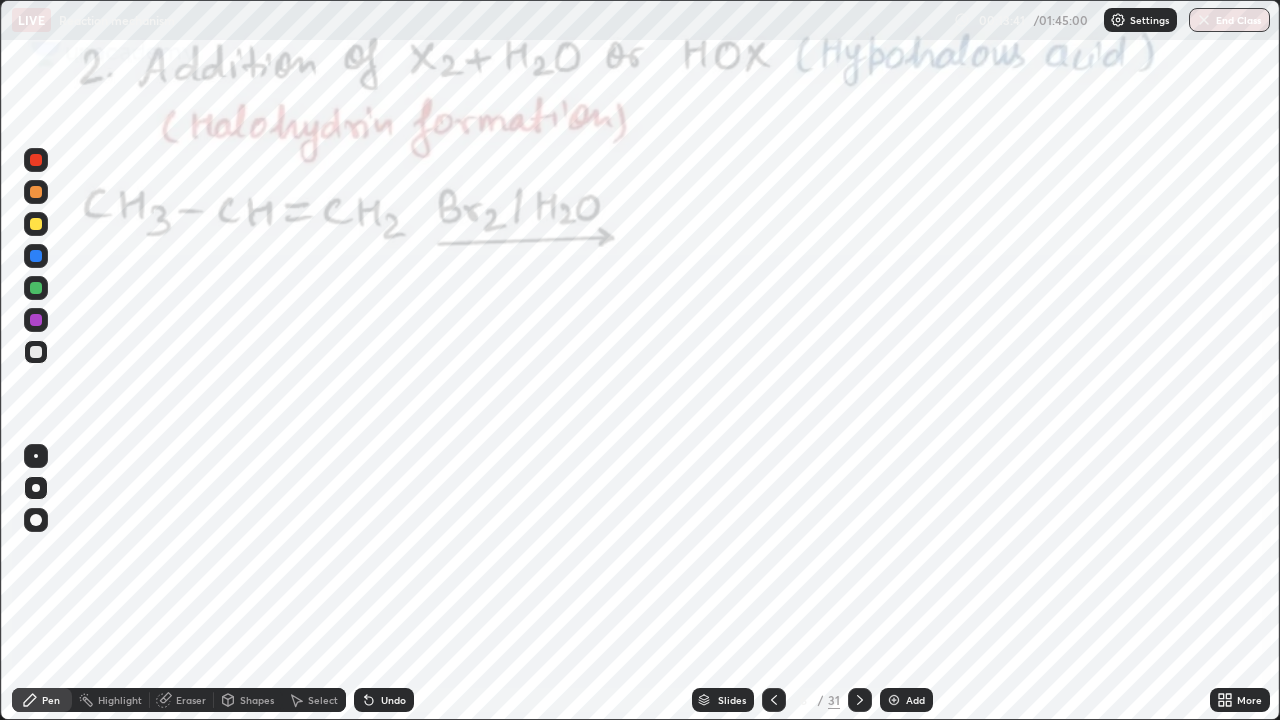 click at bounding box center [774, 700] 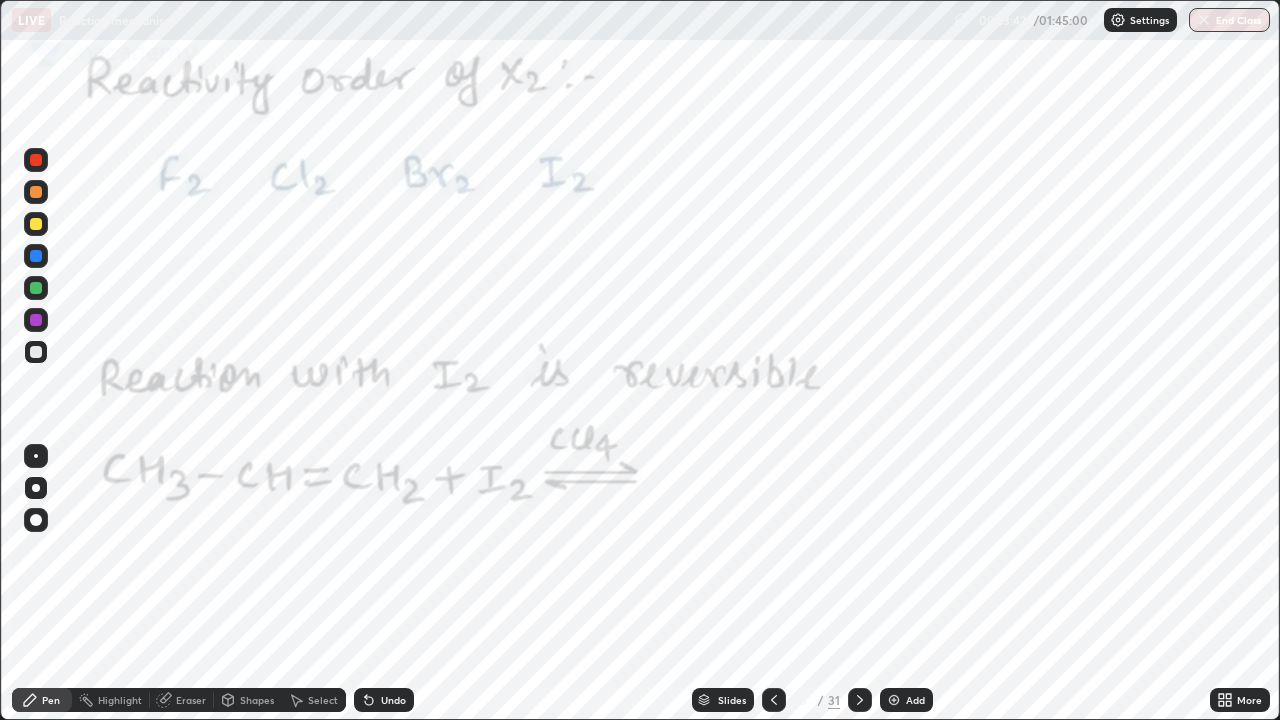 click at bounding box center (860, 700) 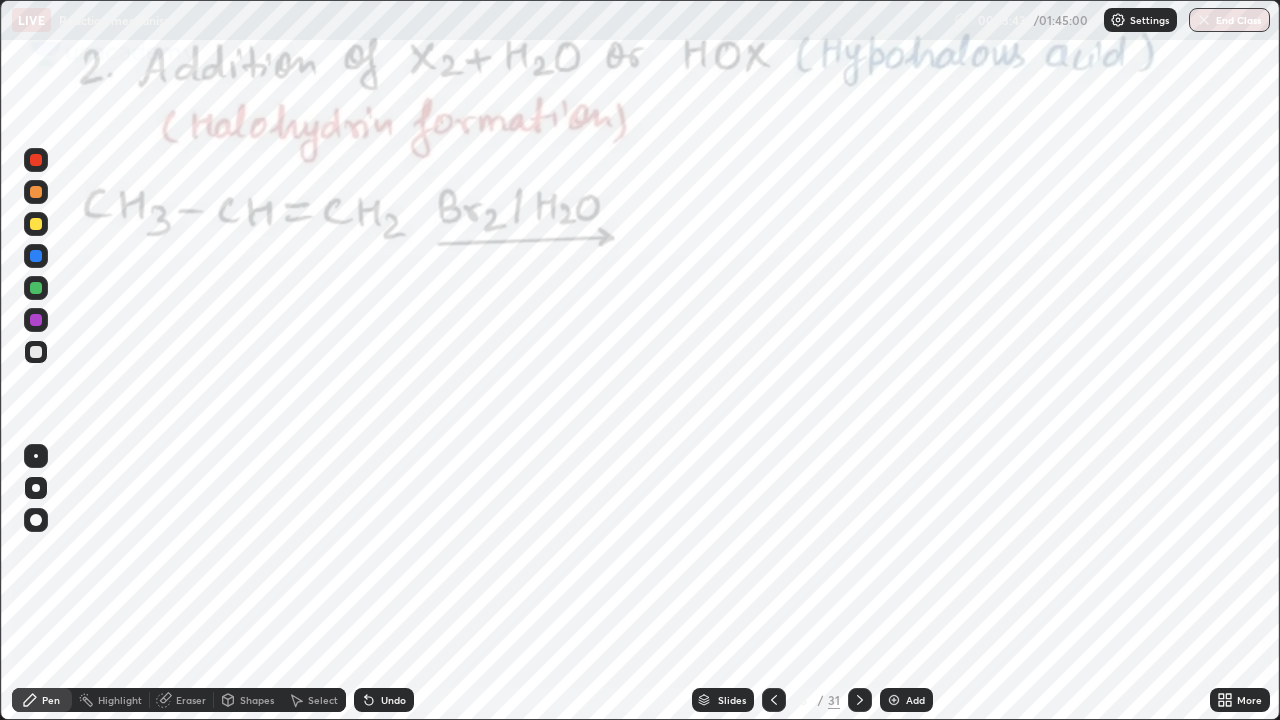 click 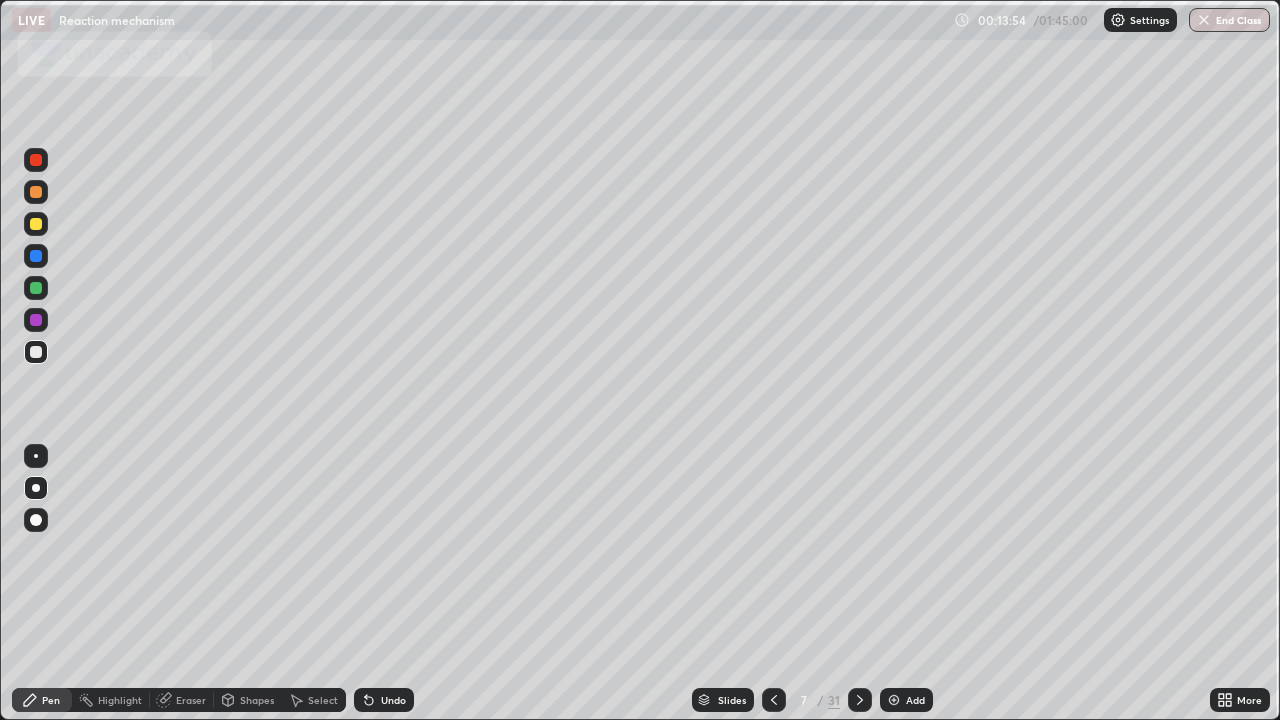 click on "Undo" at bounding box center (393, 700) 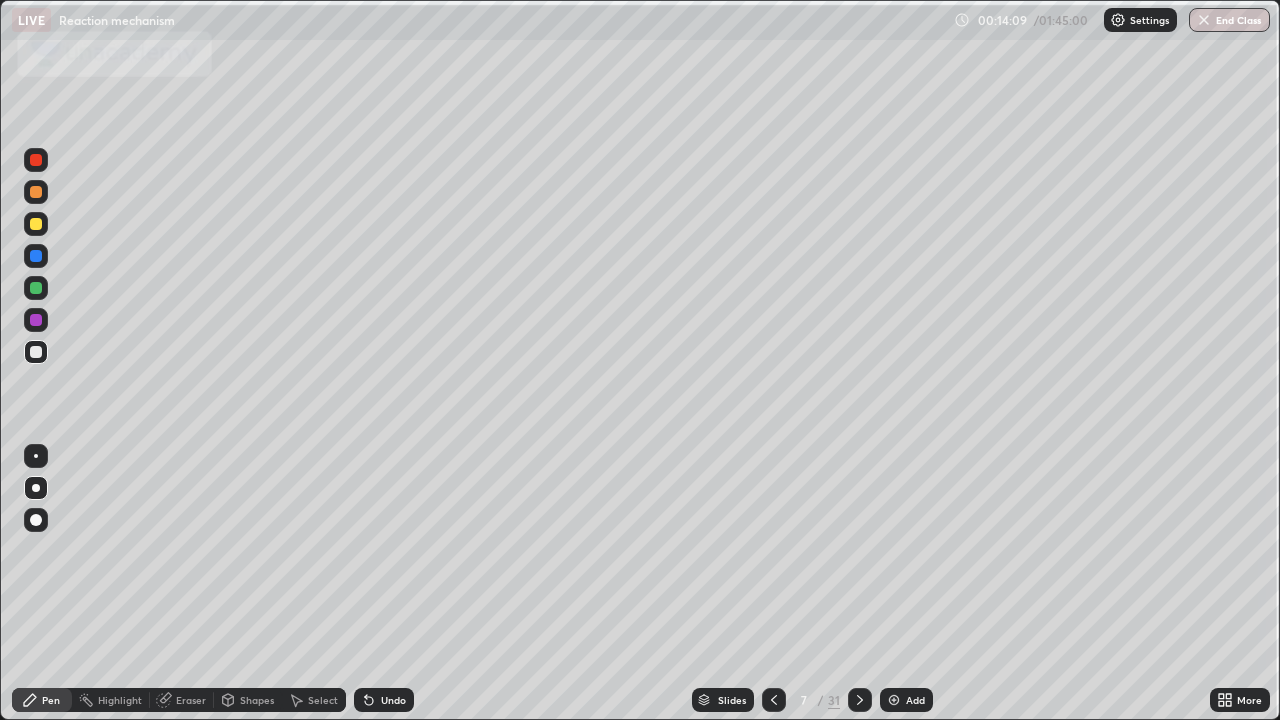 click on "Eraser" at bounding box center [191, 700] 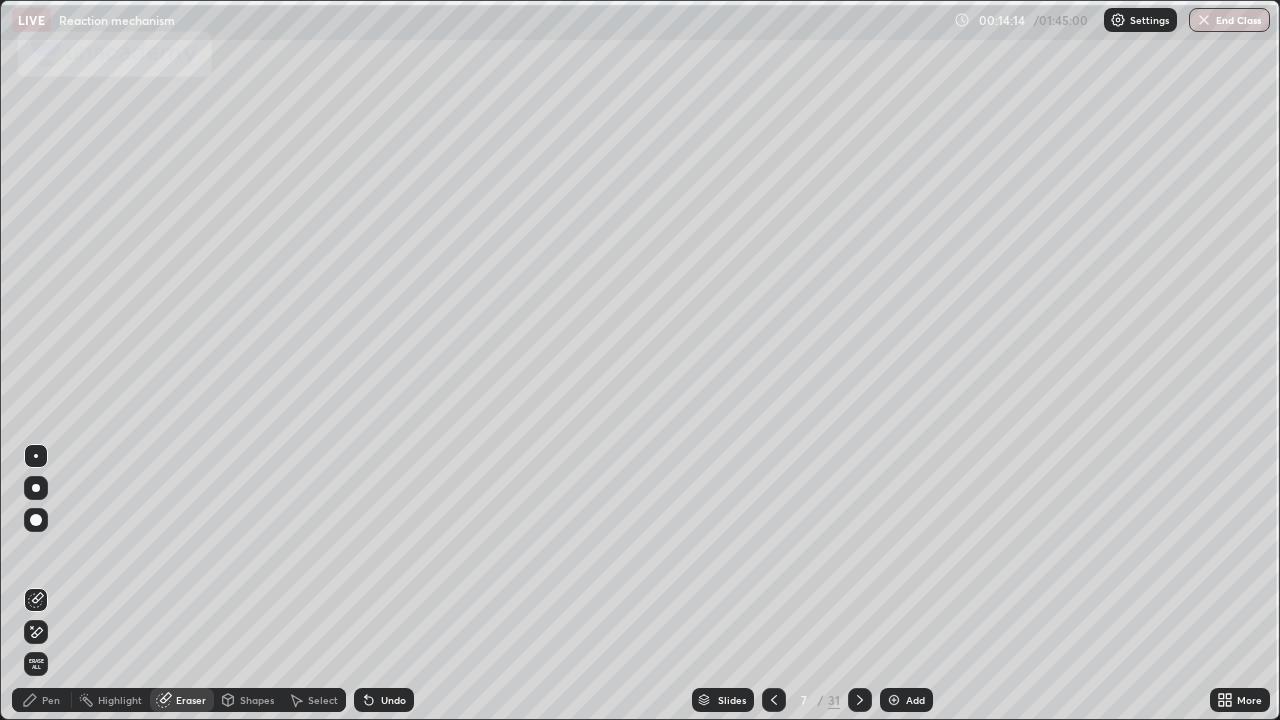 click 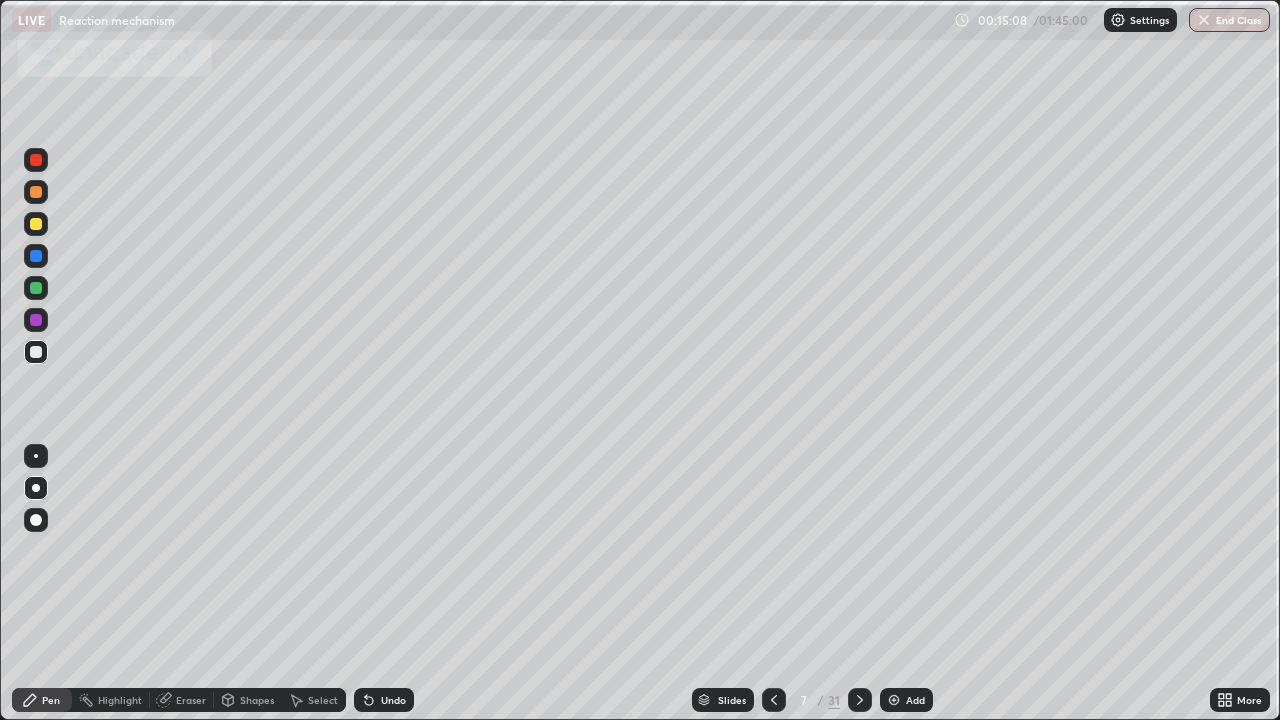 click 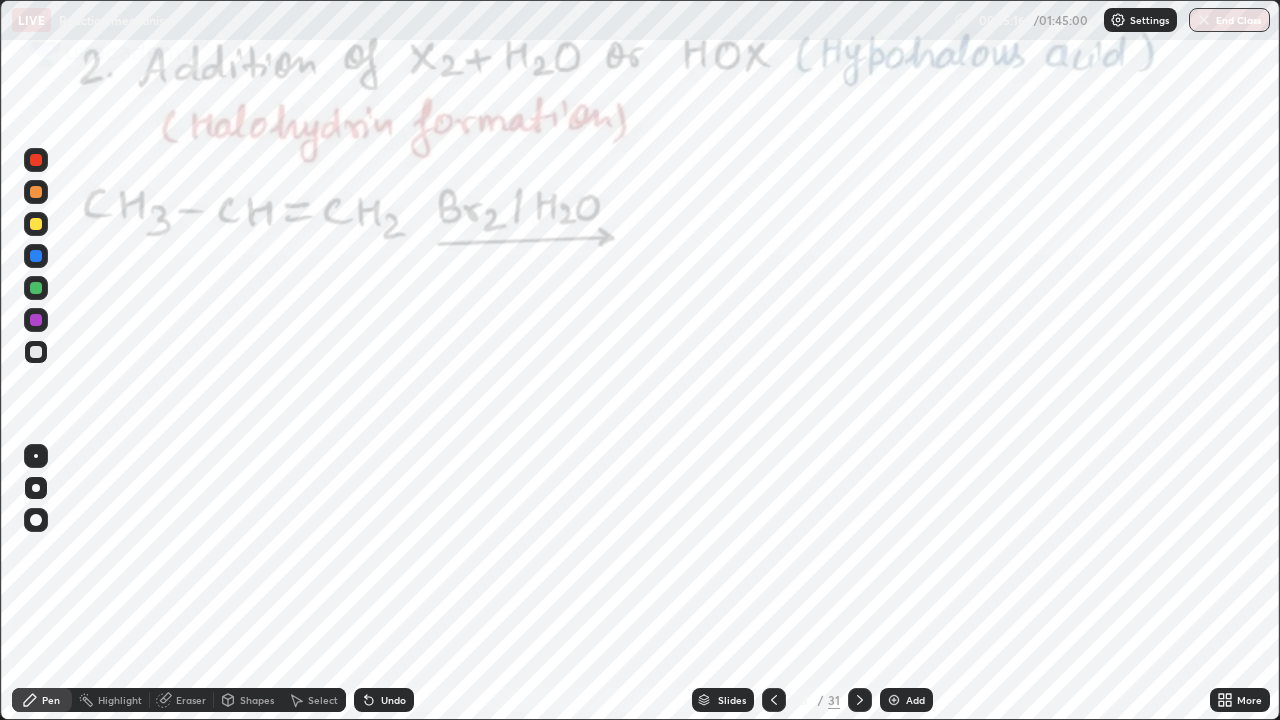 click 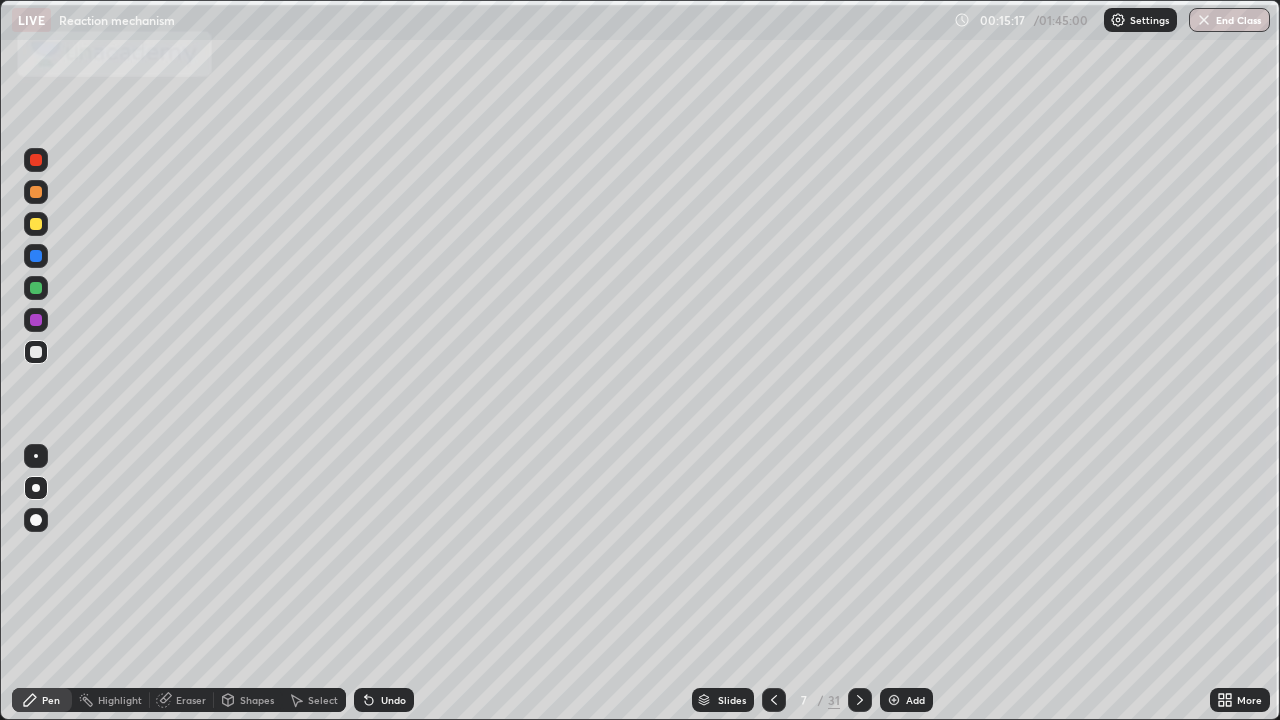 click 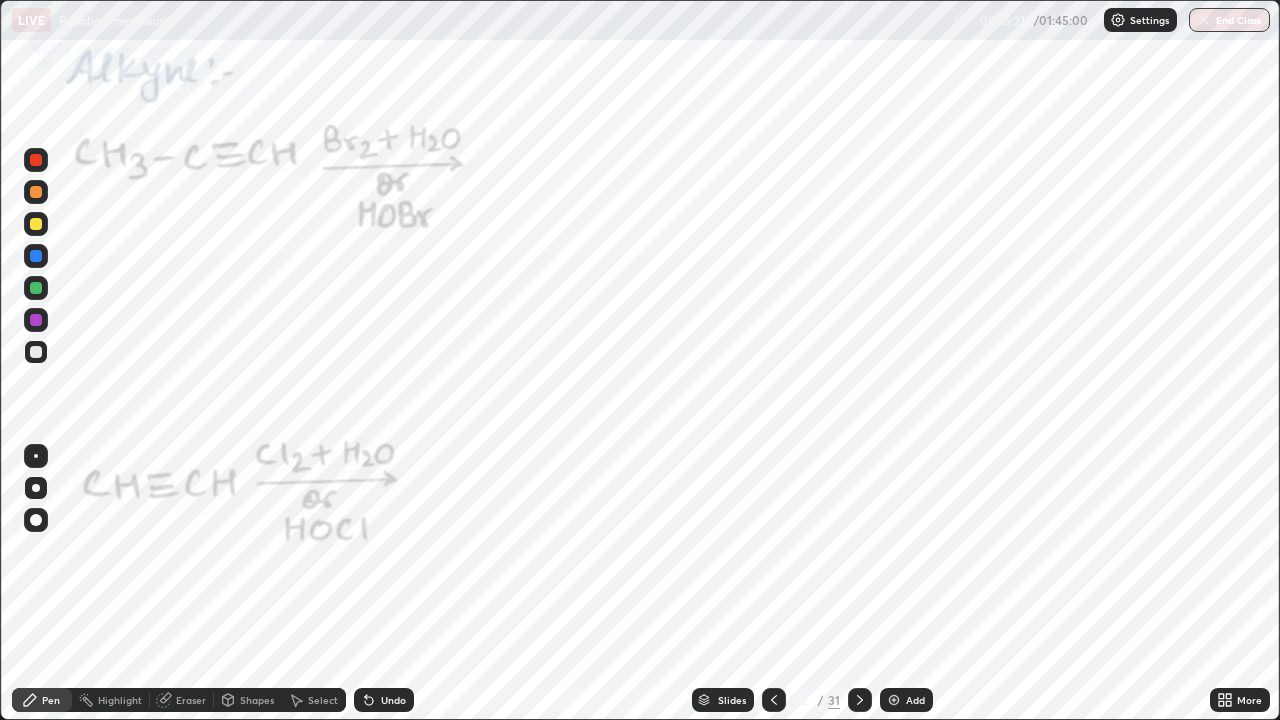 click at bounding box center (36, 256) 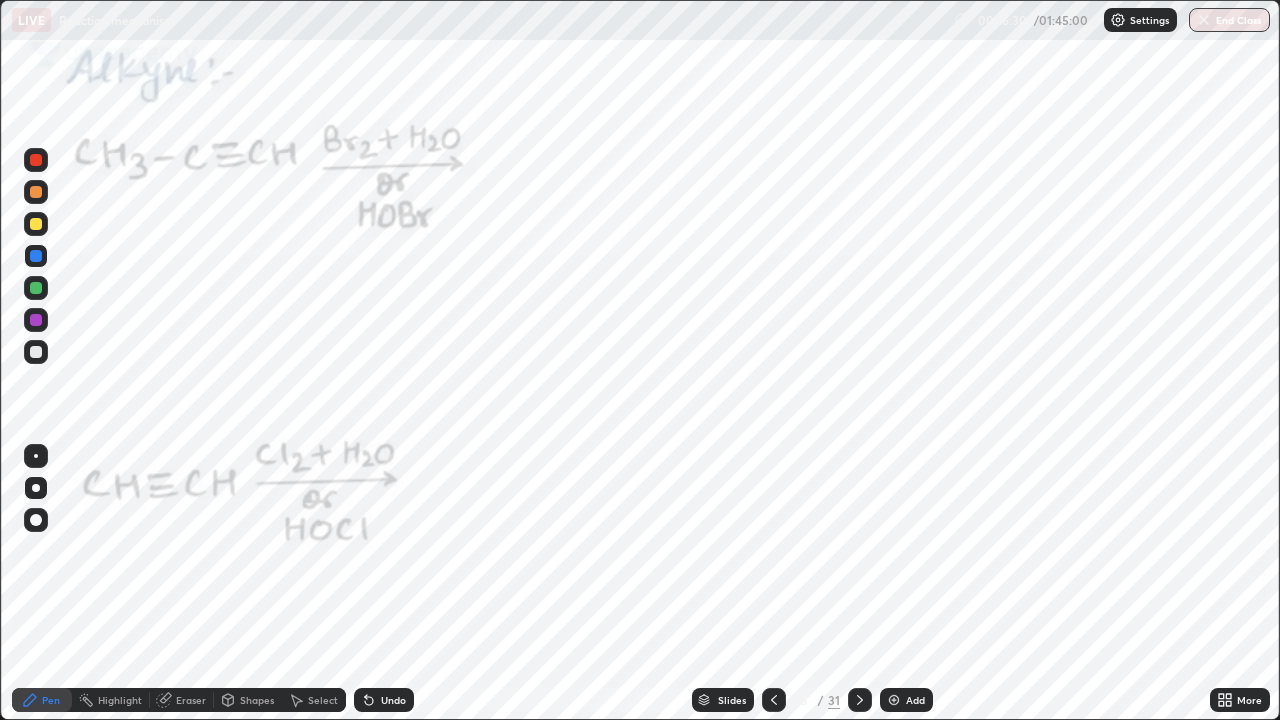 click at bounding box center (36, 256) 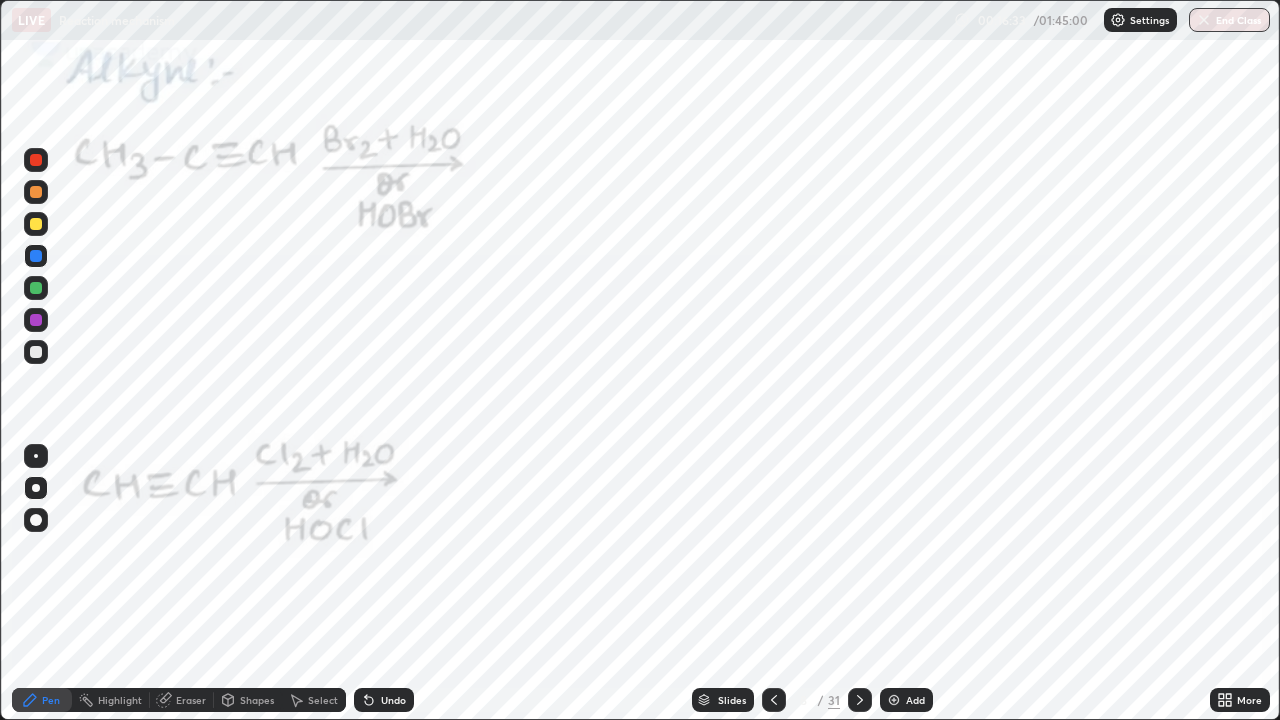 click at bounding box center (36, 256) 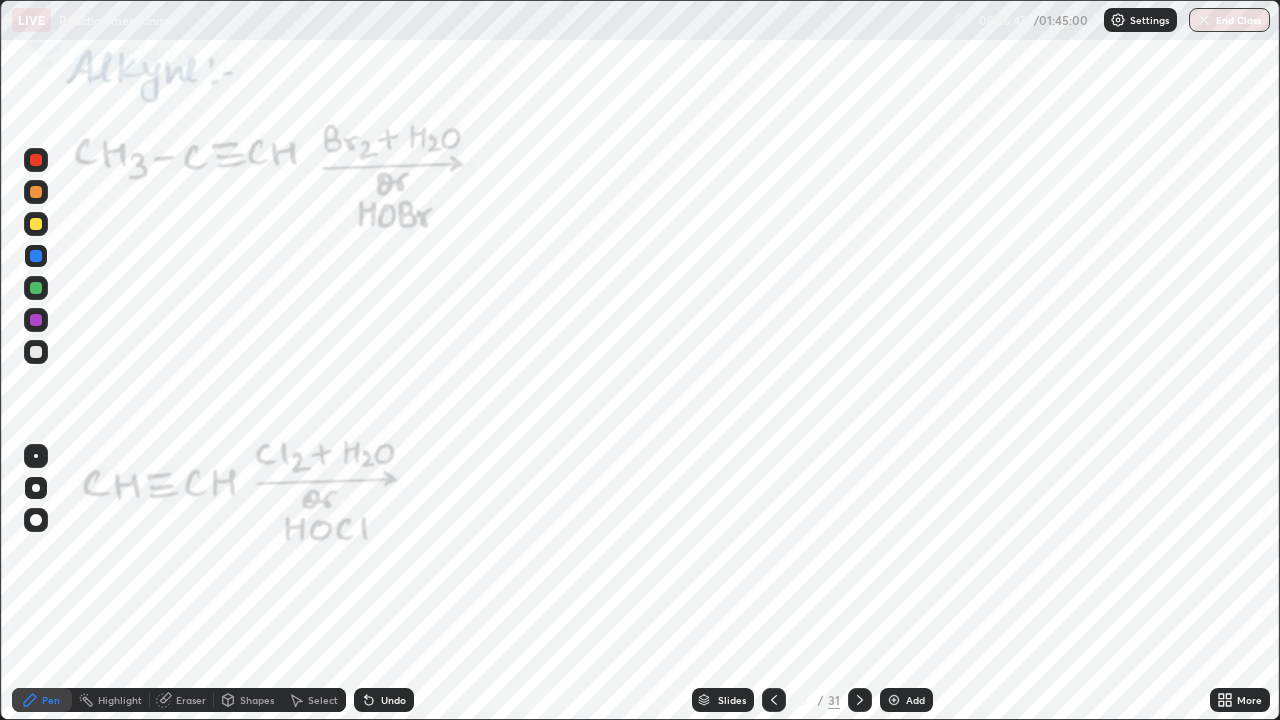 click on "Undo" at bounding box center (384, 700) 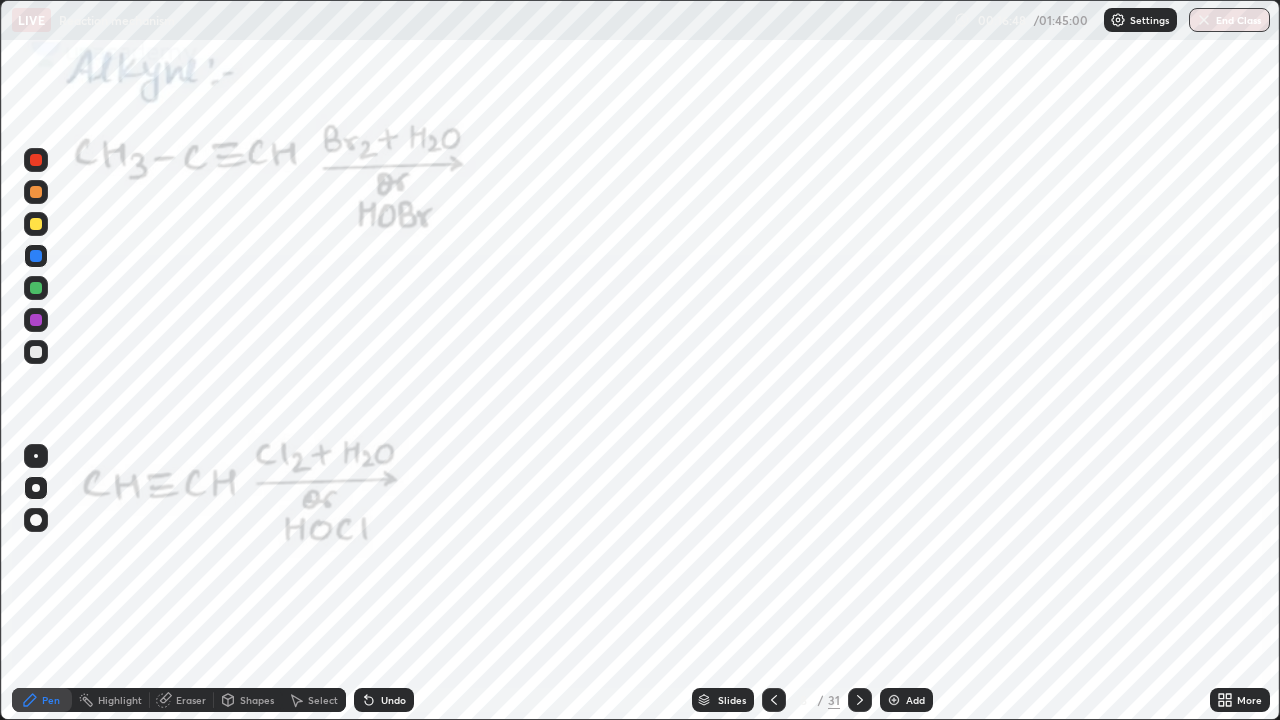 click on "Undo" at bounding box center [384, 700] 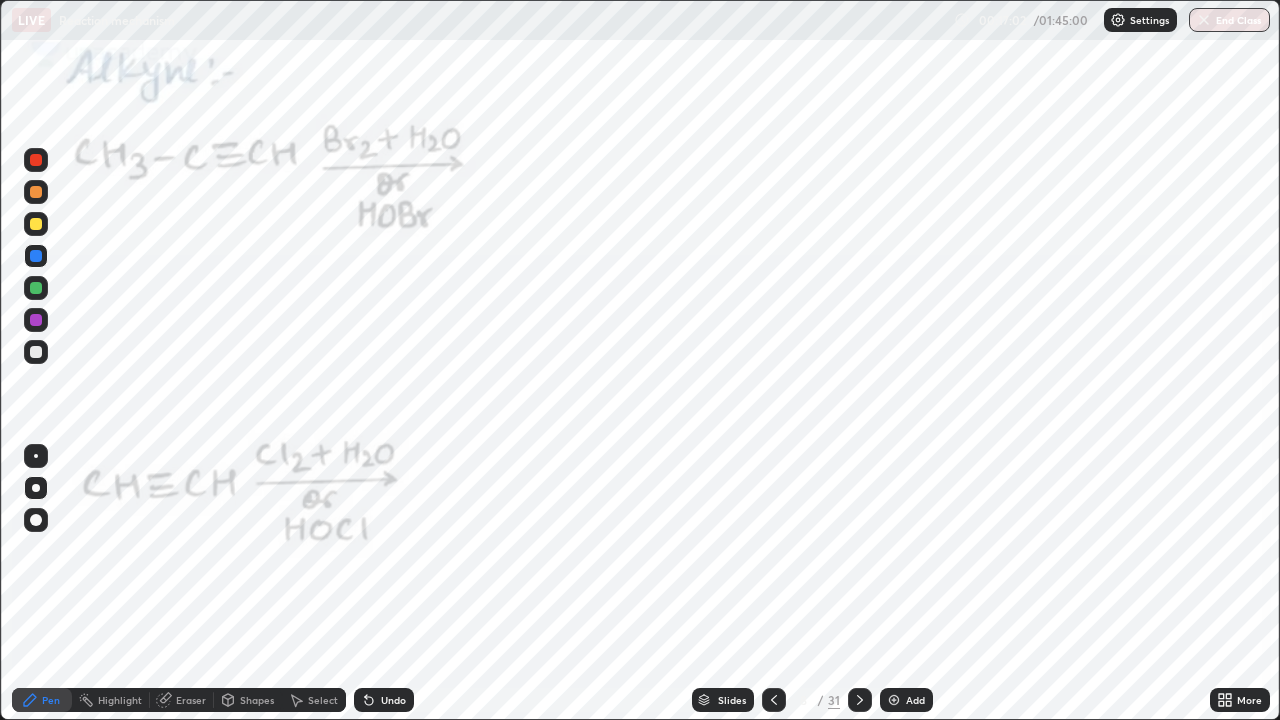 click on "Highlight" at bounding box center (111, 700) 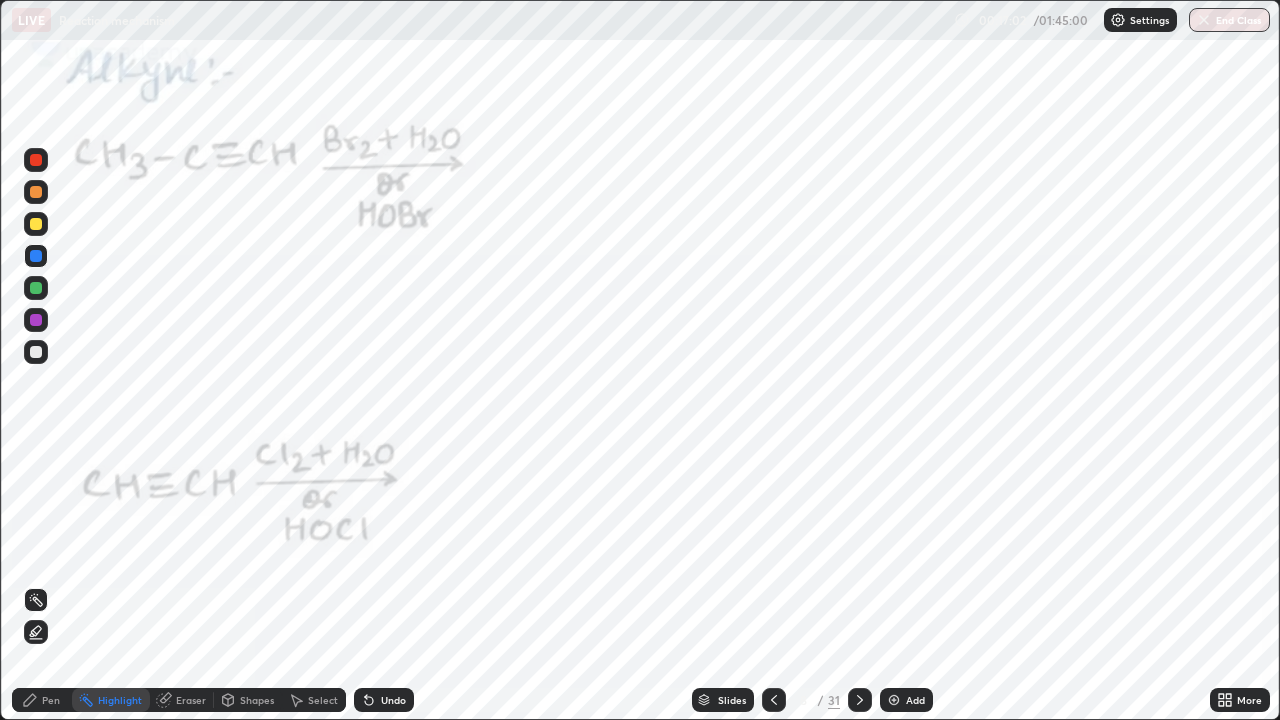 click on "Eraser" at bounding box center (191, 700) 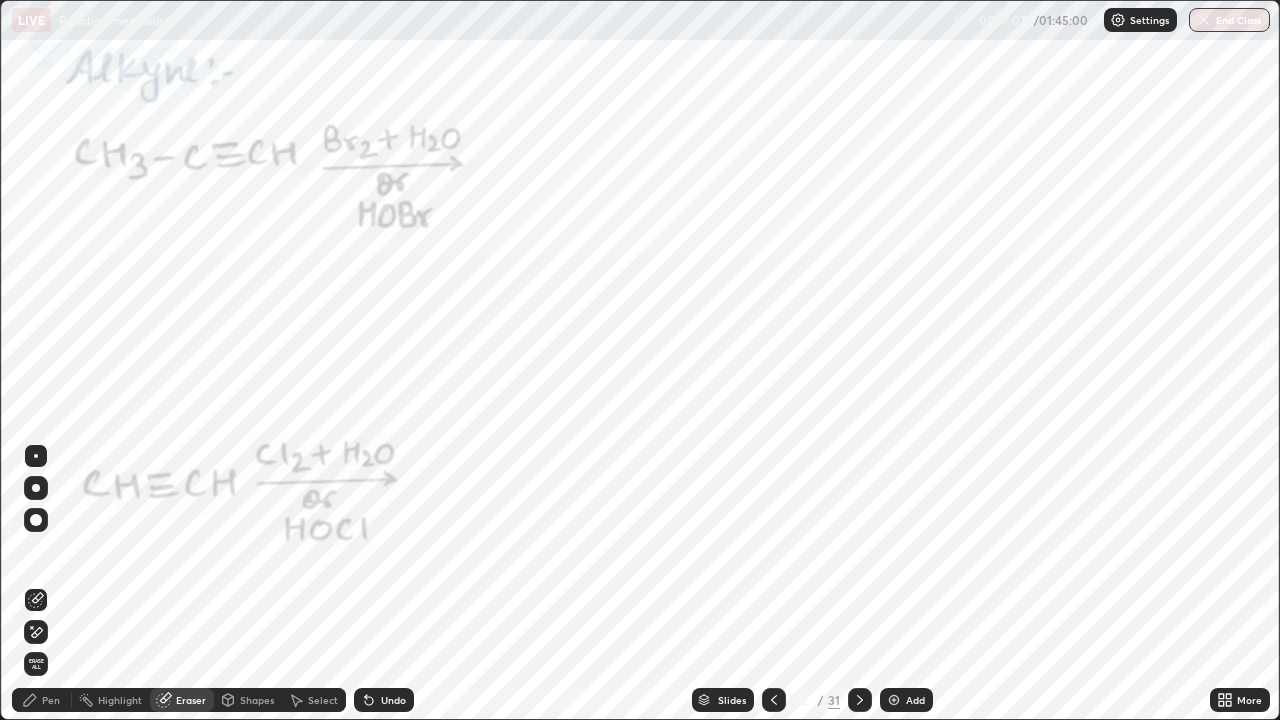 click 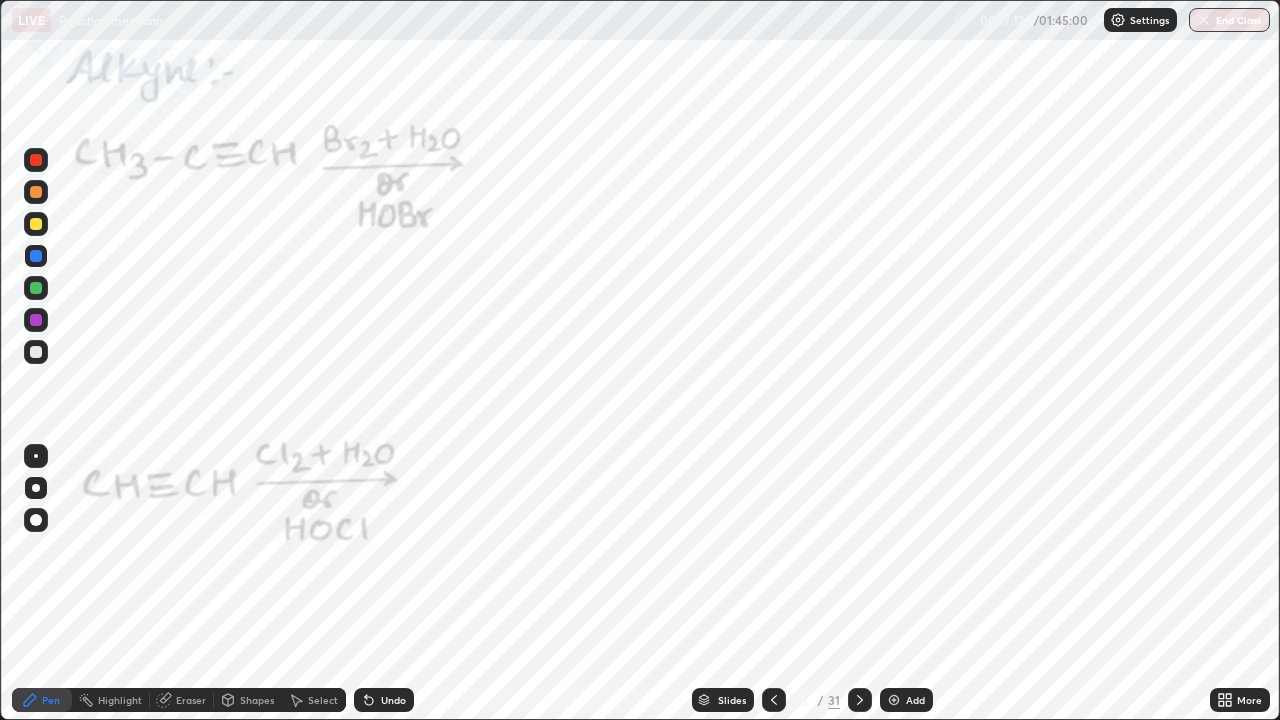 click on "Undo" at bounding box center (393, 700) 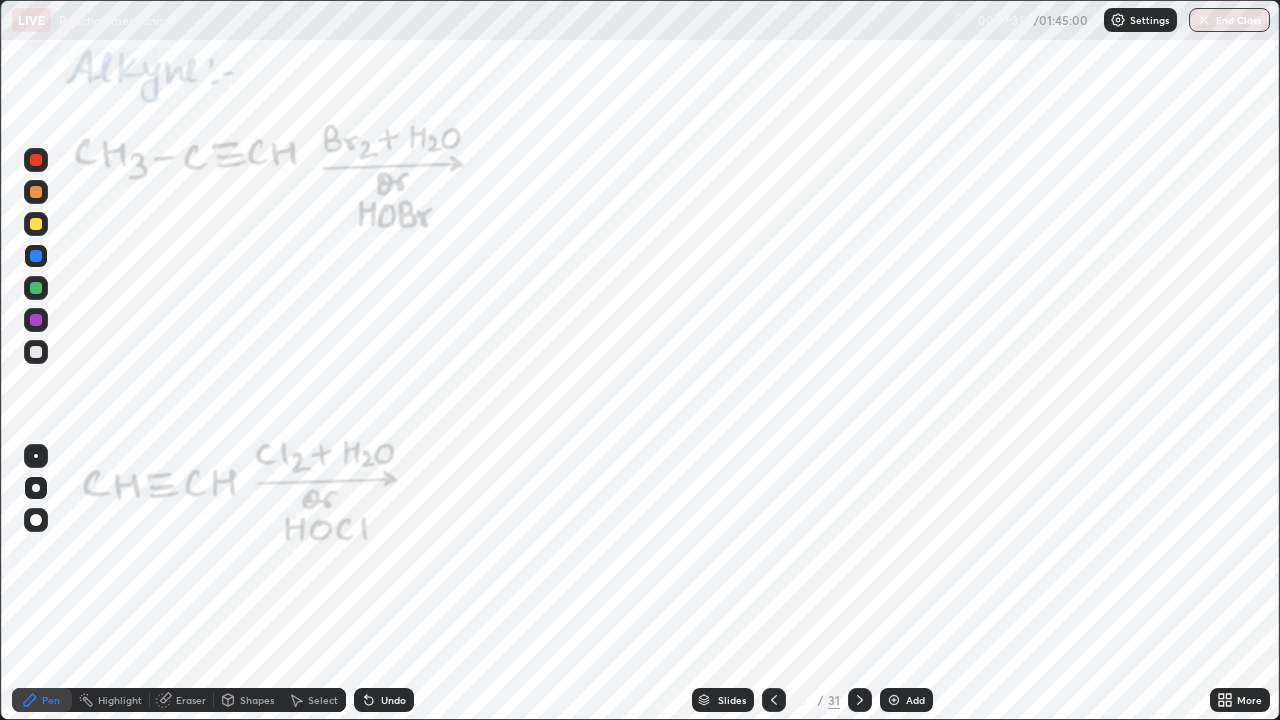 click at bounding box center [36, 288] 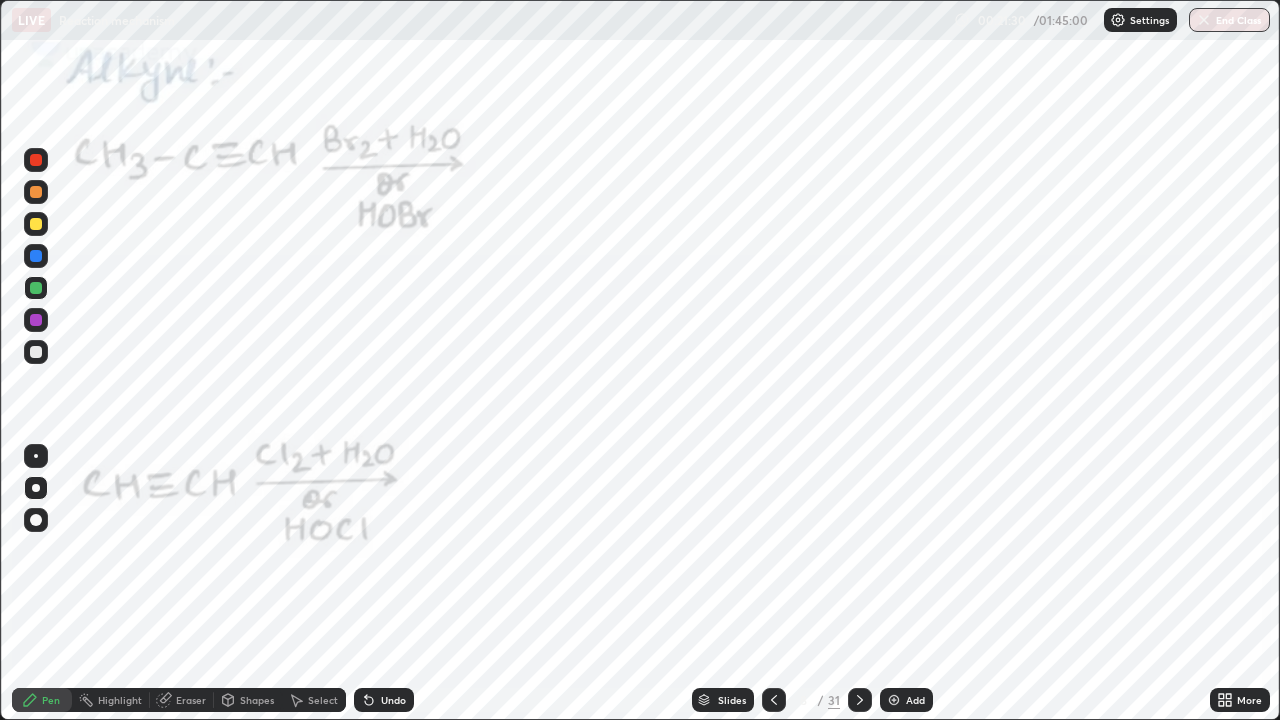 click at bounding box center (36, 320) 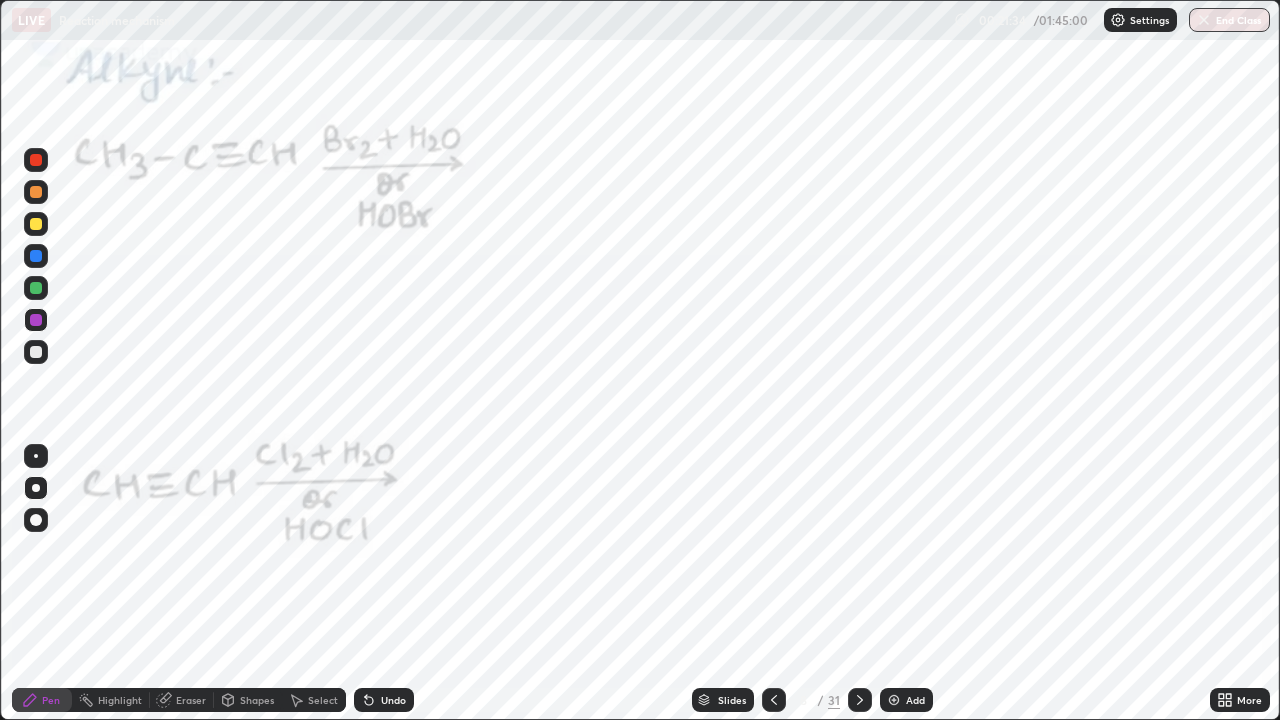 click on "Undo" at bounding box center [384, 700] 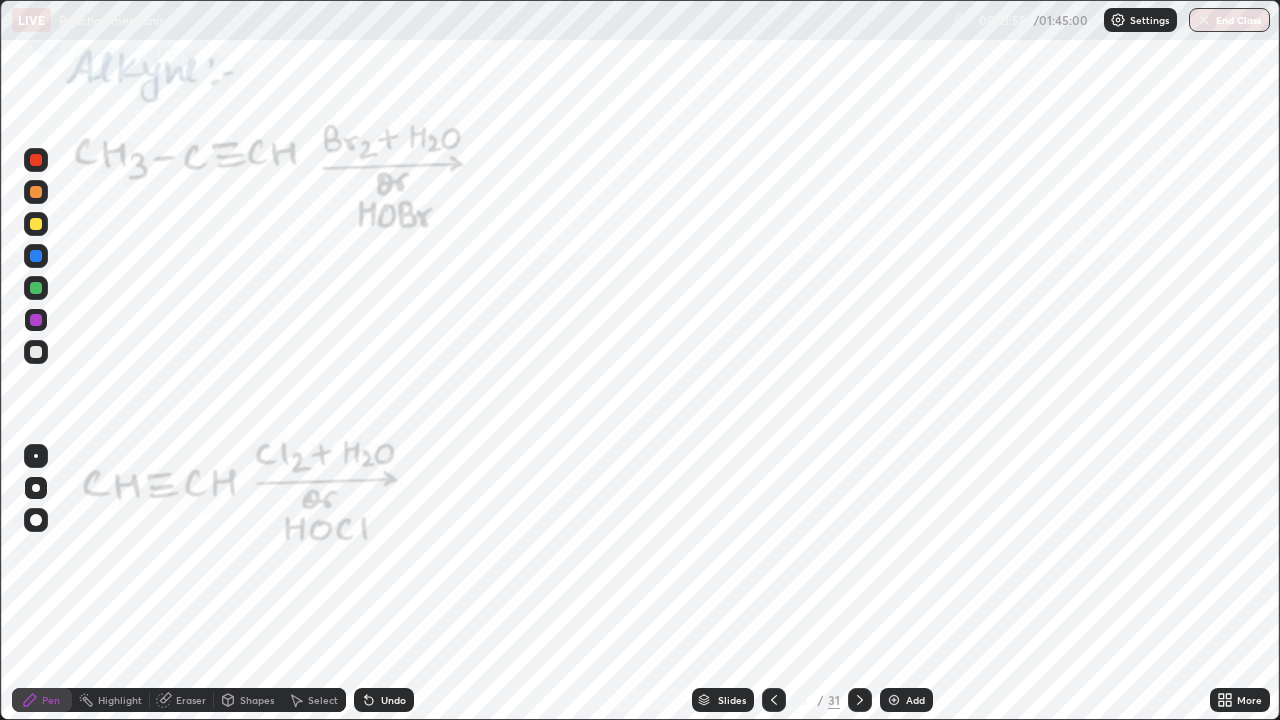 click 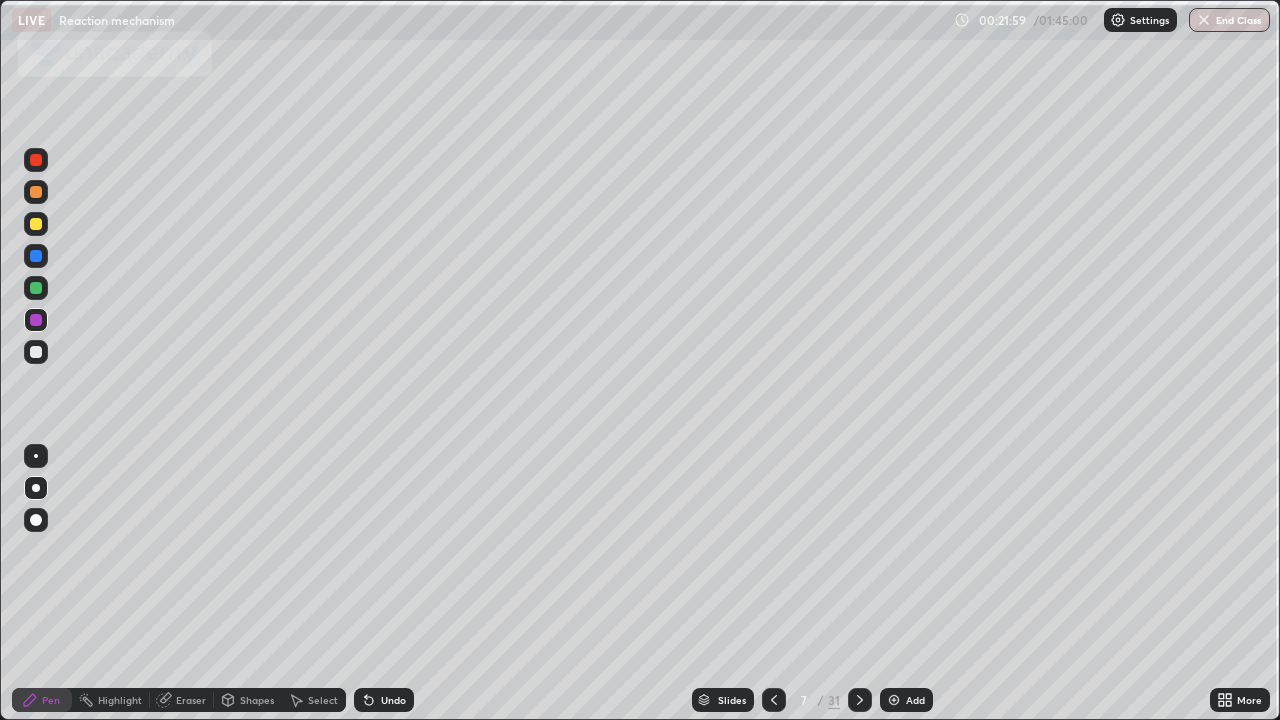 click 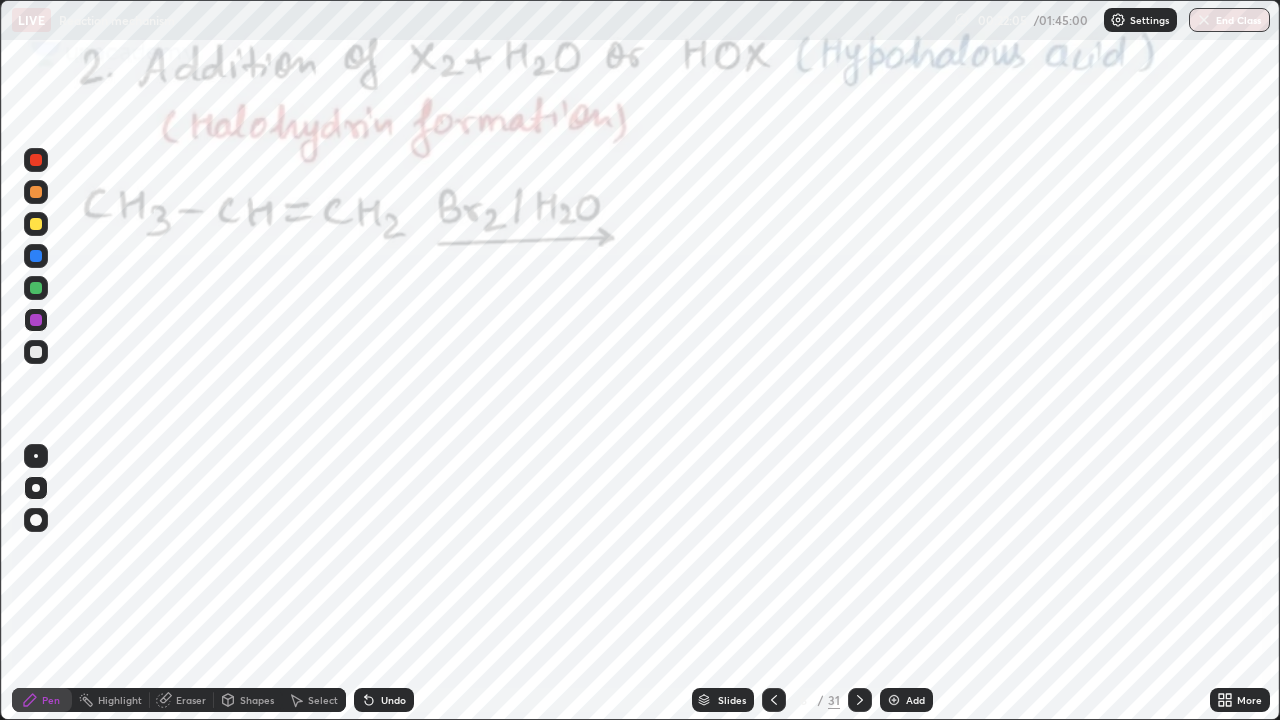 click 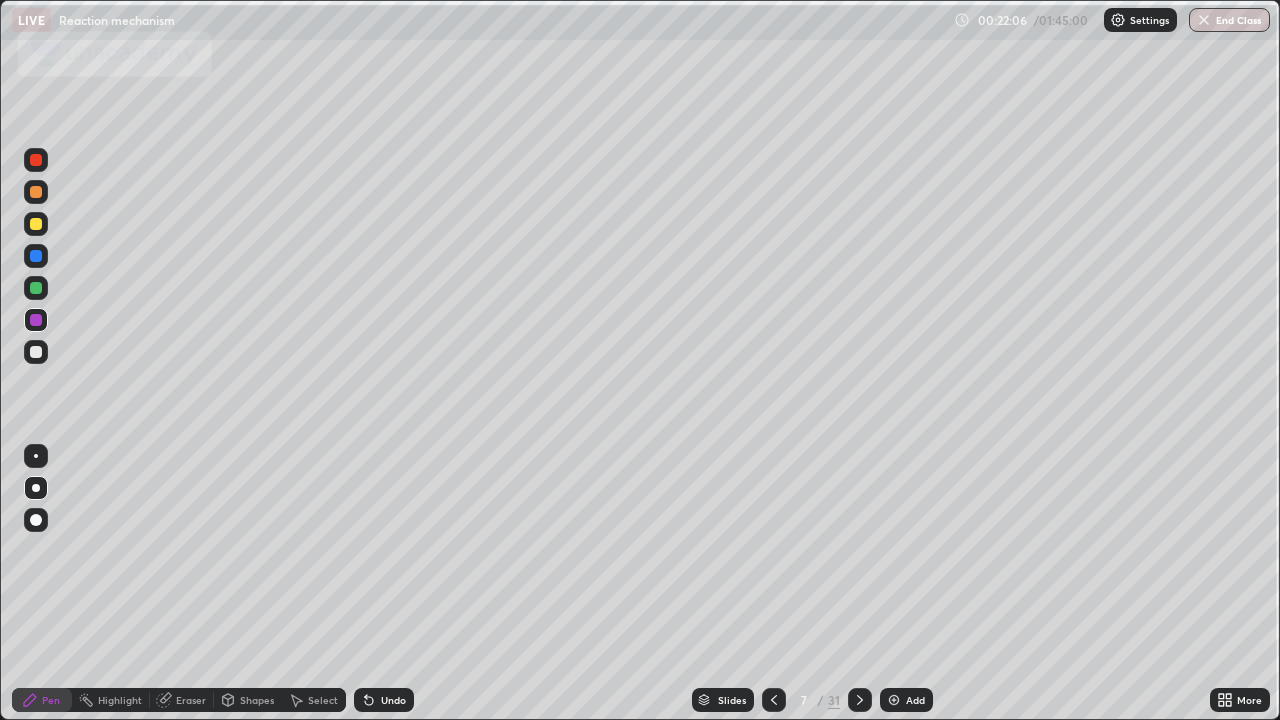click 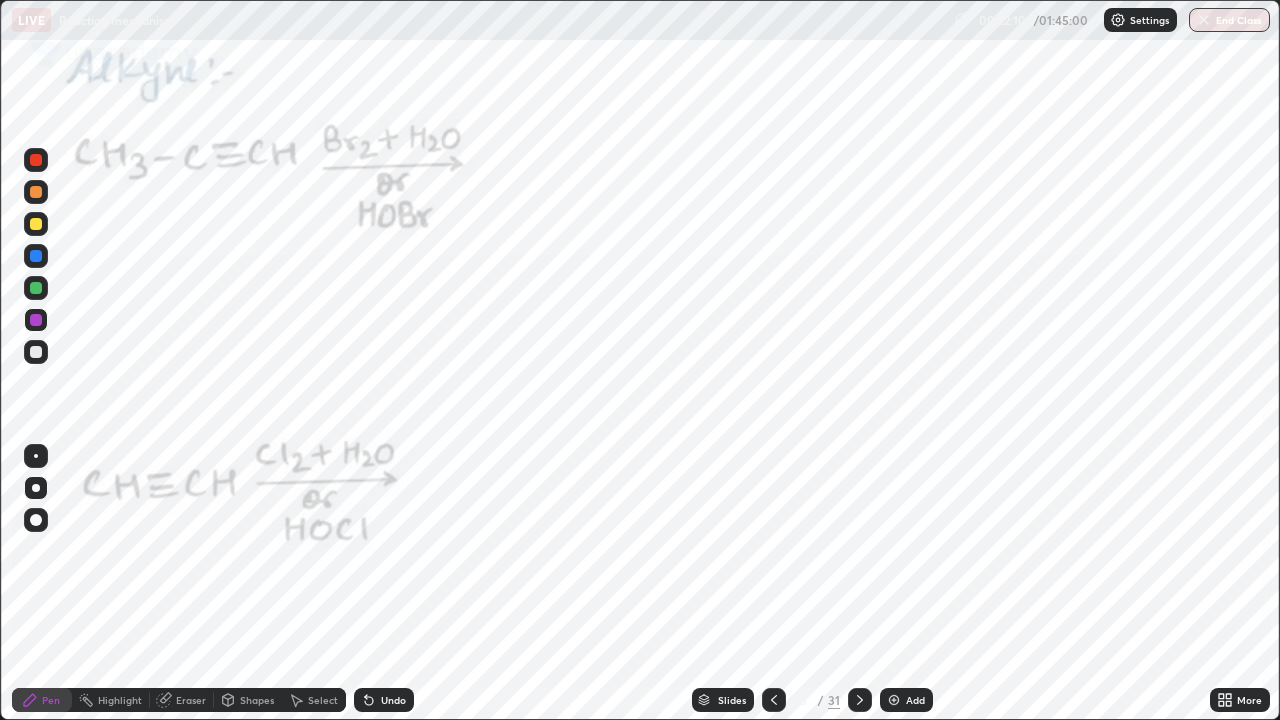 click at bounding box center [860, 700] 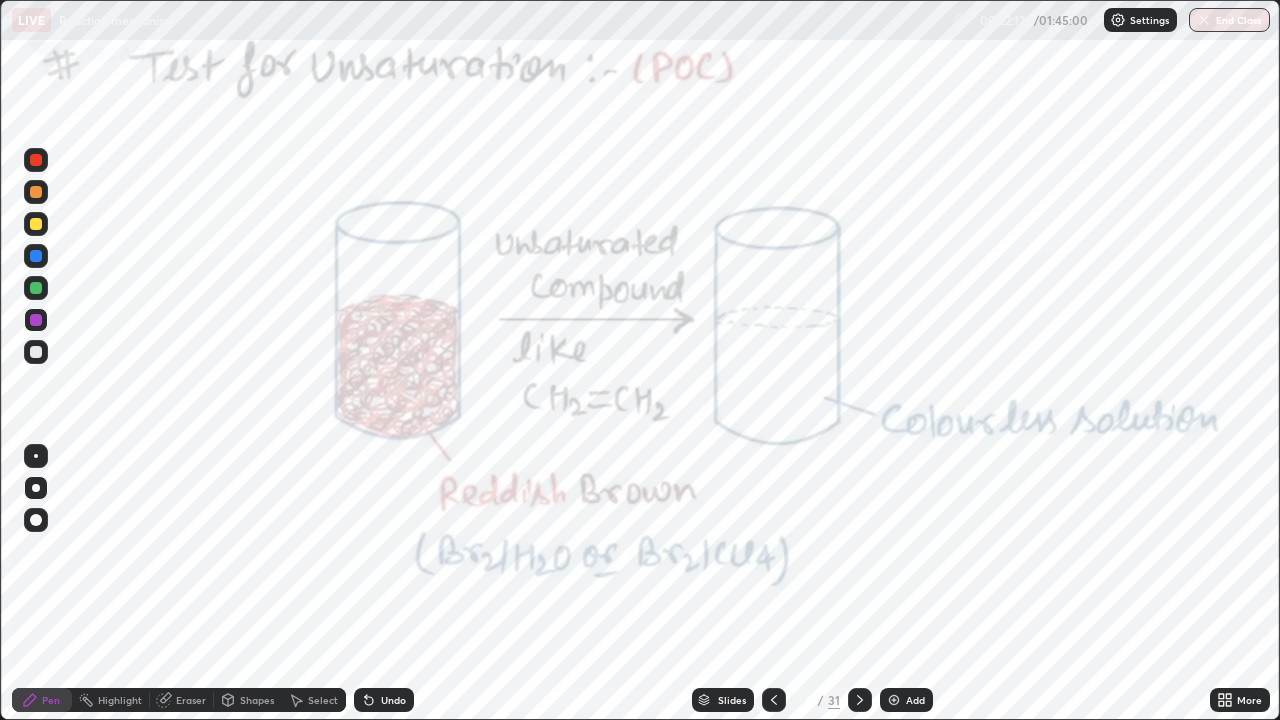click 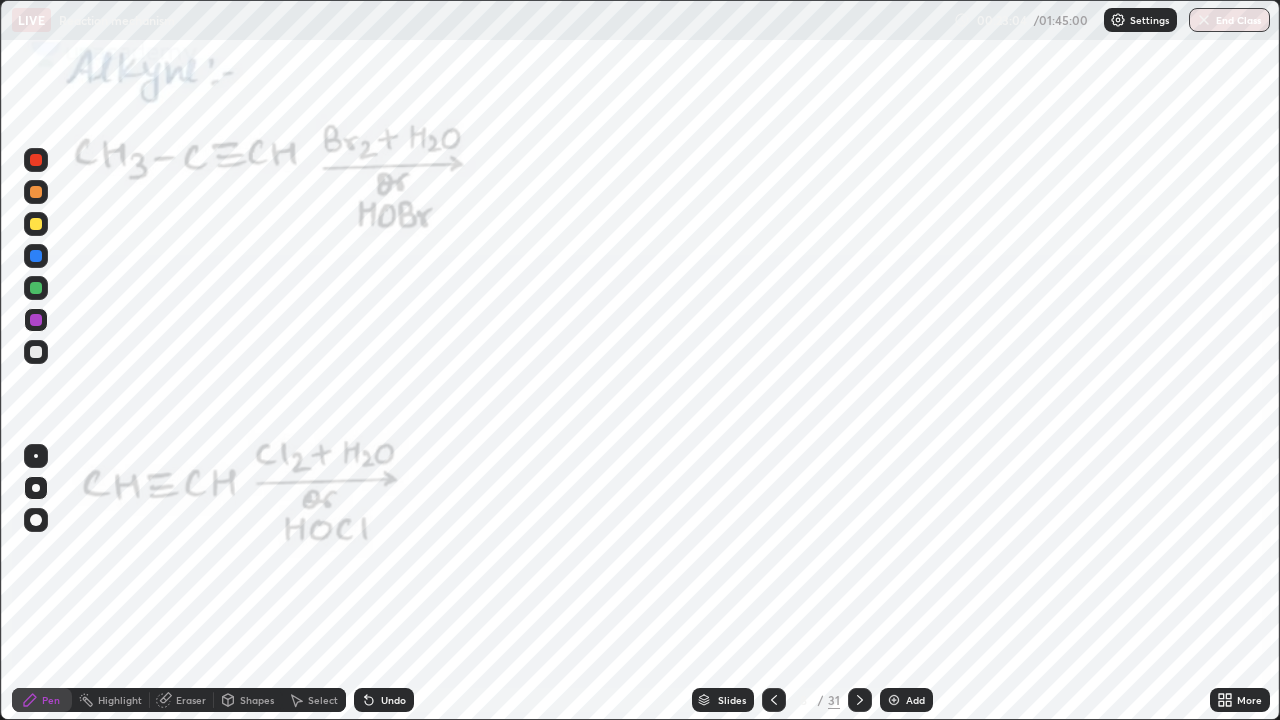 click at bounding box center (860, 700) 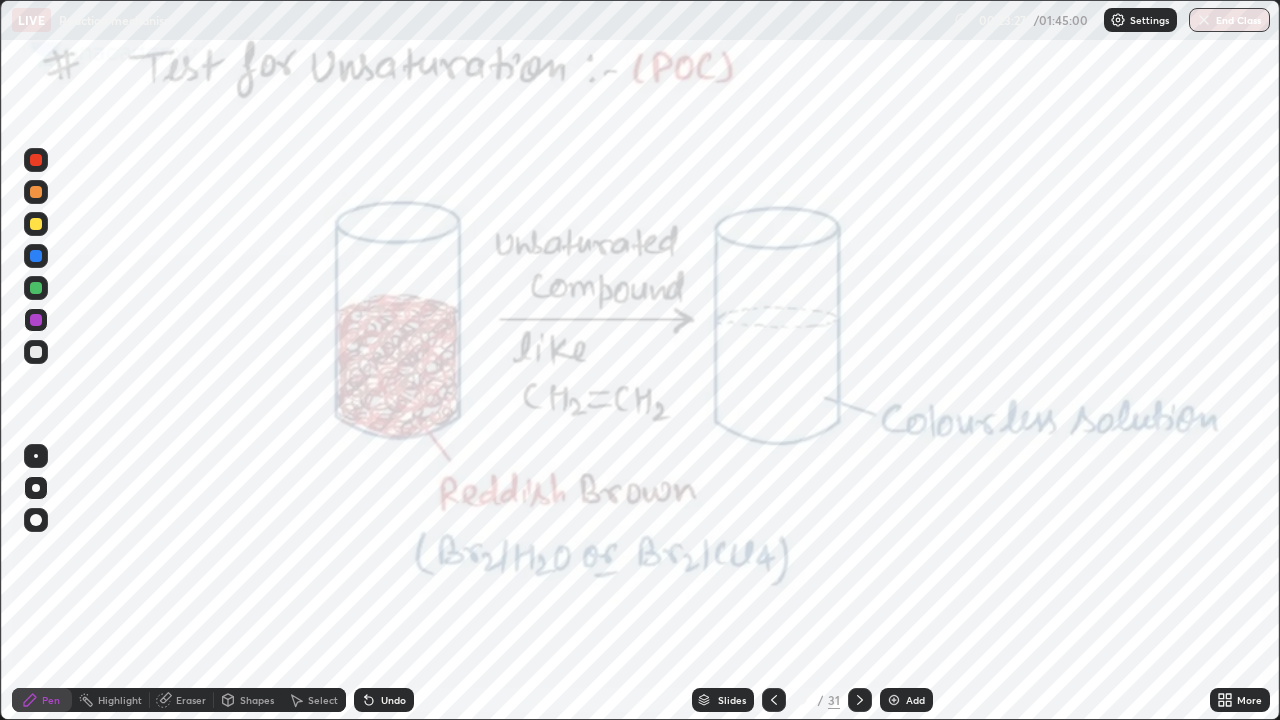 click 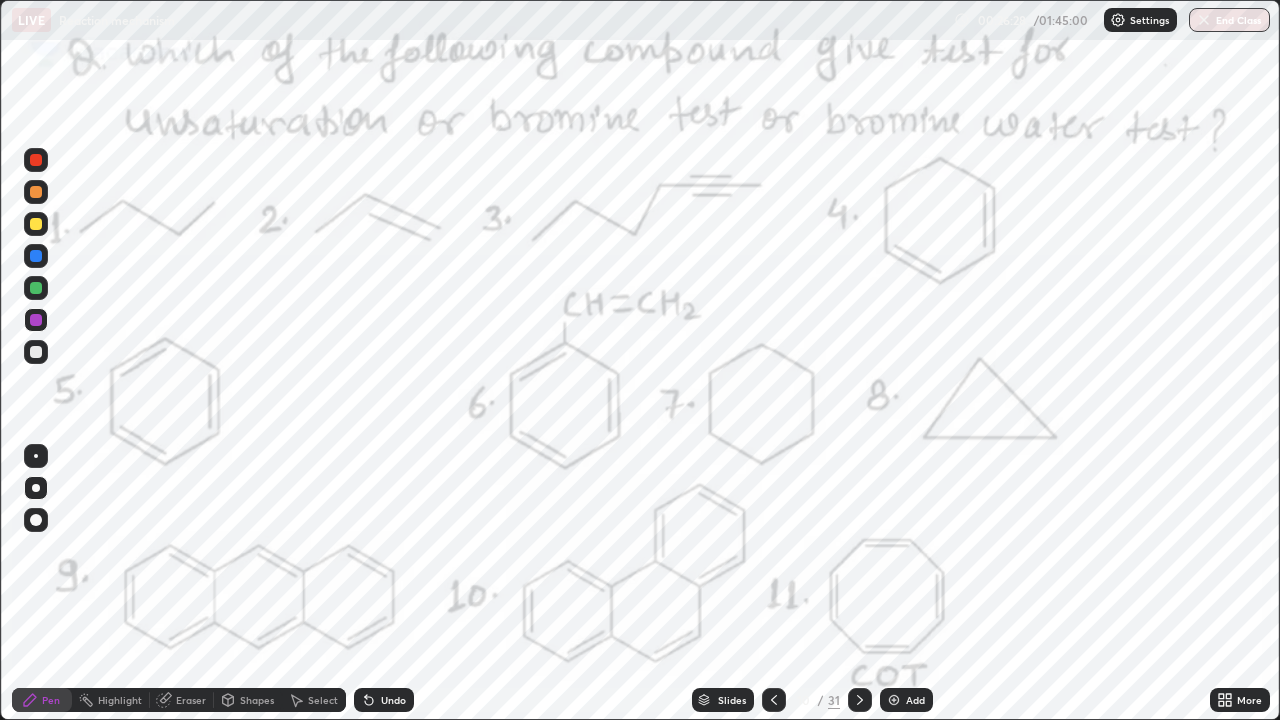 click at bounding box center [36, 160] 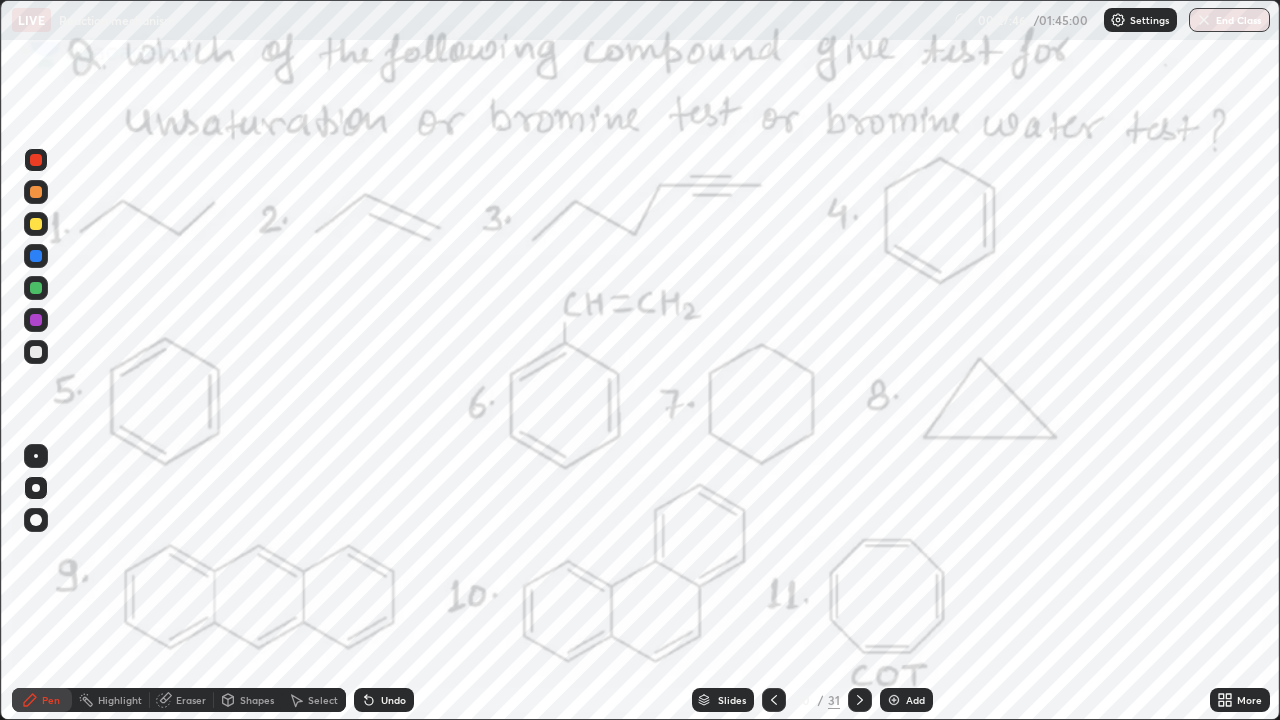 click 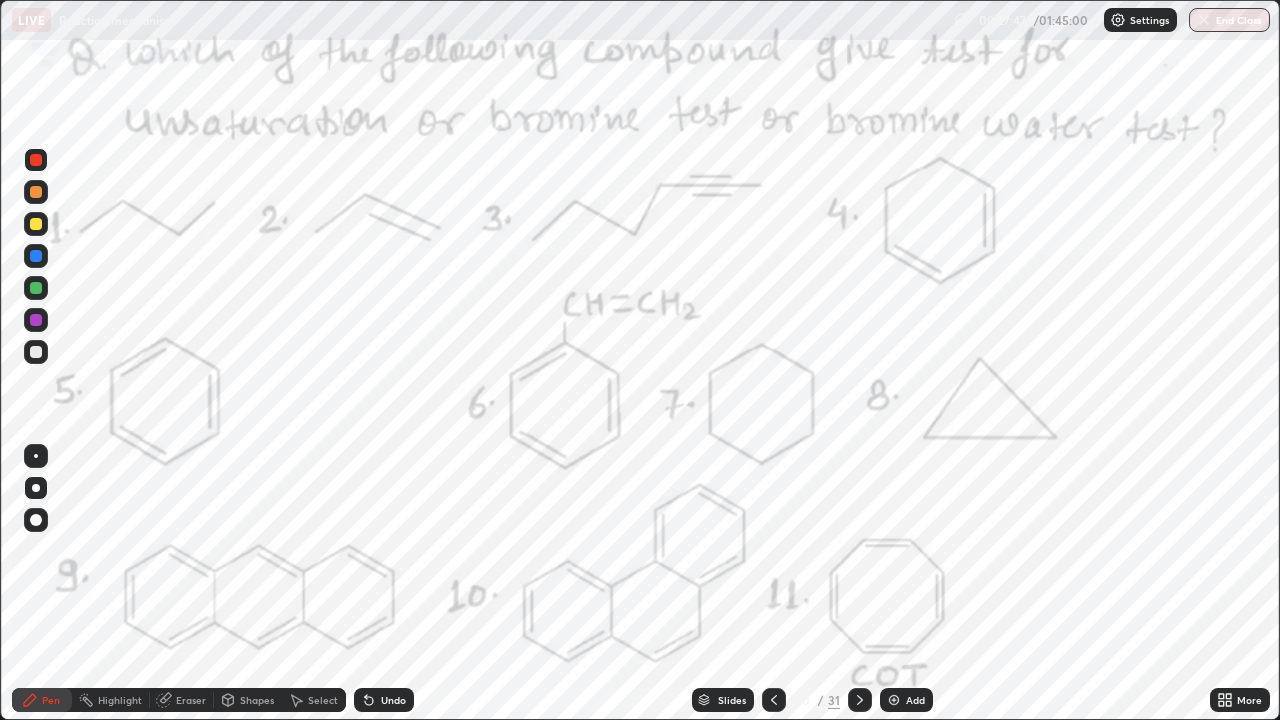 click 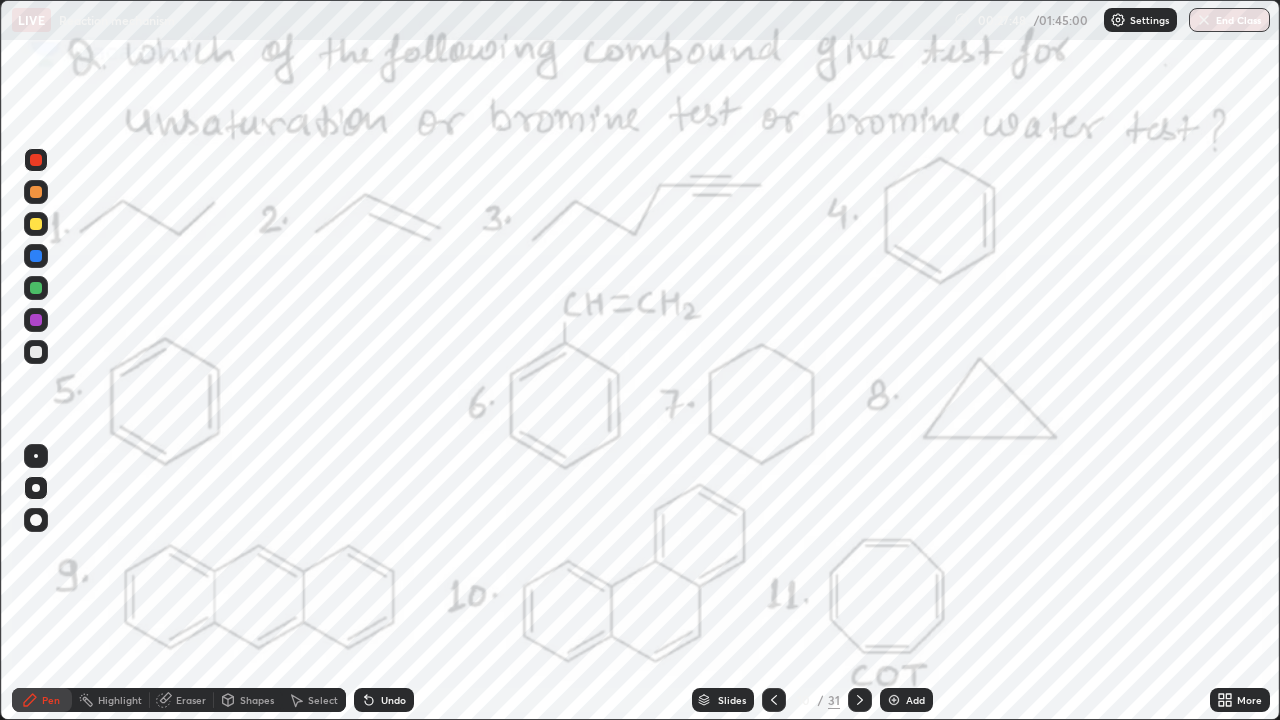 click 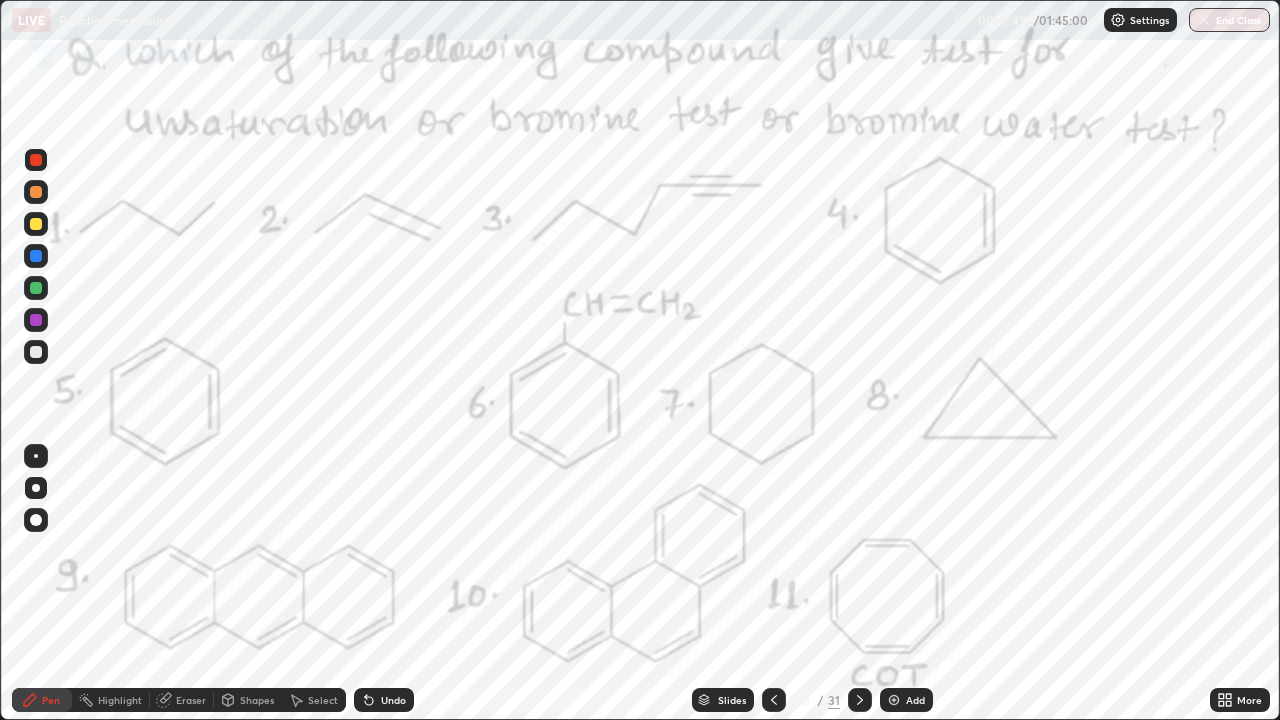 click 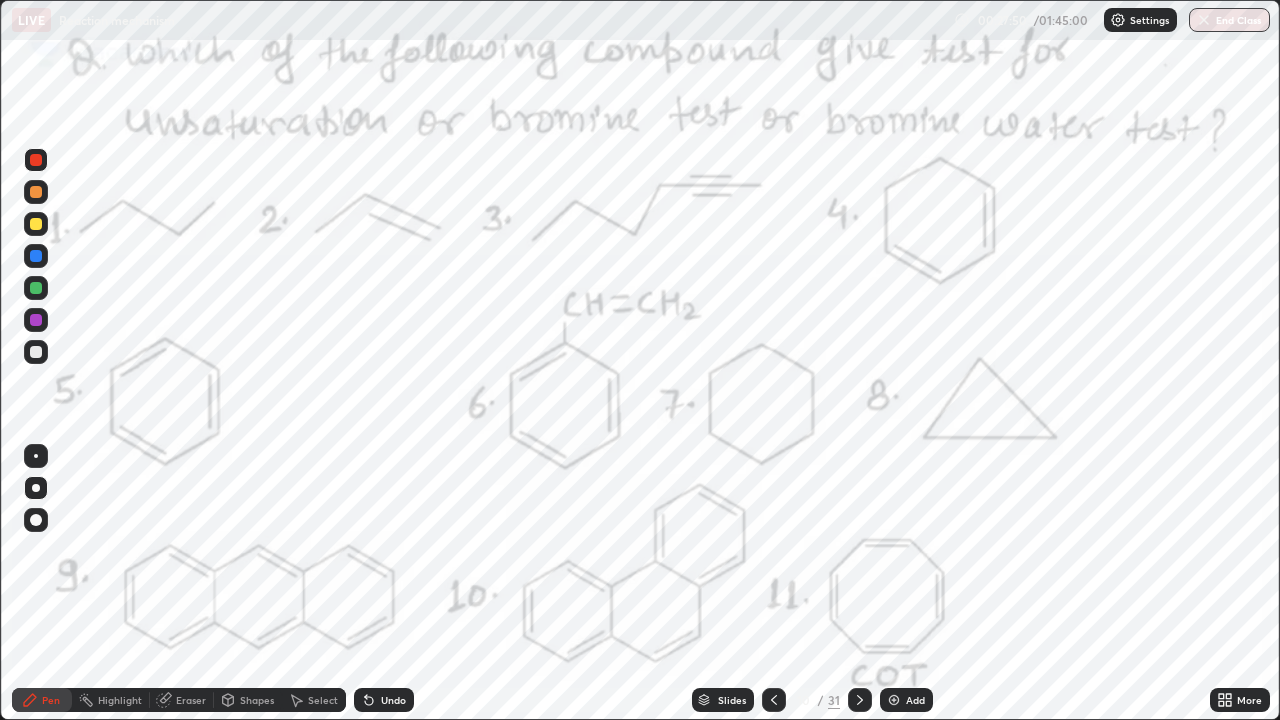 click 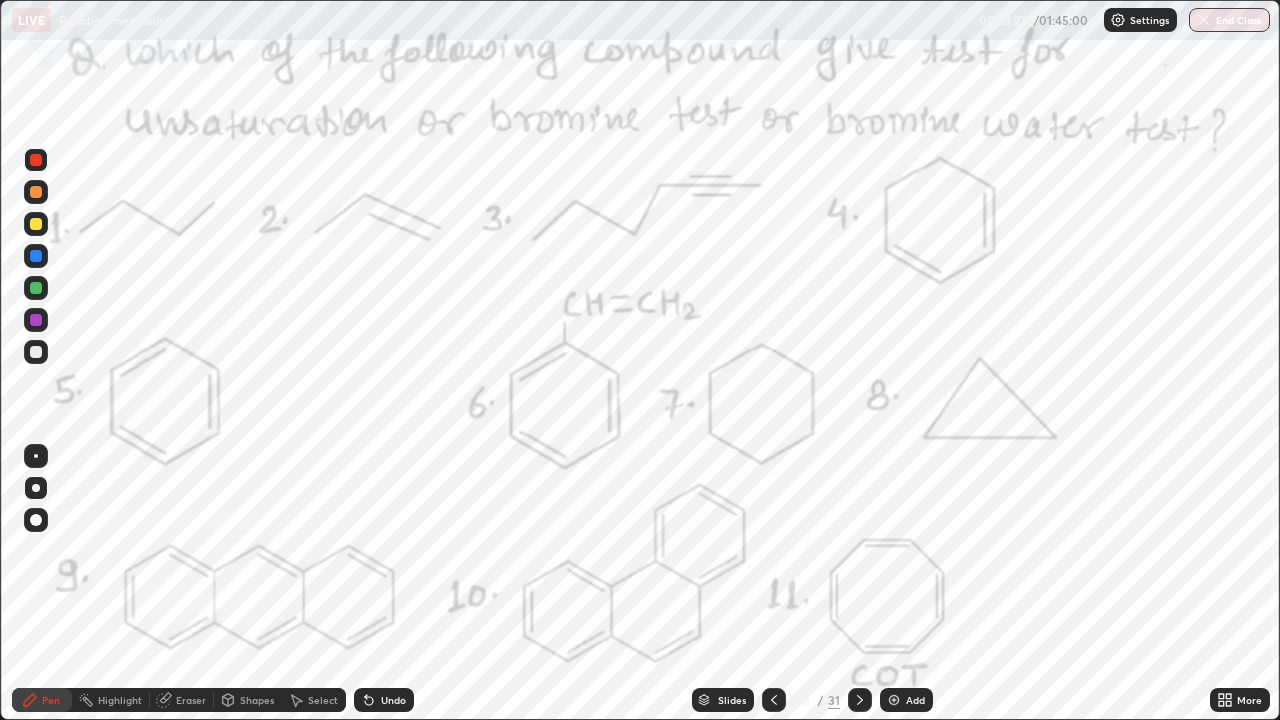 click on "Undo" at bounding box center (384, 700) 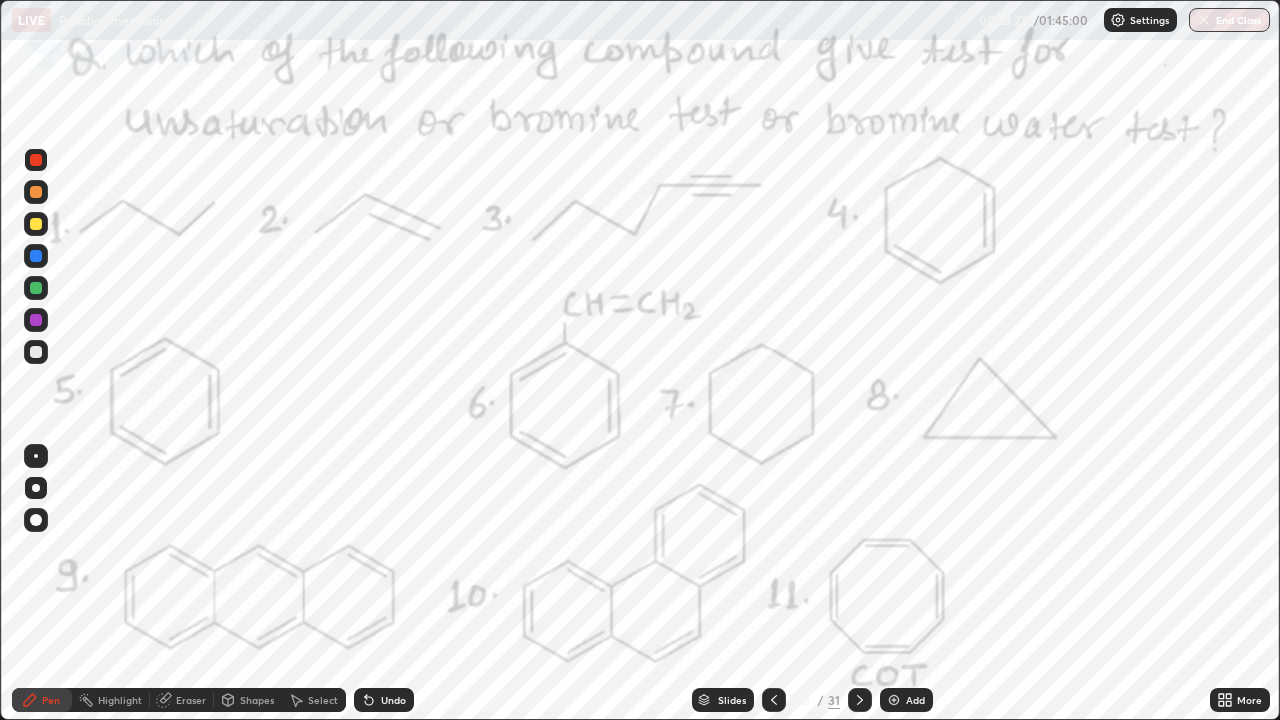 click on "Undo" at bounding box center (384, 700) 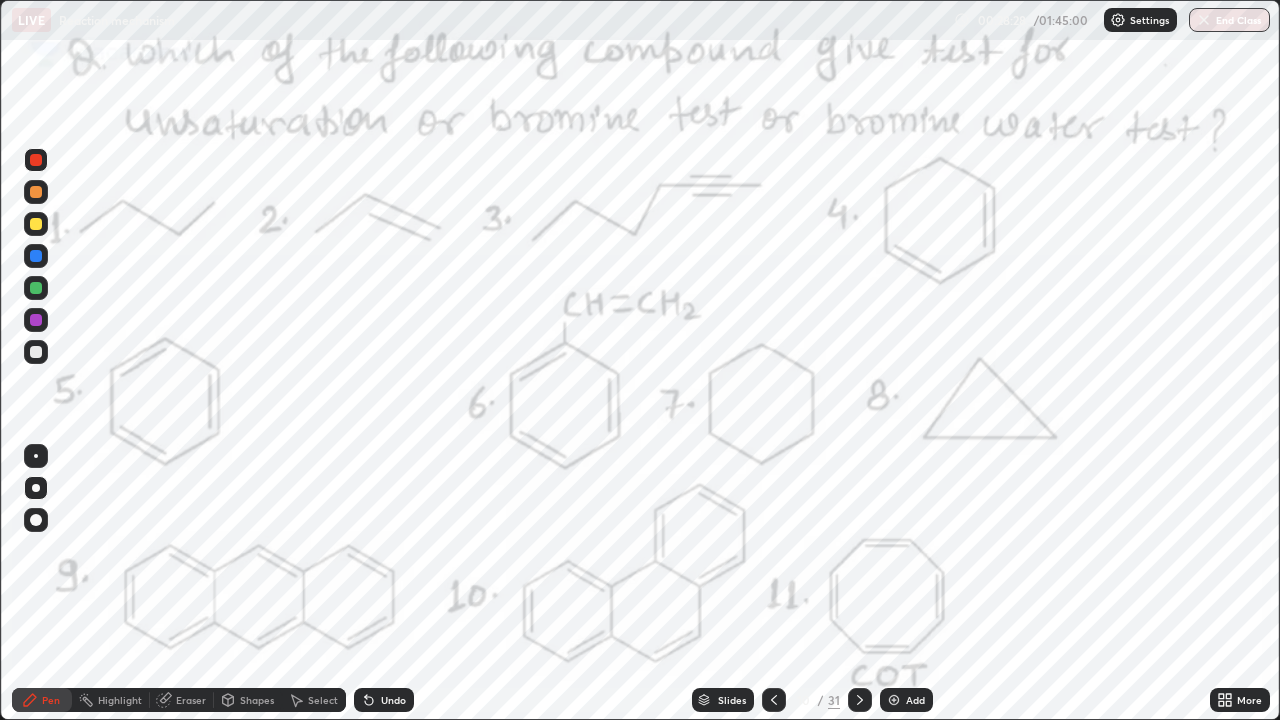 click on "Undo" at bounding box center [393, 700] 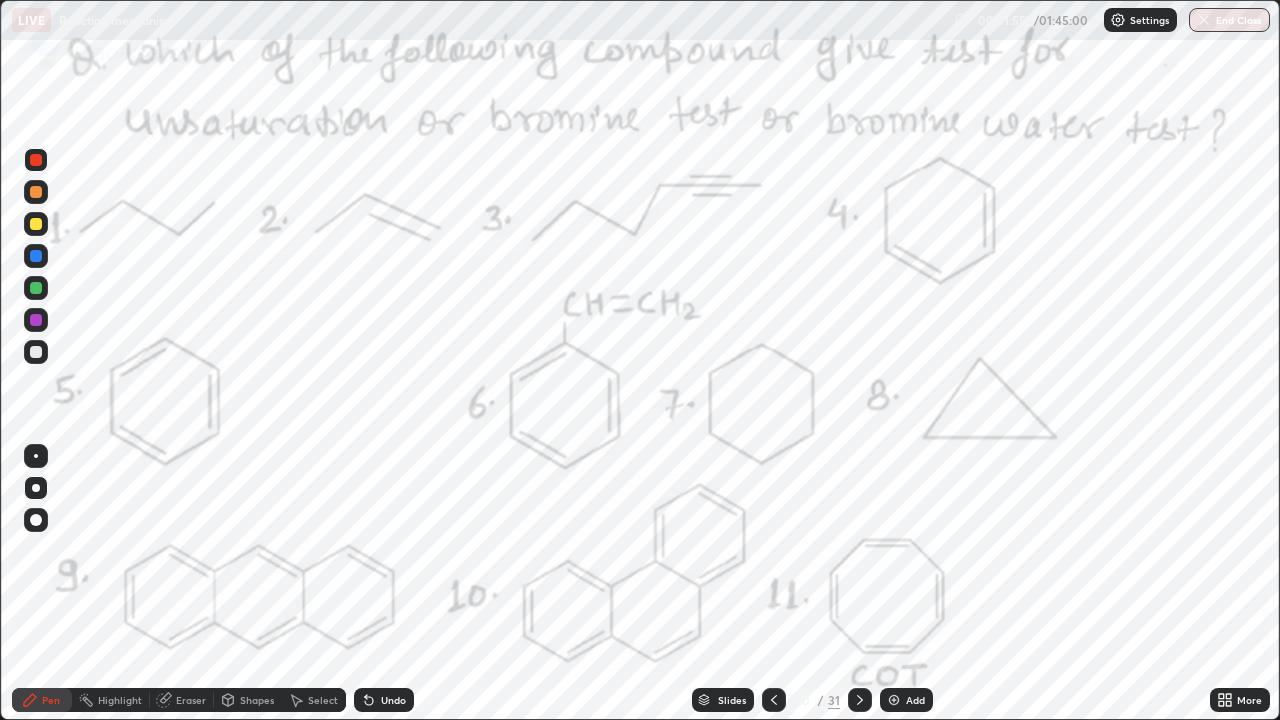 click on "Undo" at bounding box center (384, 700) 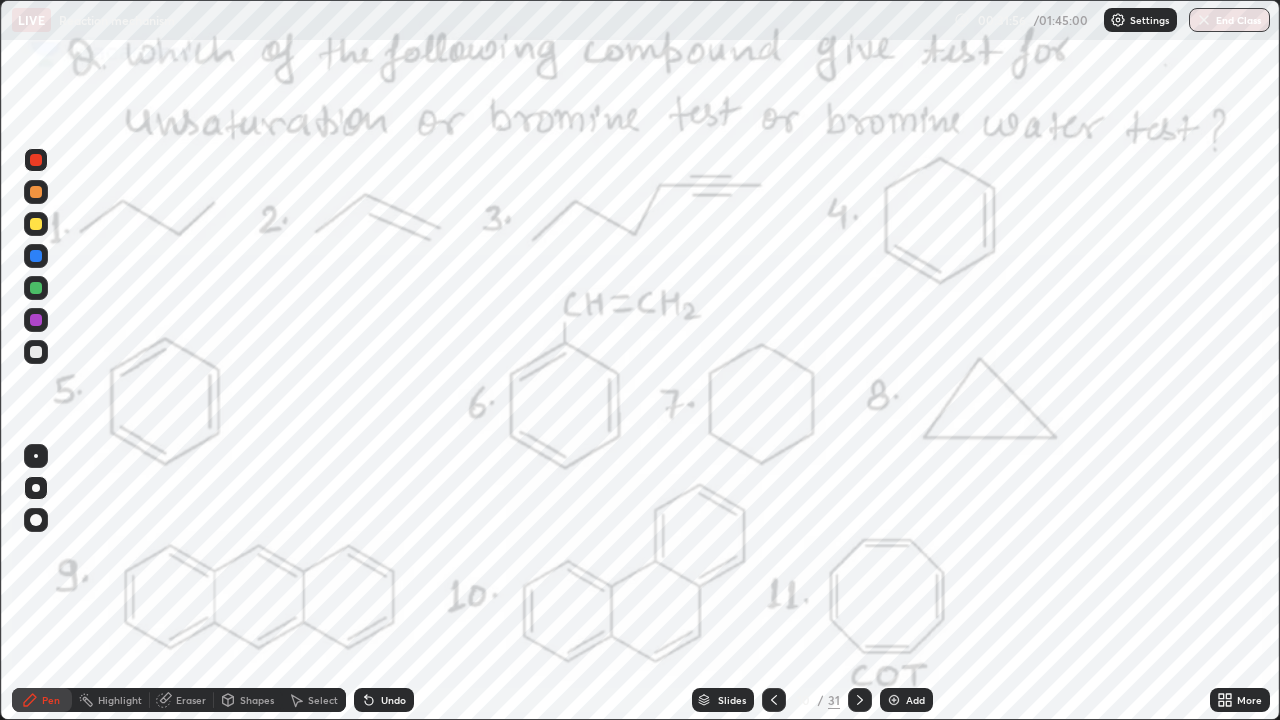 click on "Undo" at bounding box center (384, 700) 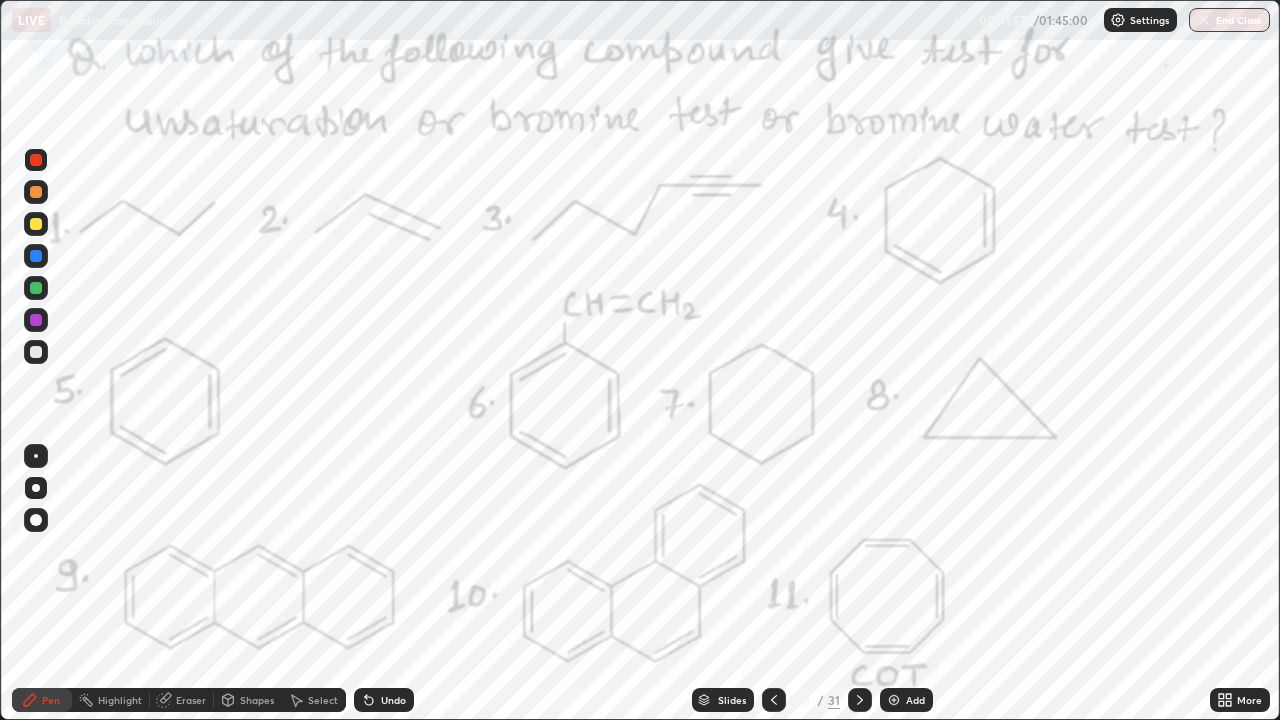 click on "Undo" at bounding box center [393, 700] 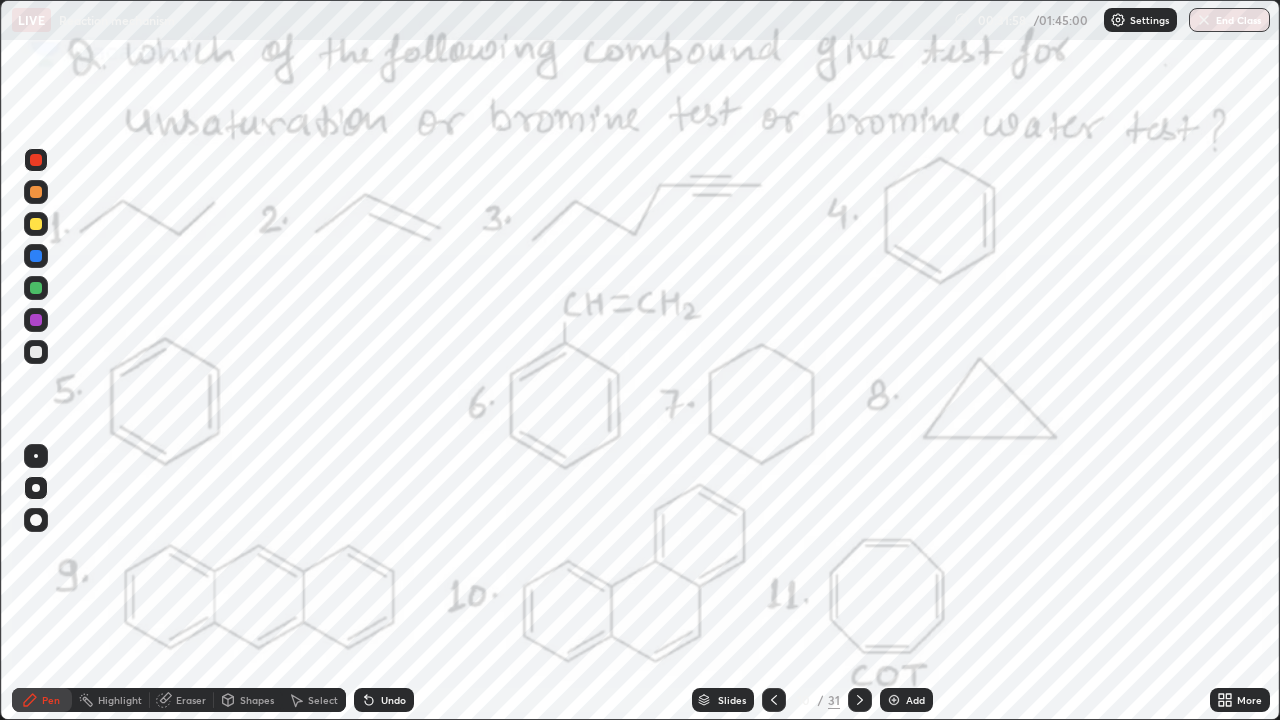 click on "Undo" at bounding box center [393, 700] 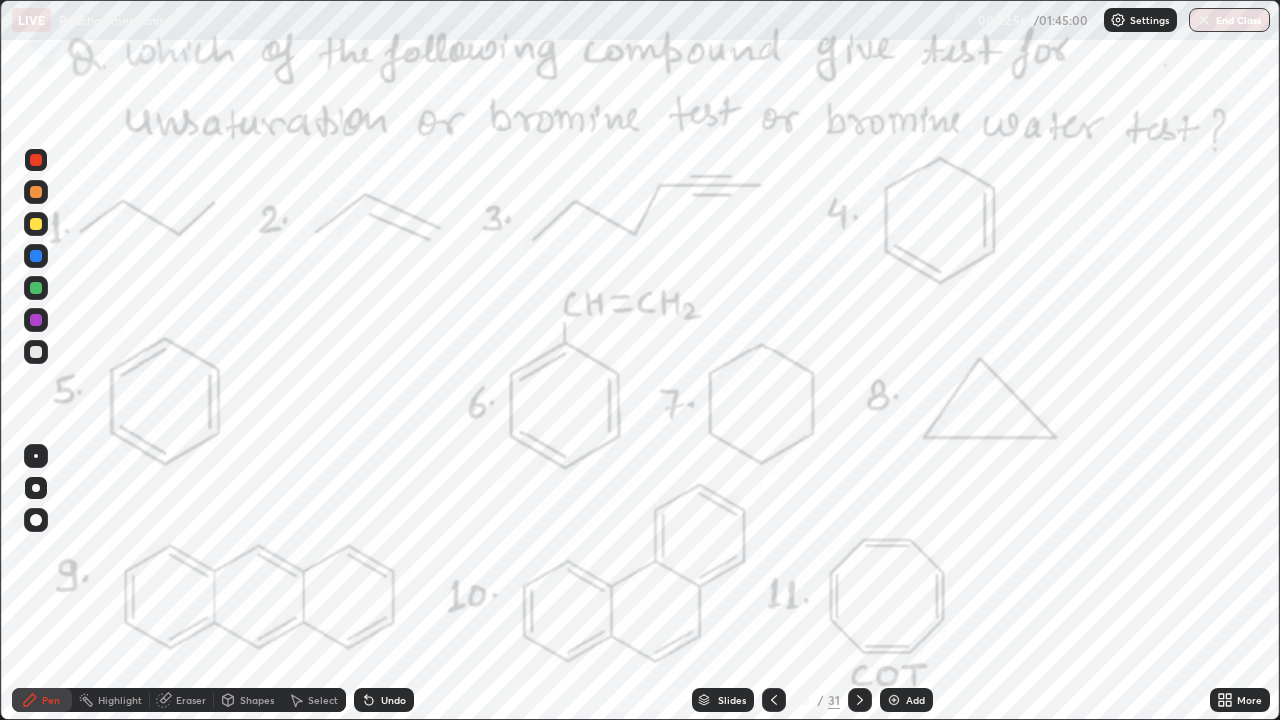 click 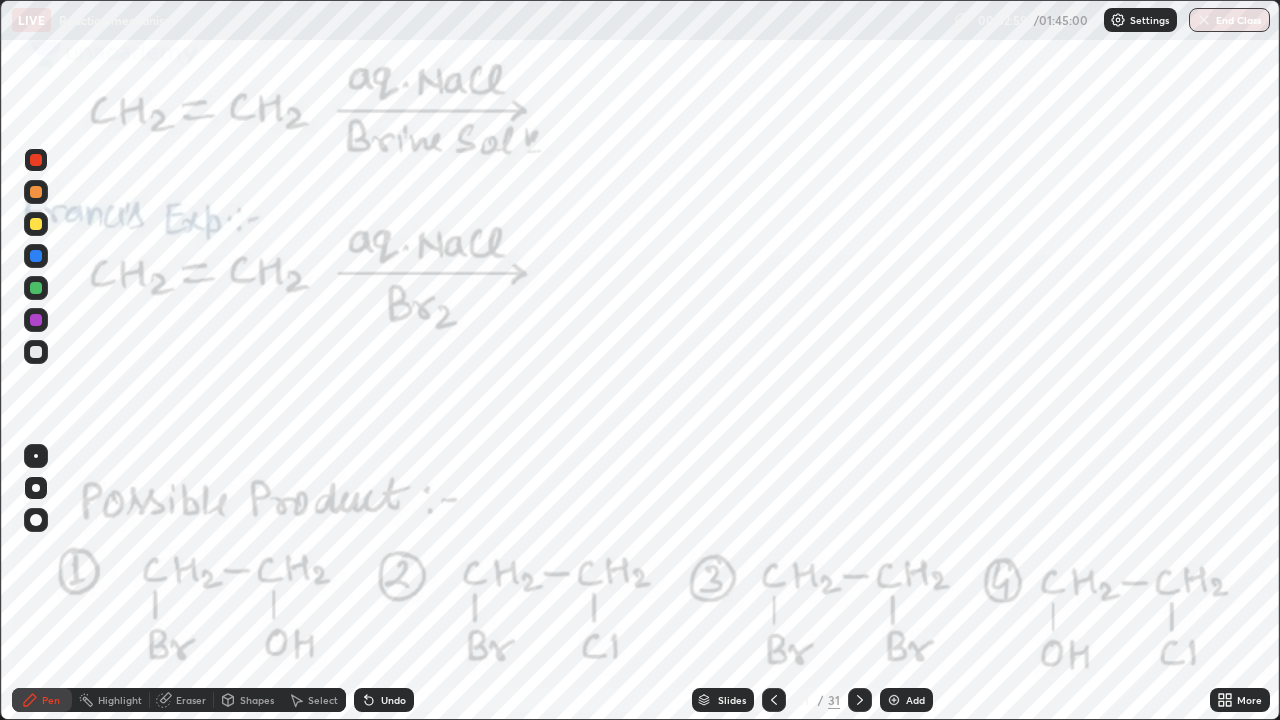 click at bounding box center (36, 352) 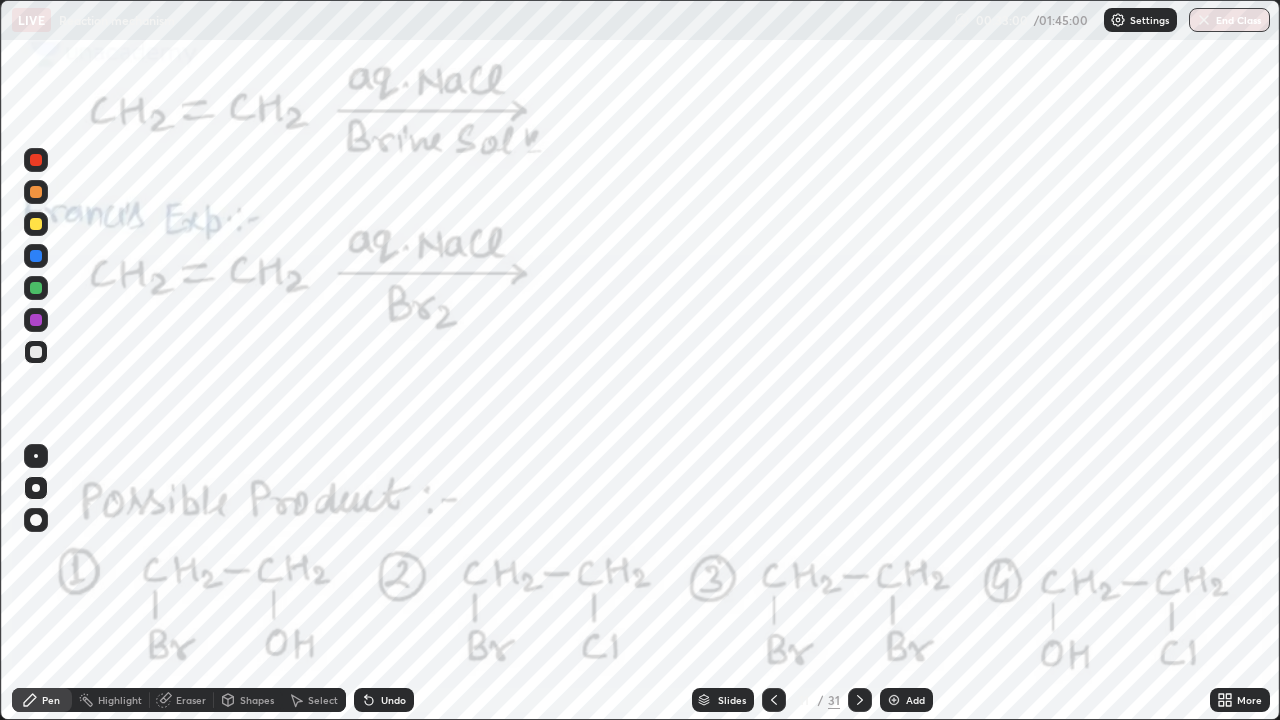 click at bounding box center (36, 320) 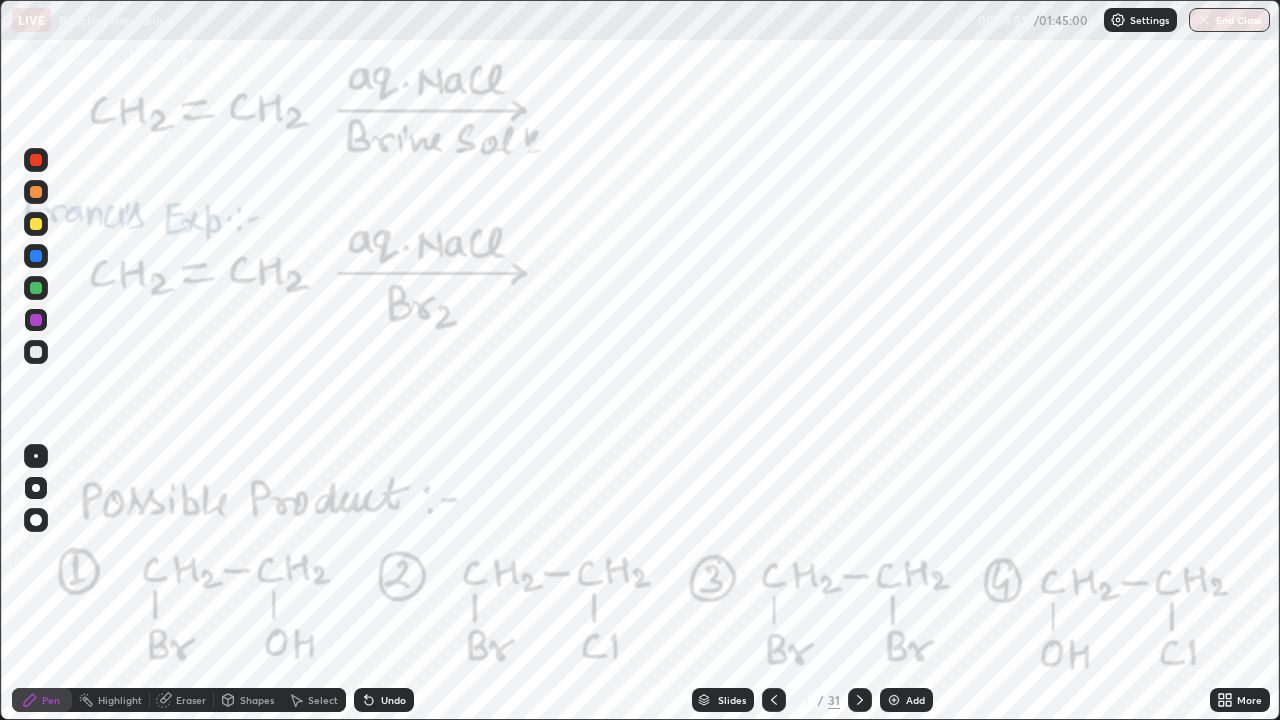 click at bounding box center [36, 320] 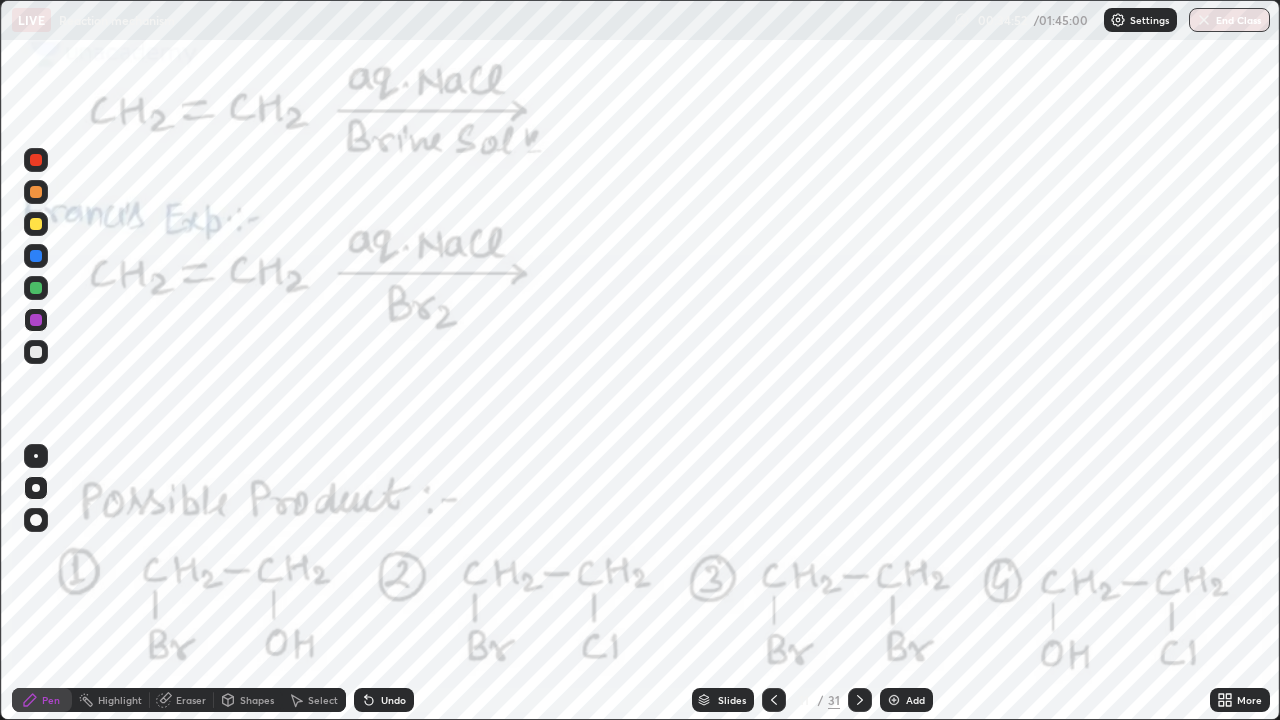 click at bounding box center [36, 320] 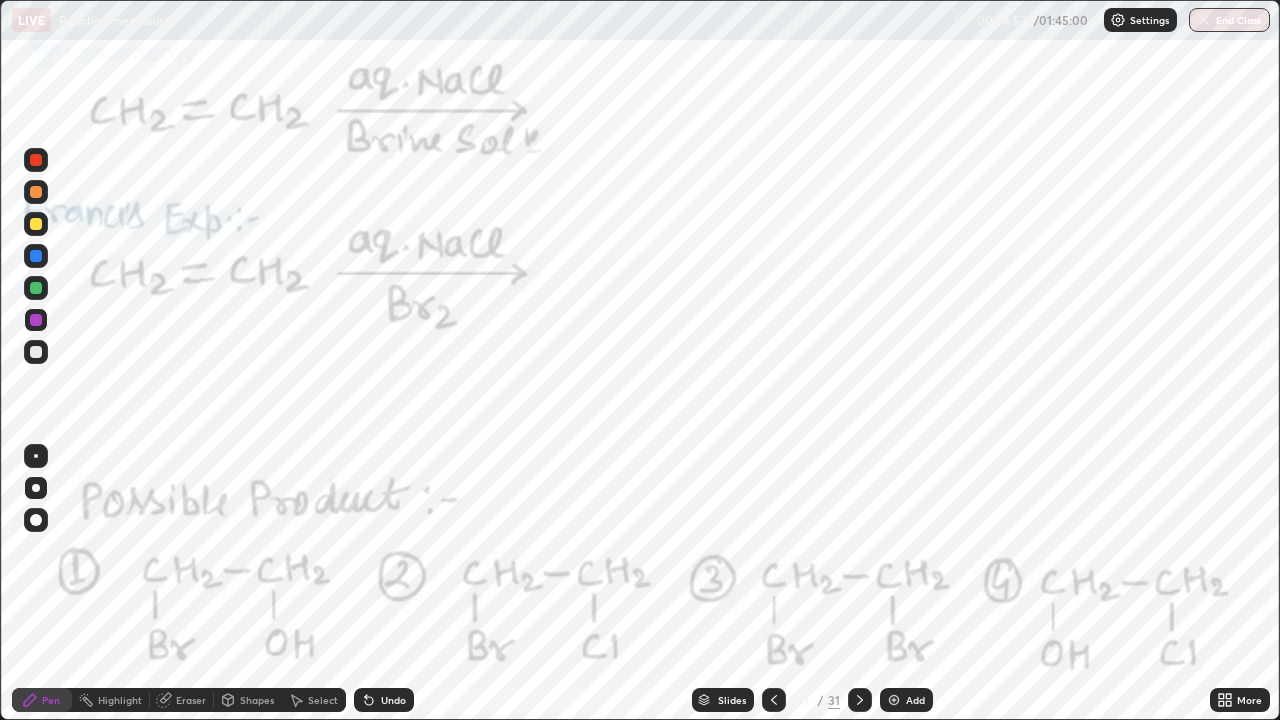 click at bounding box center (36, 320) 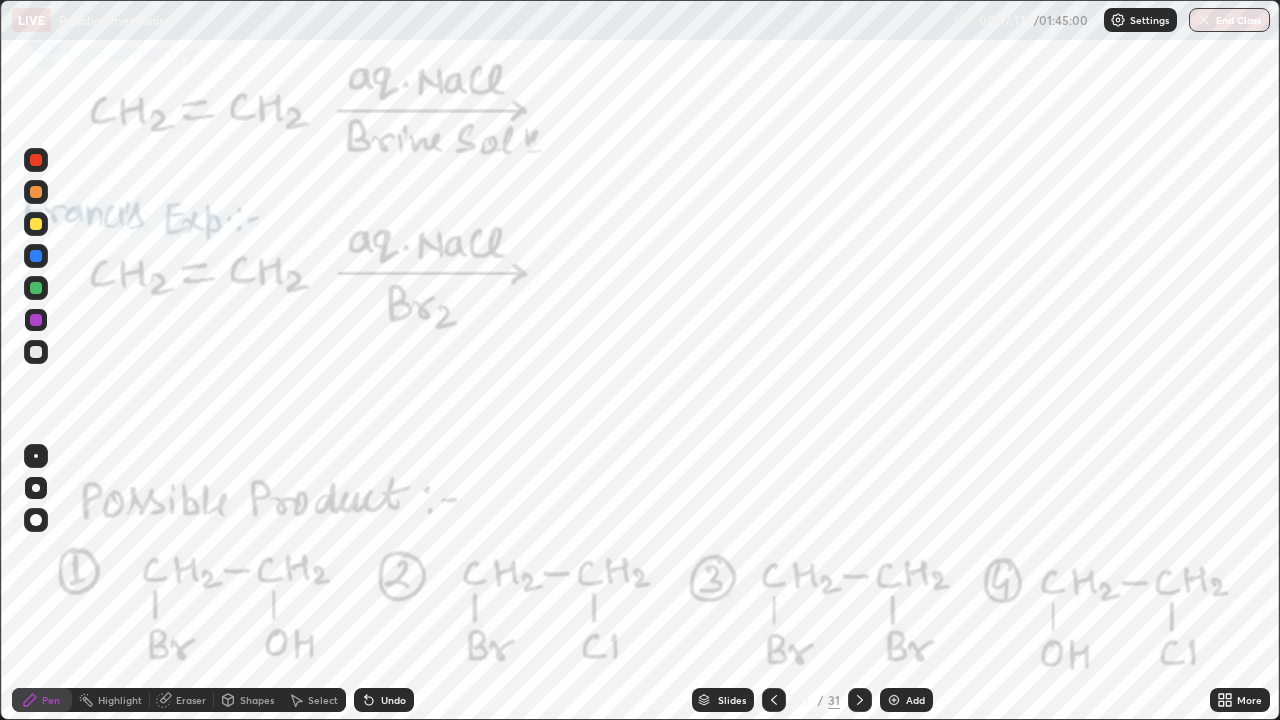 click on "Undo" at bounding box center [393, 700] 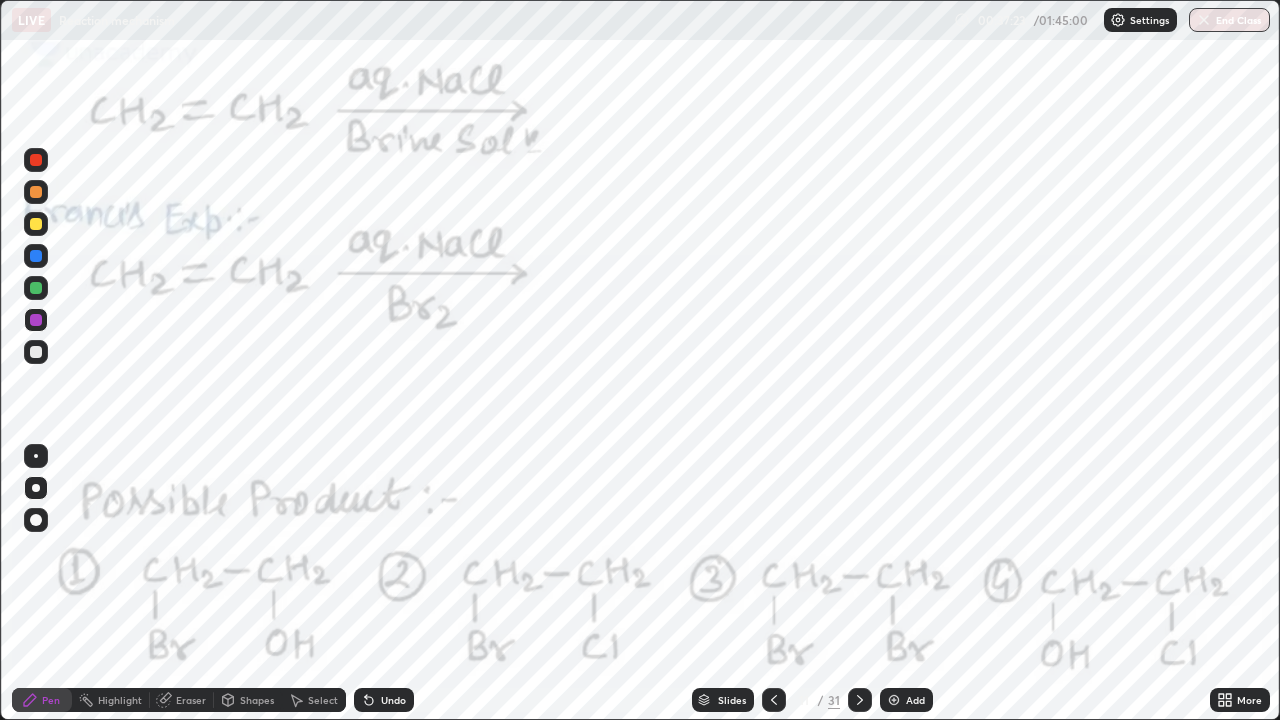 click on "Pen" at bounding box center (51, 700) 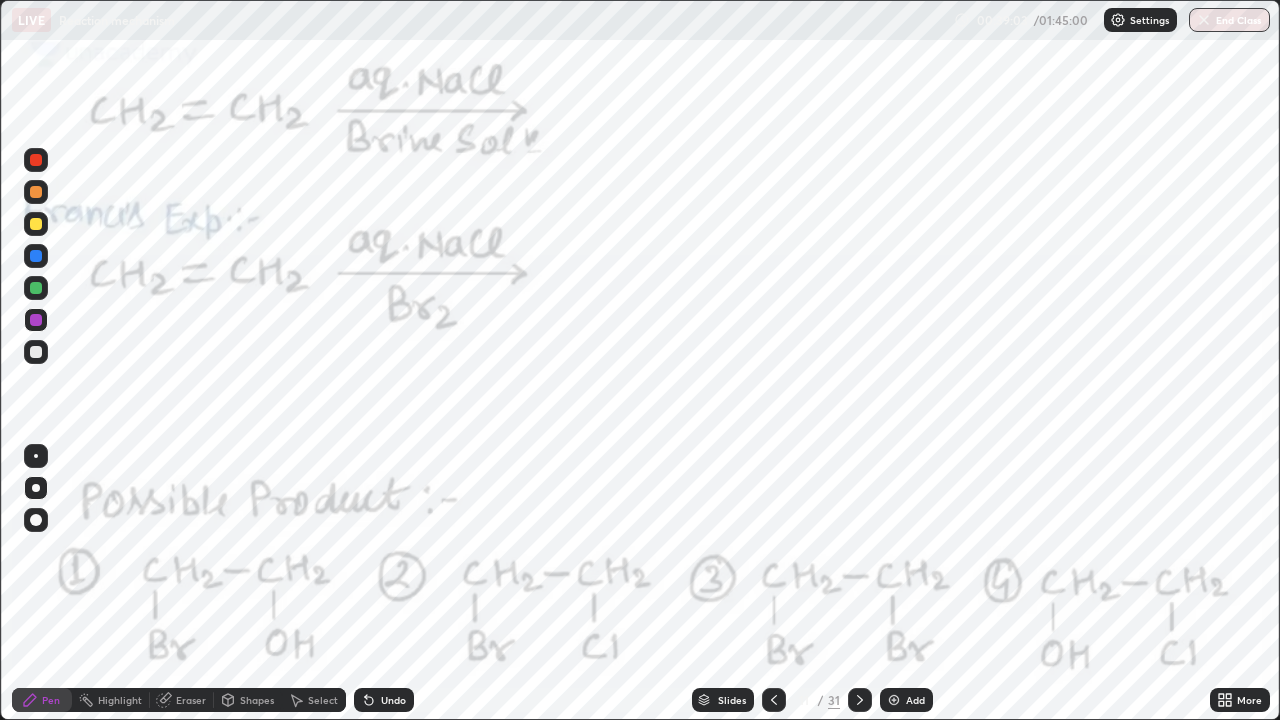click 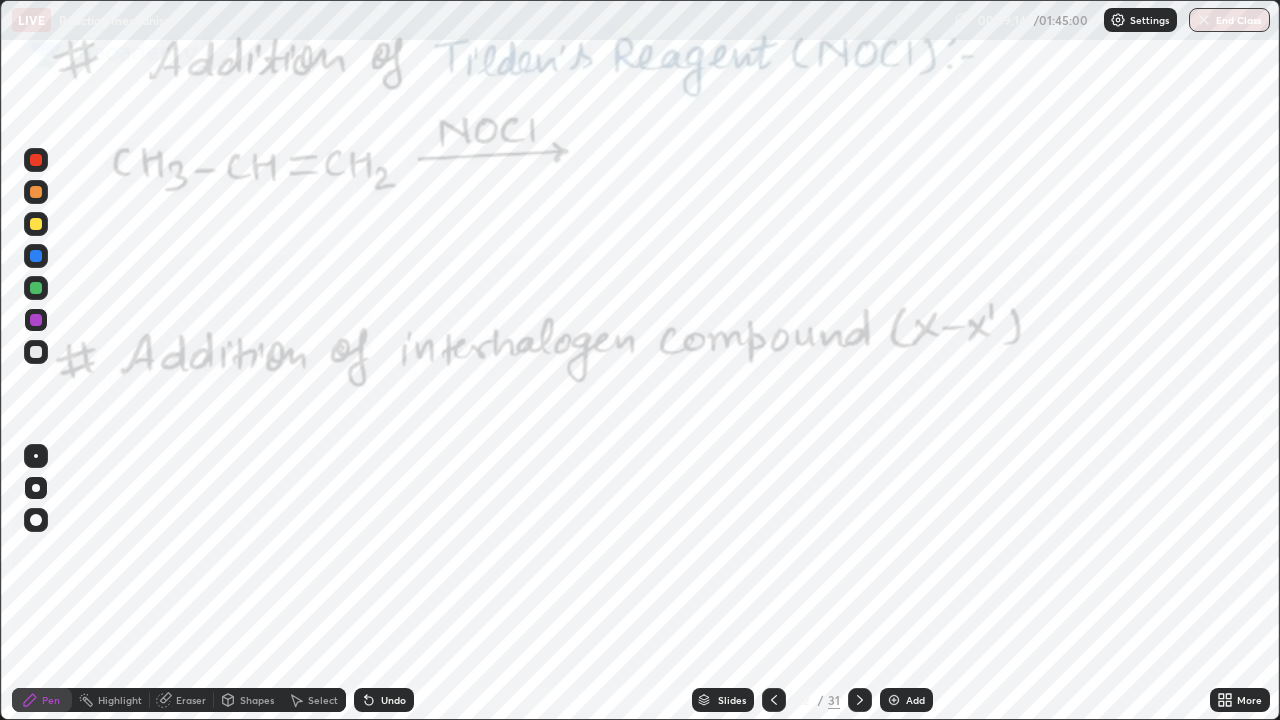 click at bounding box center [36, 288] 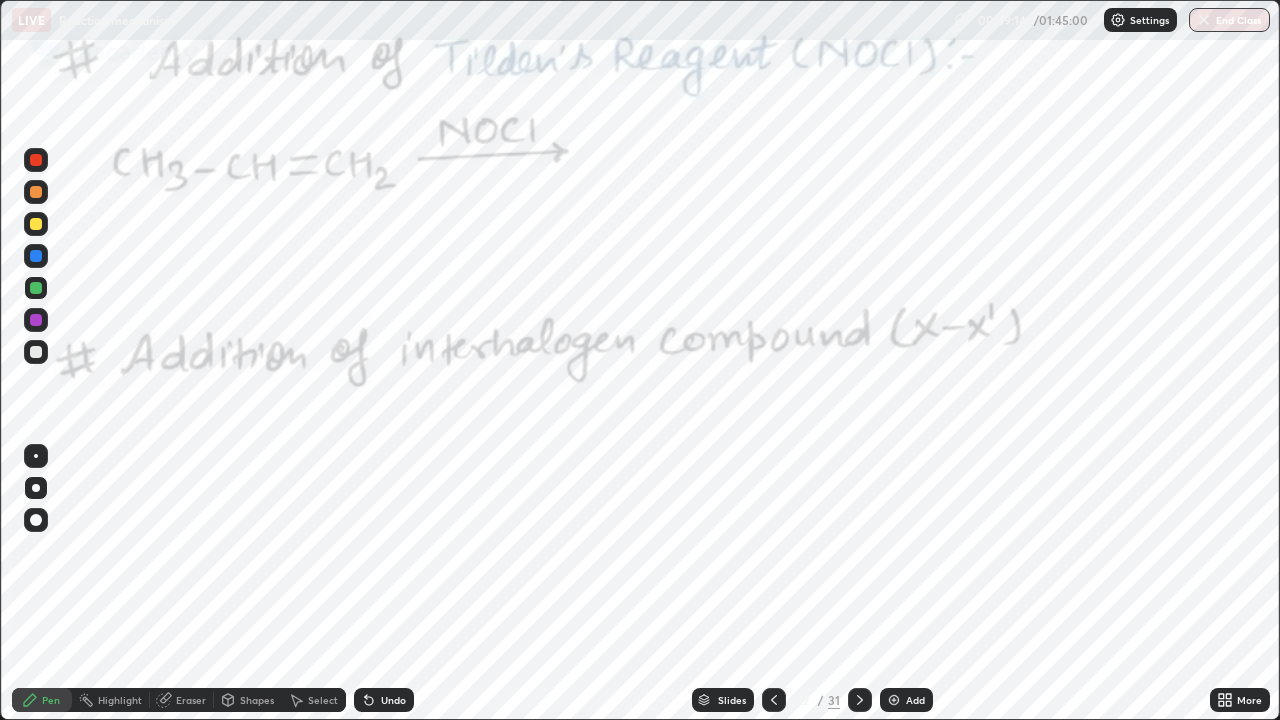click at bounding box center [36, 224] 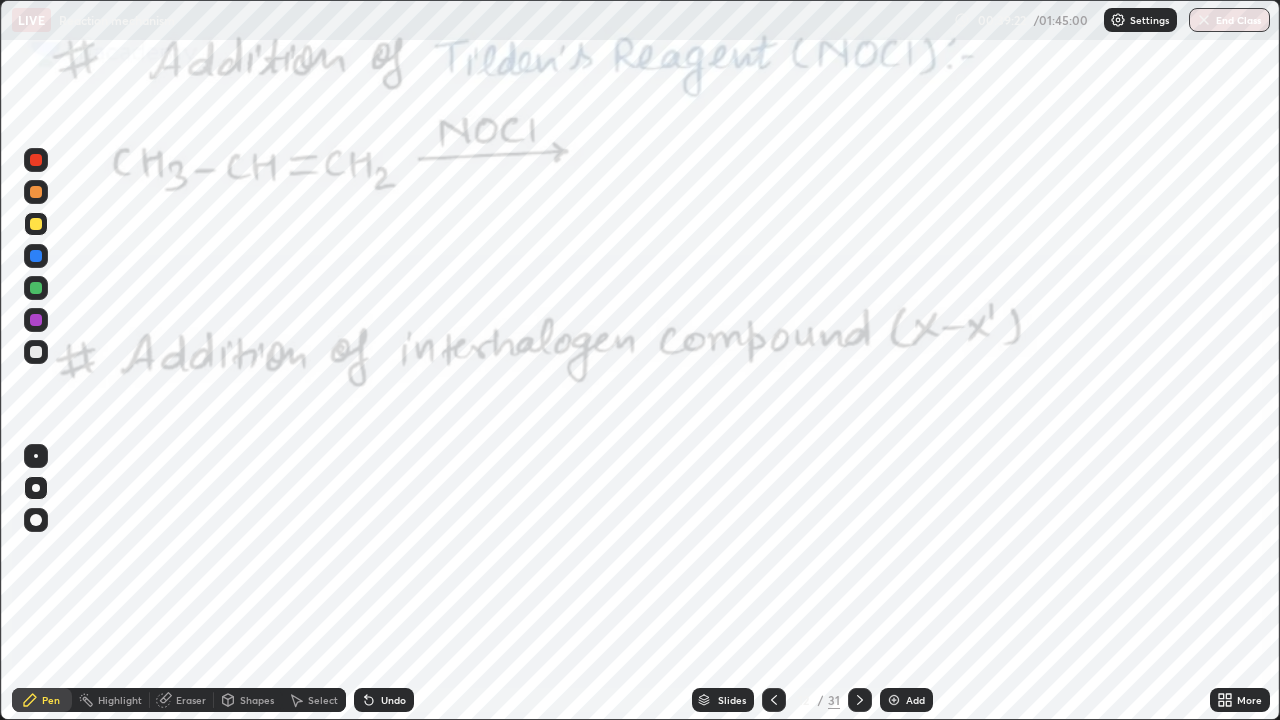 click at bounding box center (36, 160) 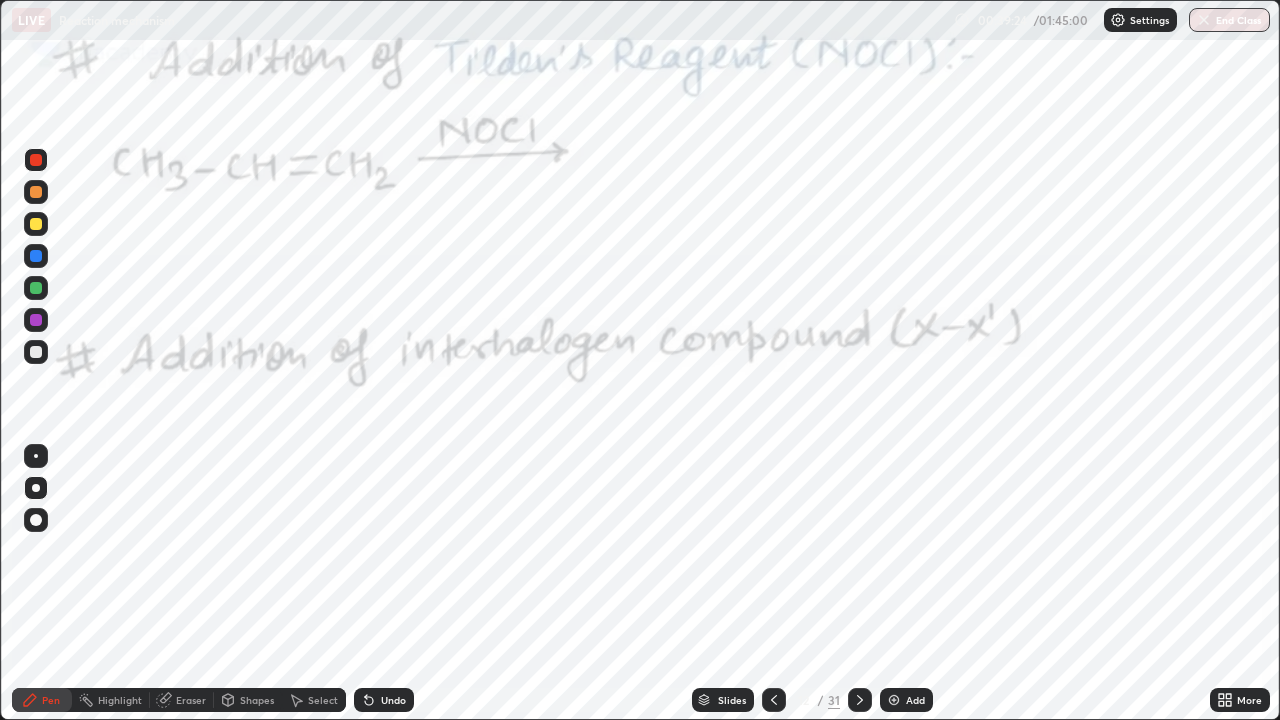 click at bounding box center [36, 160] 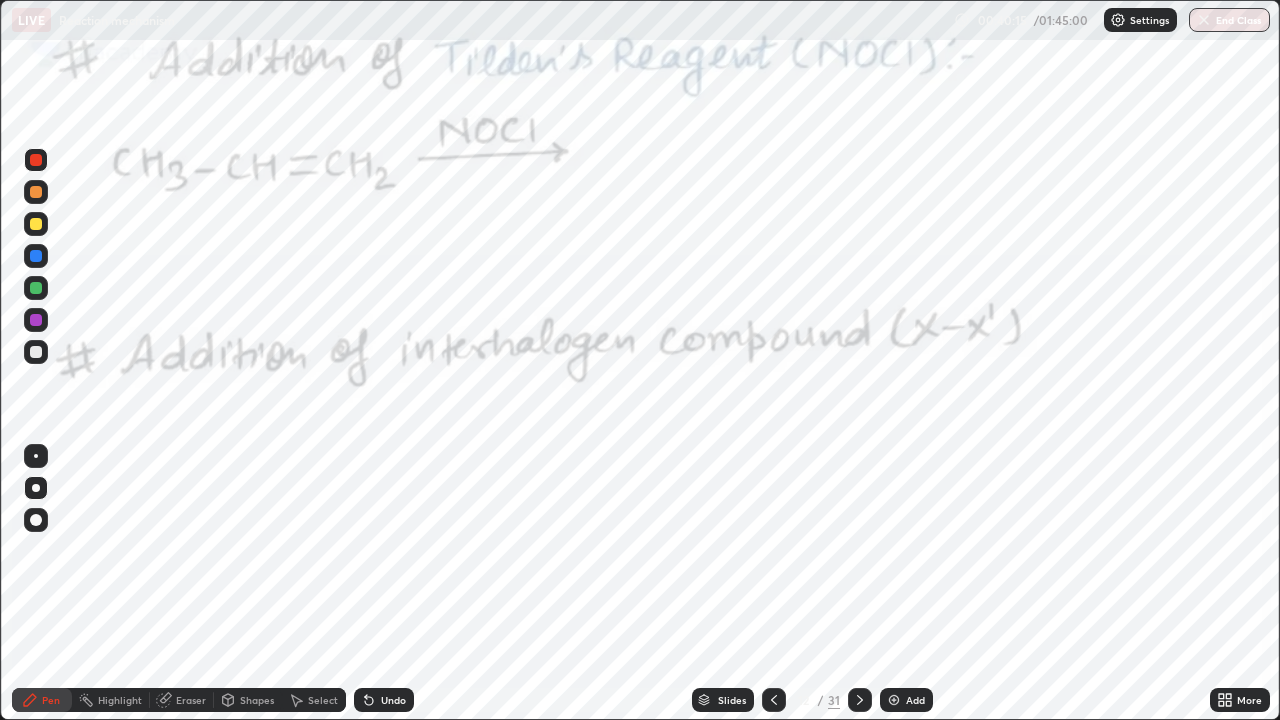 click on "Undo" at bounding box center (384, 700) 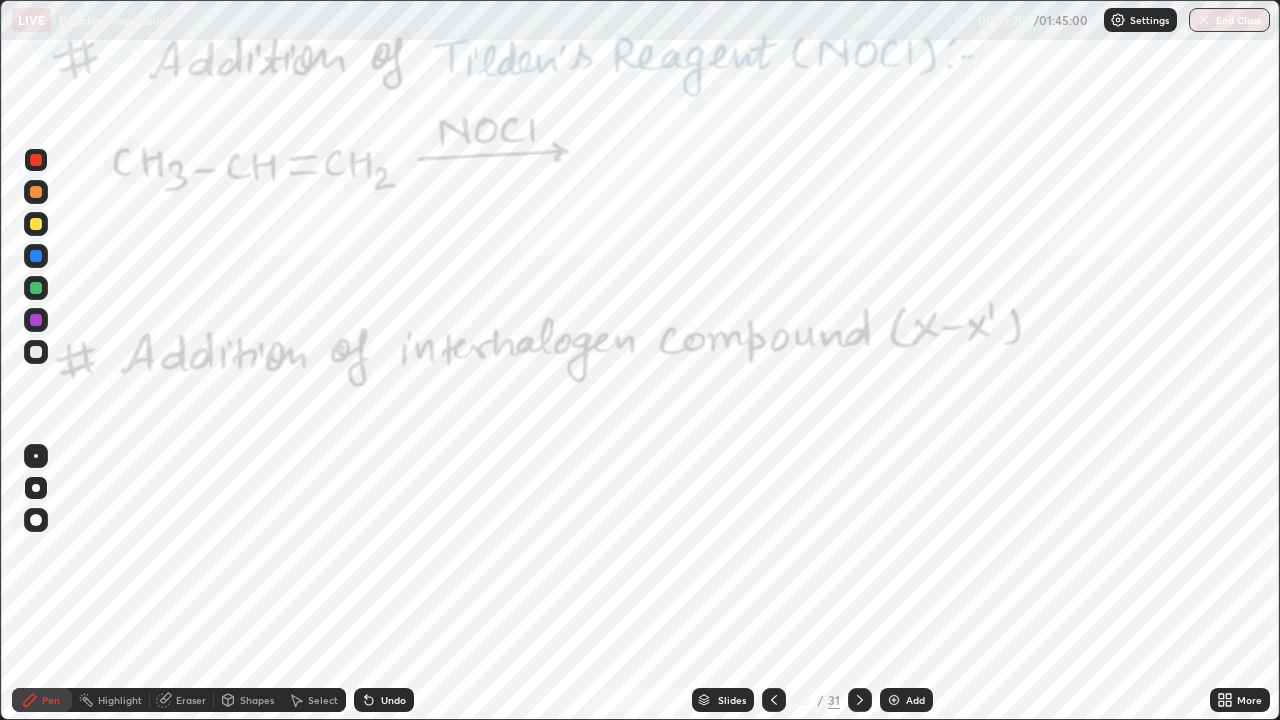 click at bounding box center [36, 352] 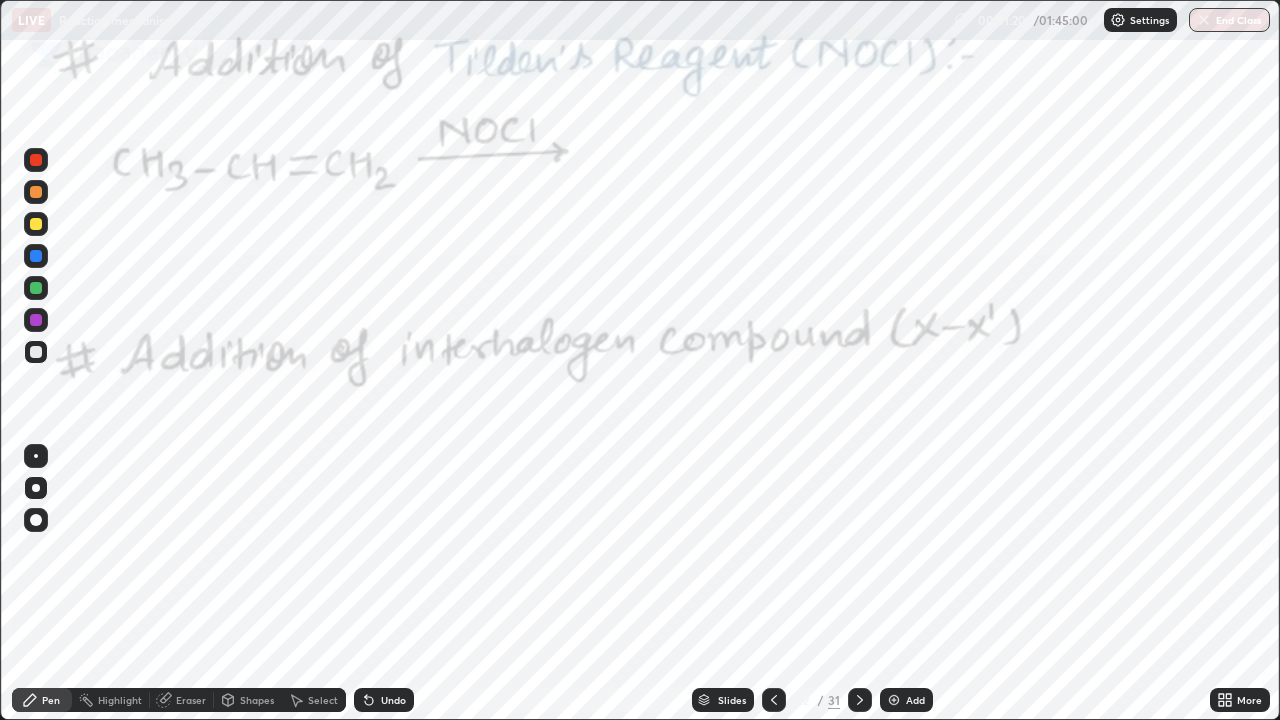 click at bounding box center [36, 320] 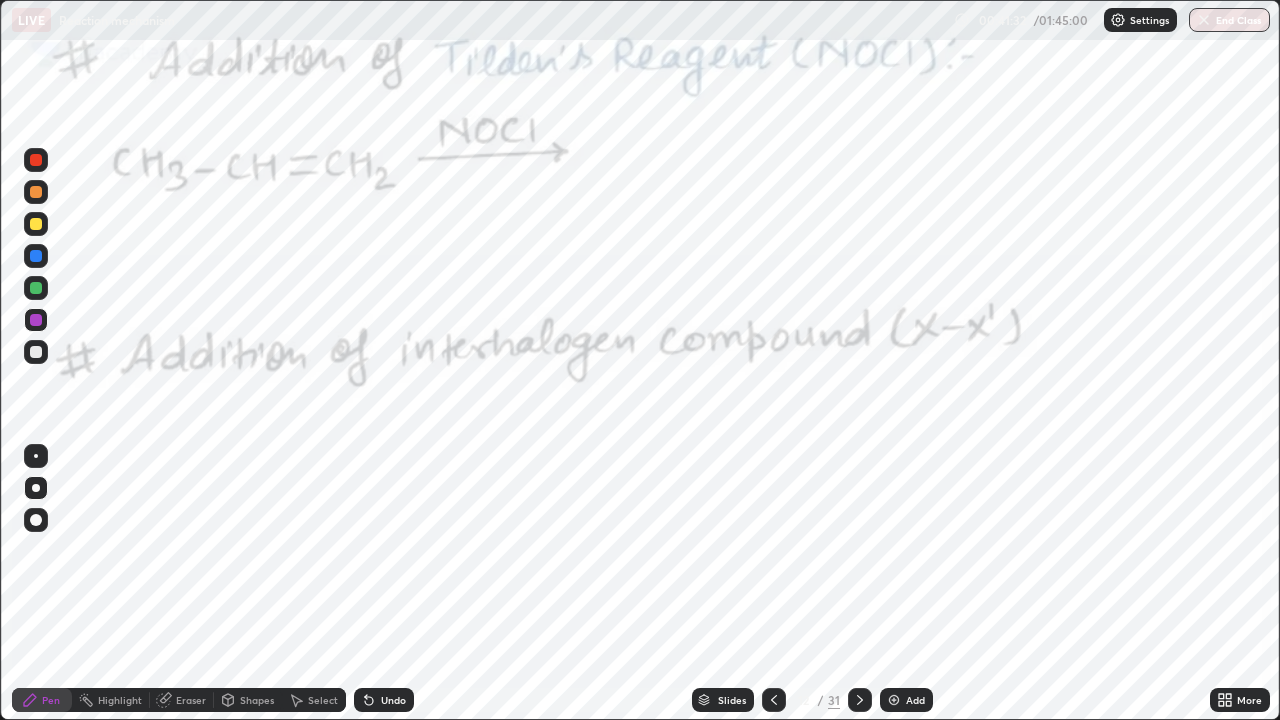 click on "Undo" at bounding box center (393, 700) 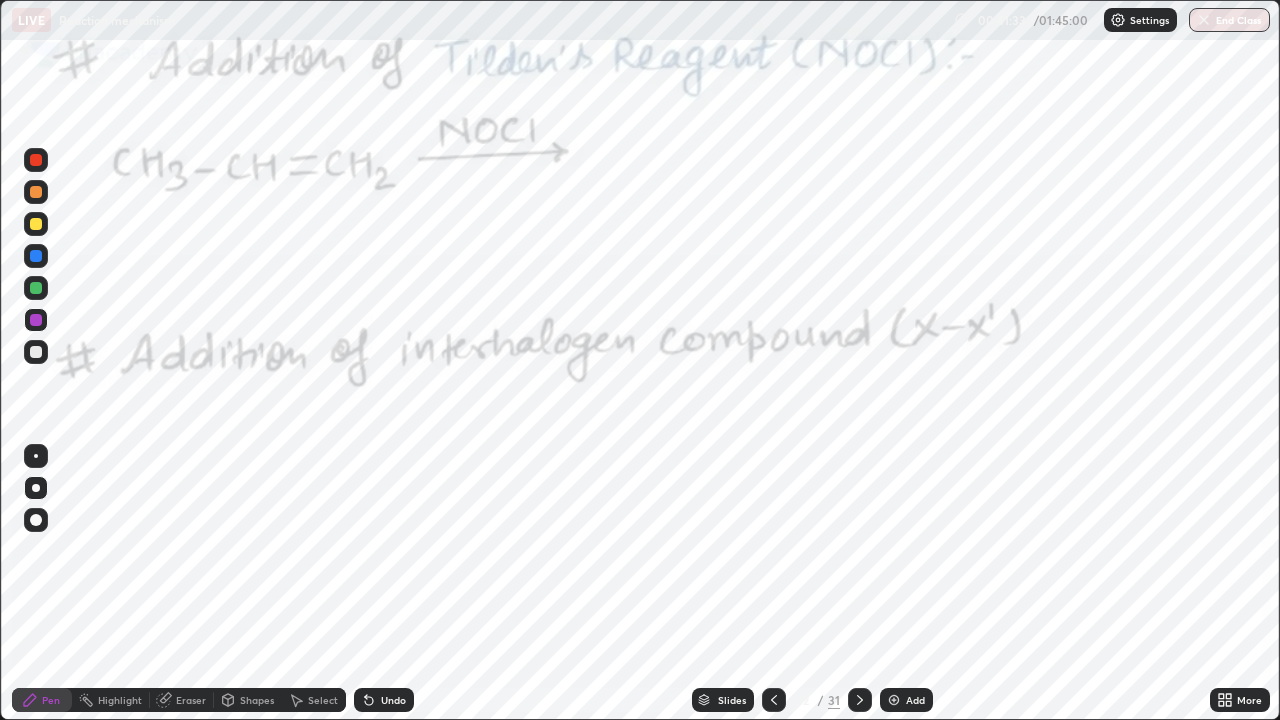 click on "Undo" at bounding box center (384, 700) 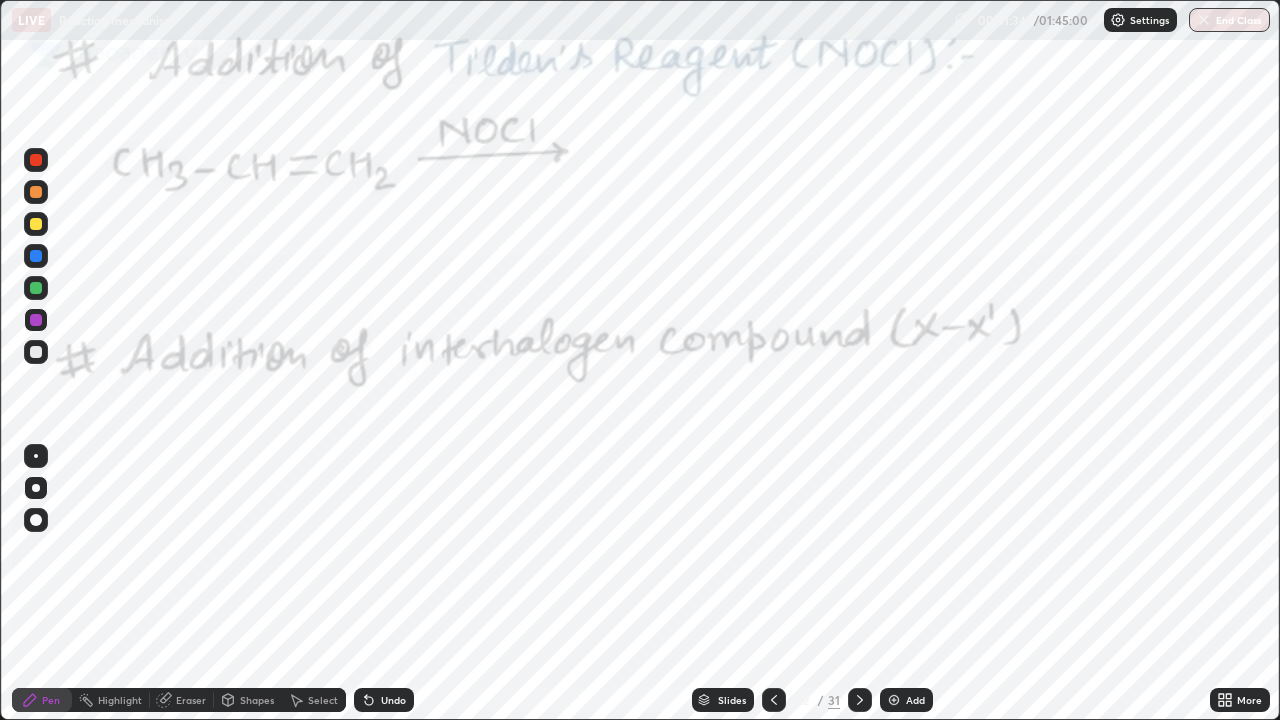 click on "Undo" at bounding box center (384, 700) 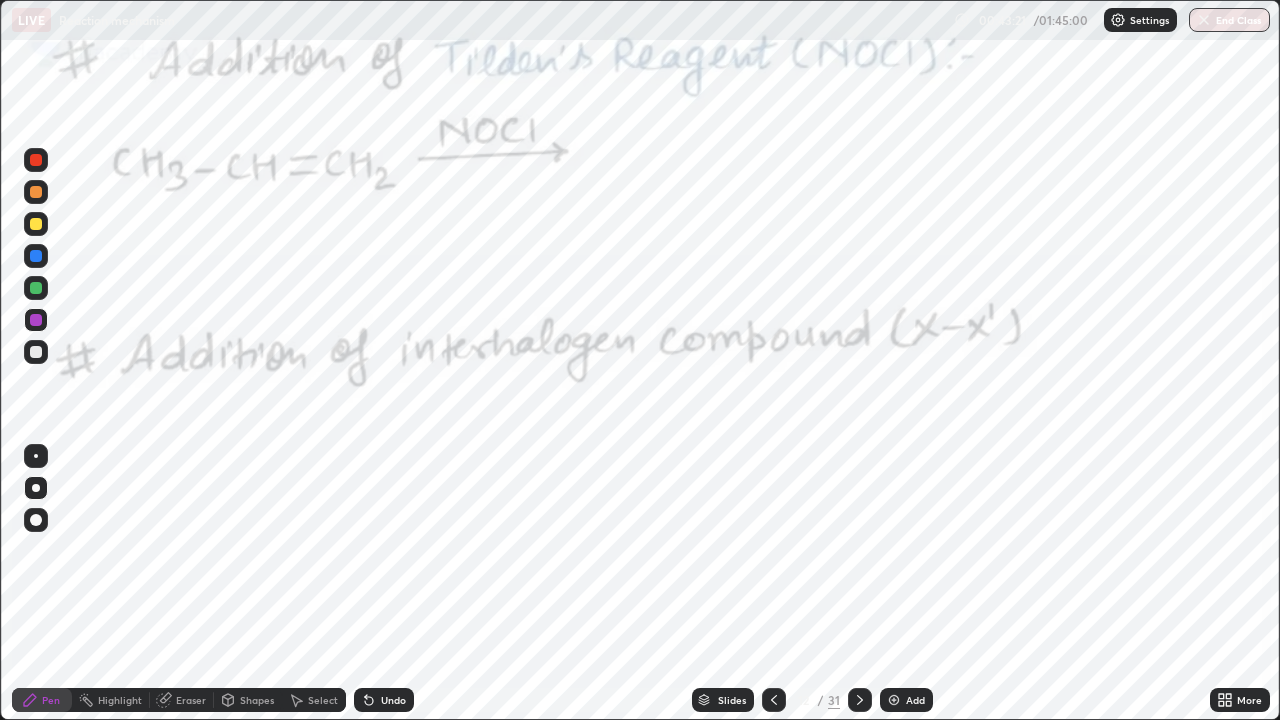 click 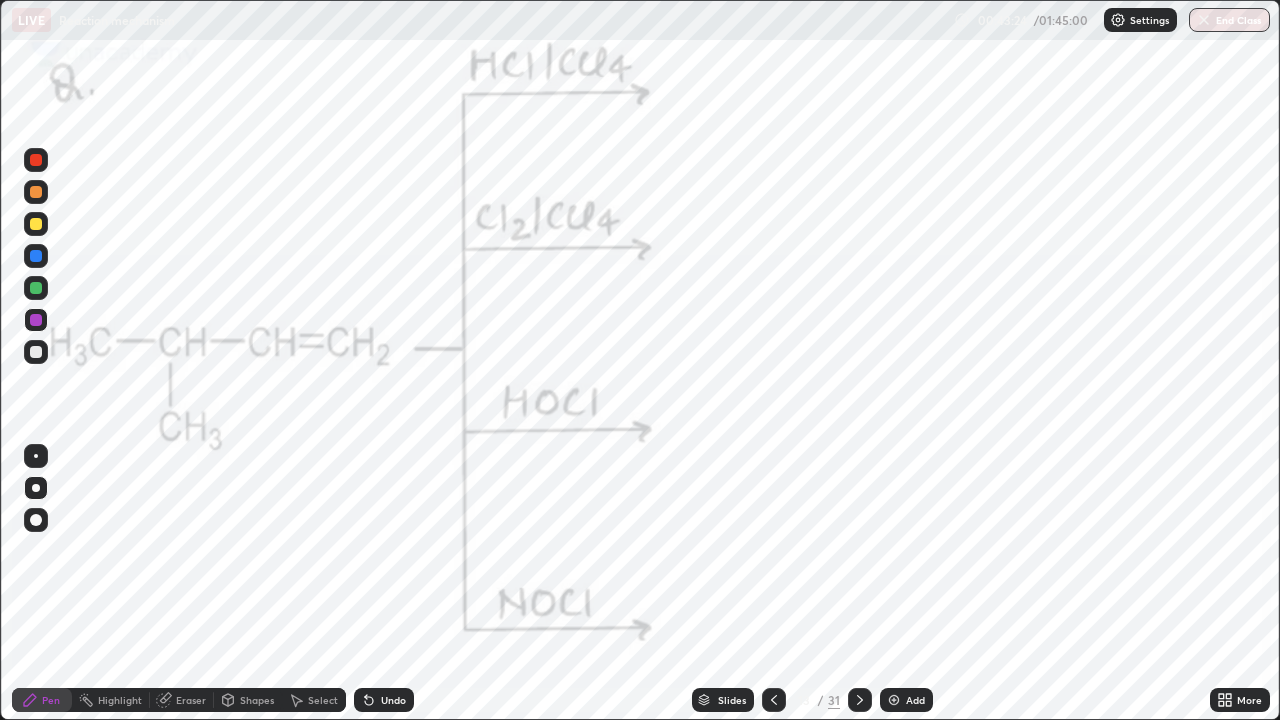 click at bounding box center [36, 224] 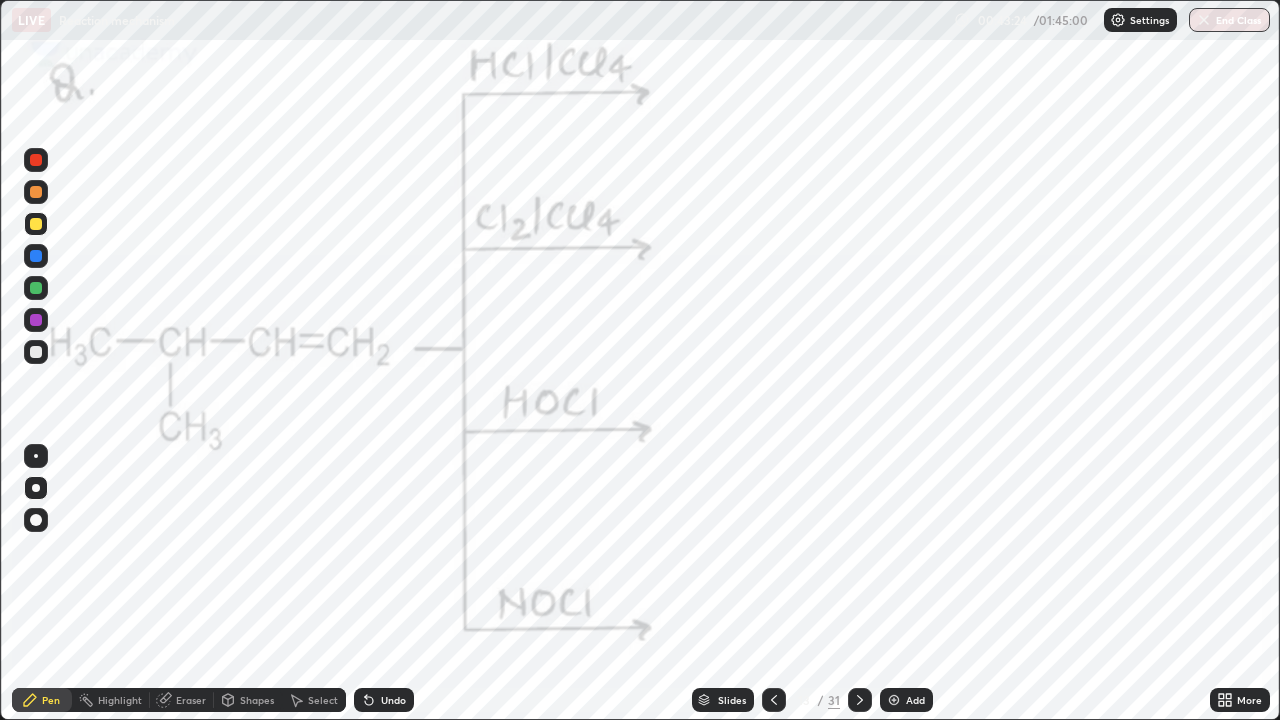 click at bounding box center (36, 192) 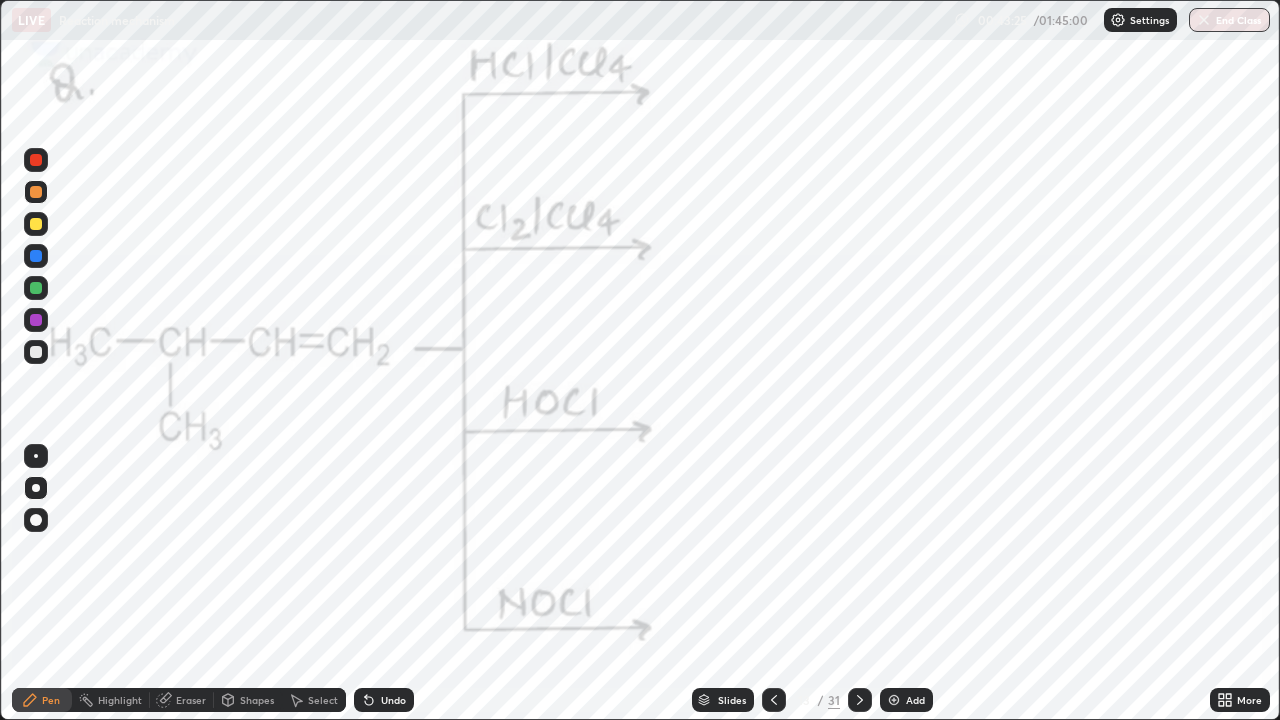 click at bounding box center [36, 160] 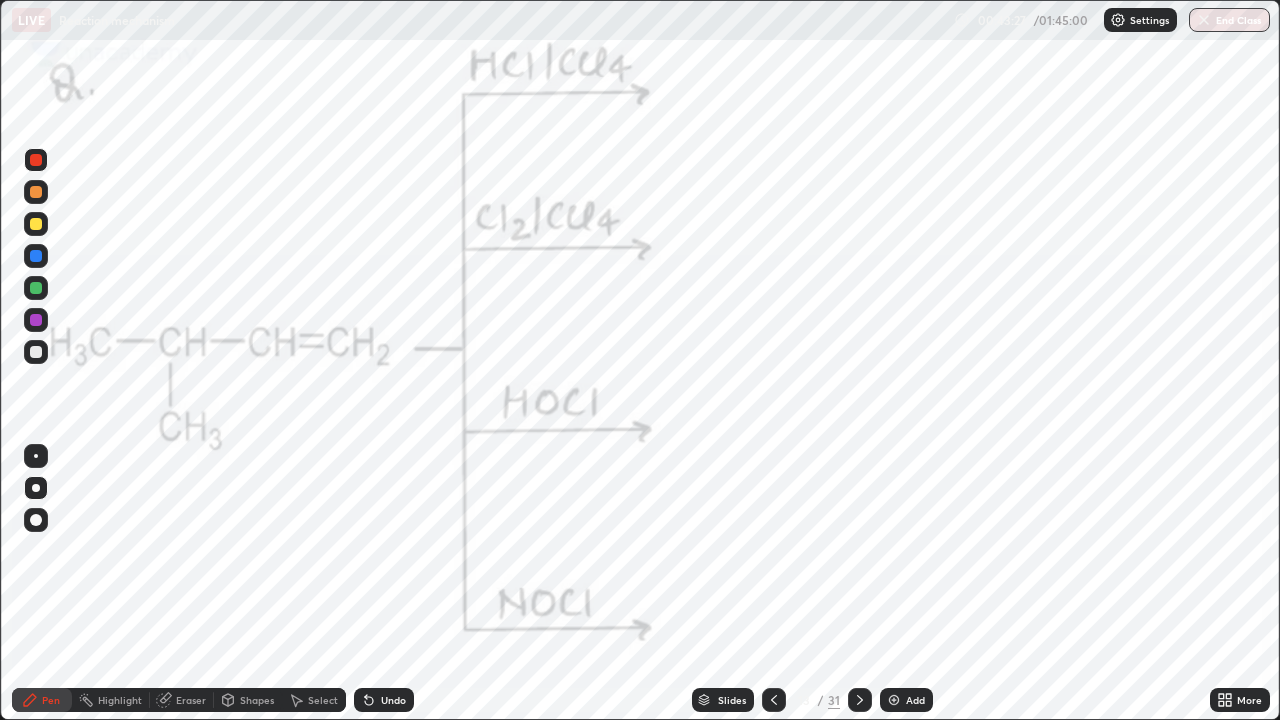click at bounding box center [36, 160] 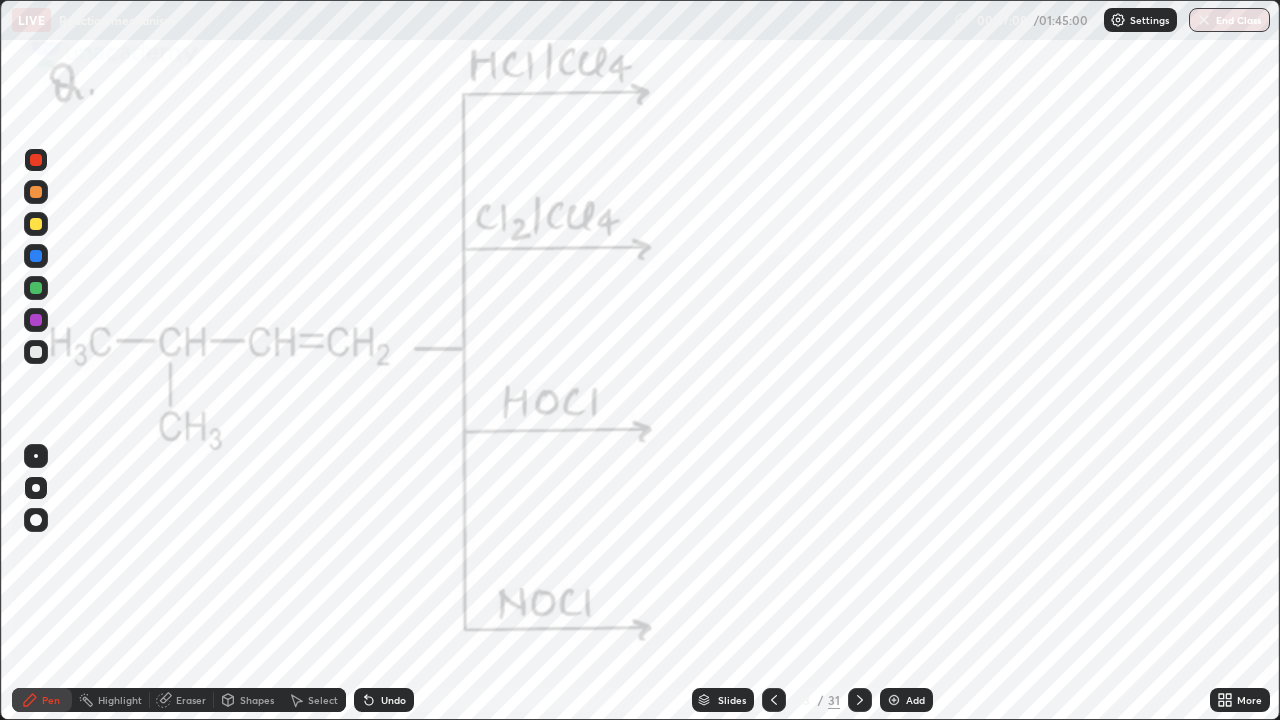 click on "Slides 13 / 31 Add" at bounding box center (812, 700) 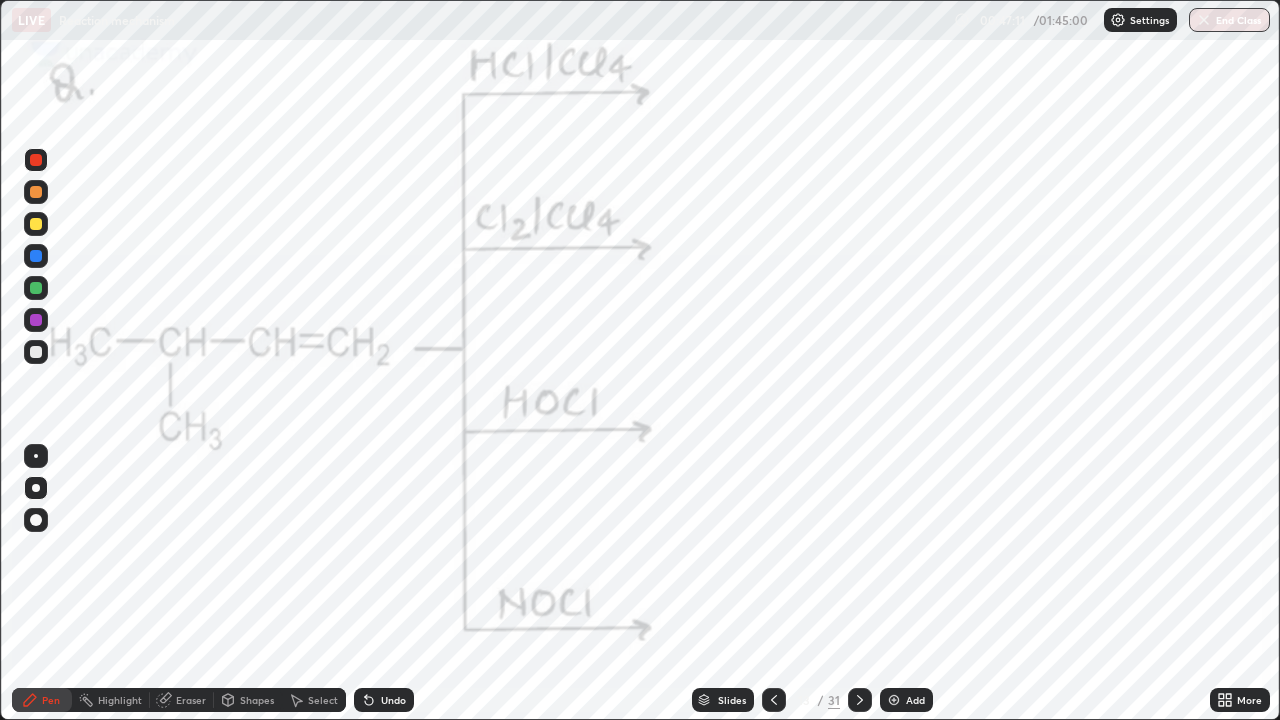click on "Slides 13 / 31 Add" at bounding box center (812, 700) 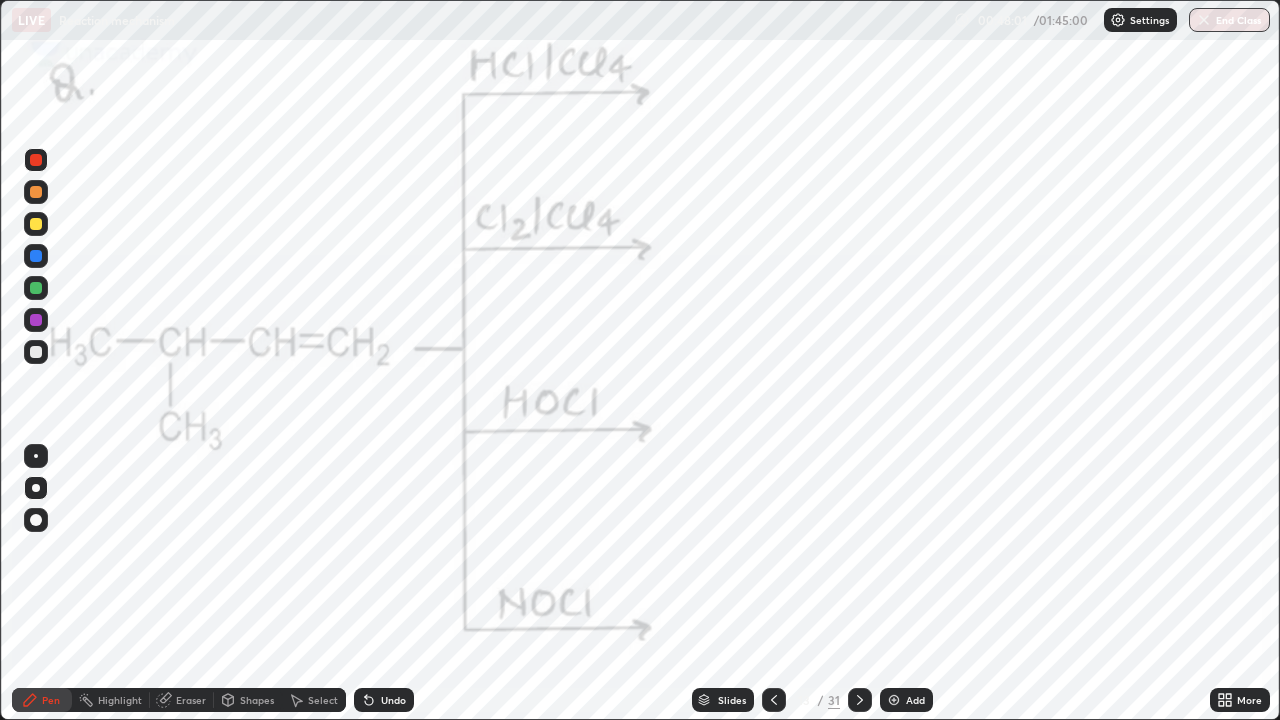 click 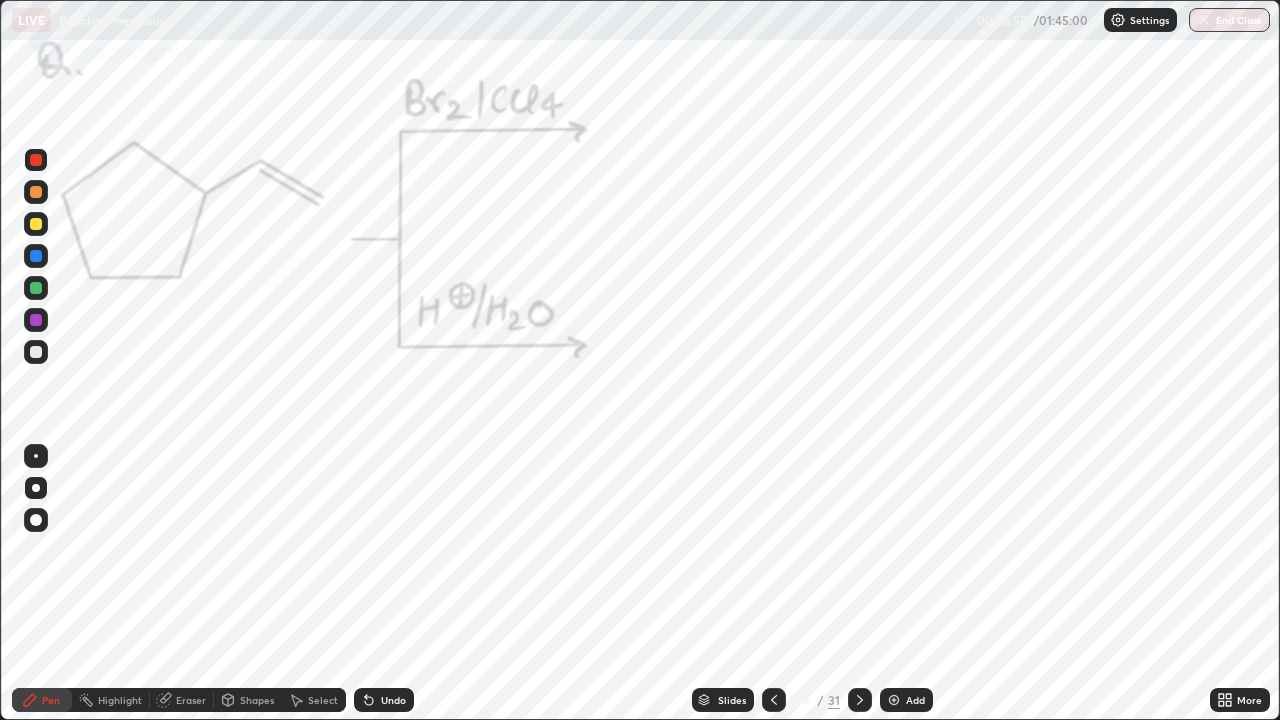 click on "Undo" at bounding box center (384, 700) 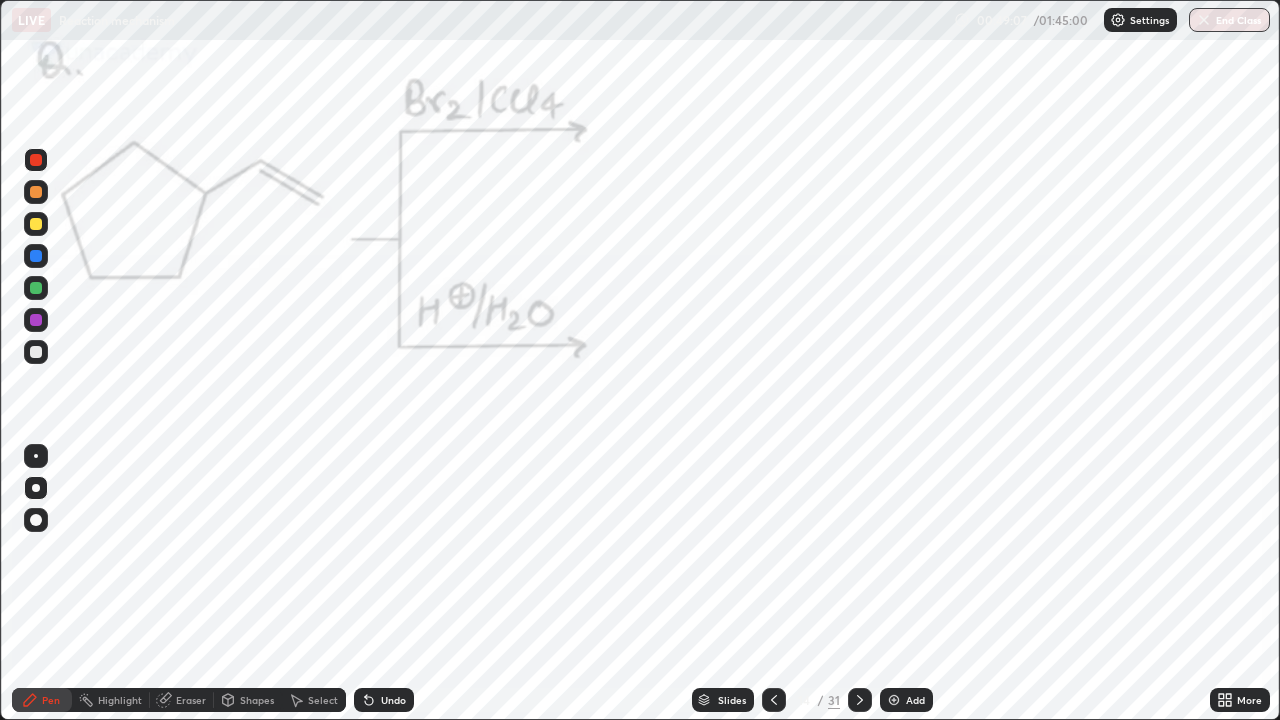 click on "Undo" at bounding box center (384, 700) 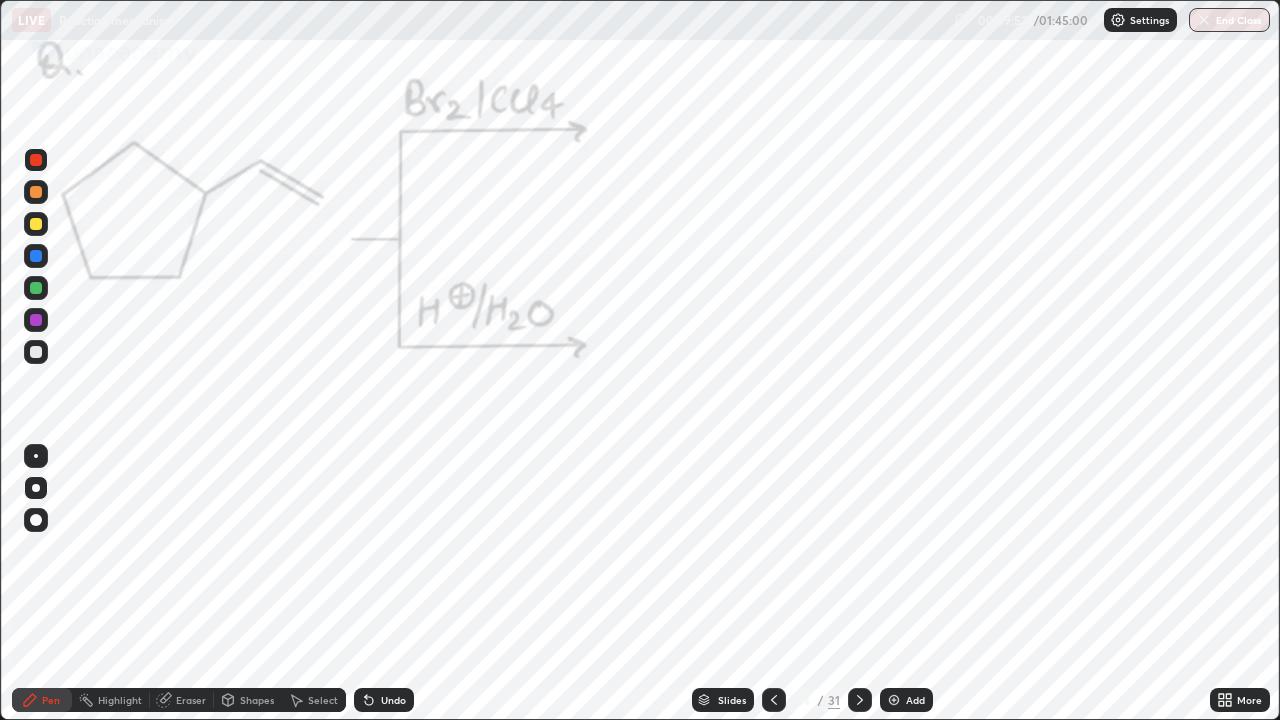 click at bounding box center (36, 288) 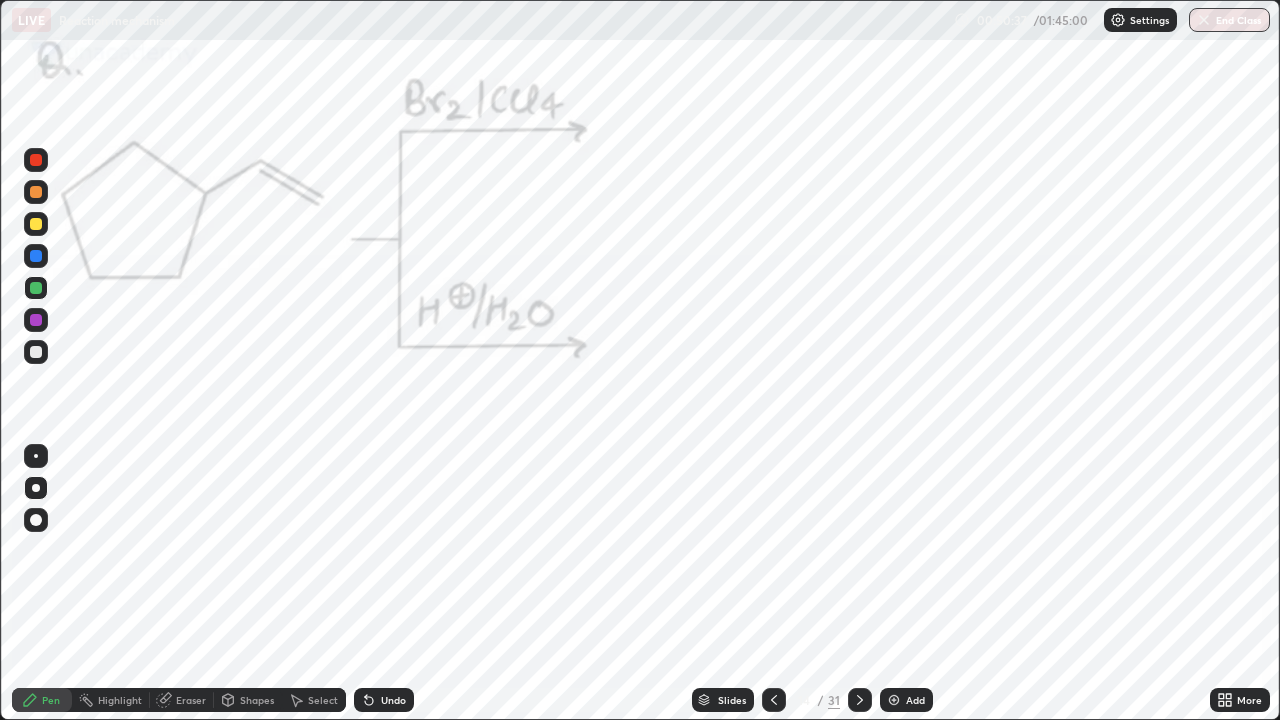 click at bounding box center [894, 700] 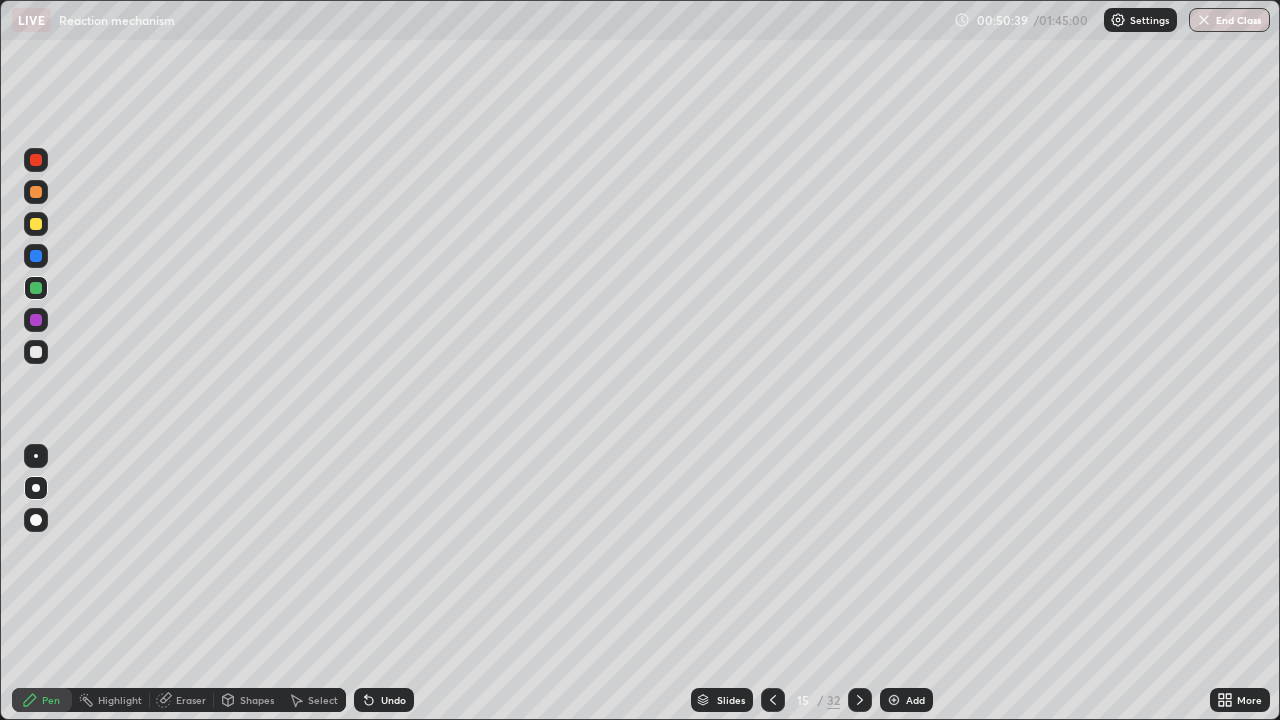 click at bounding box center [36, 352] 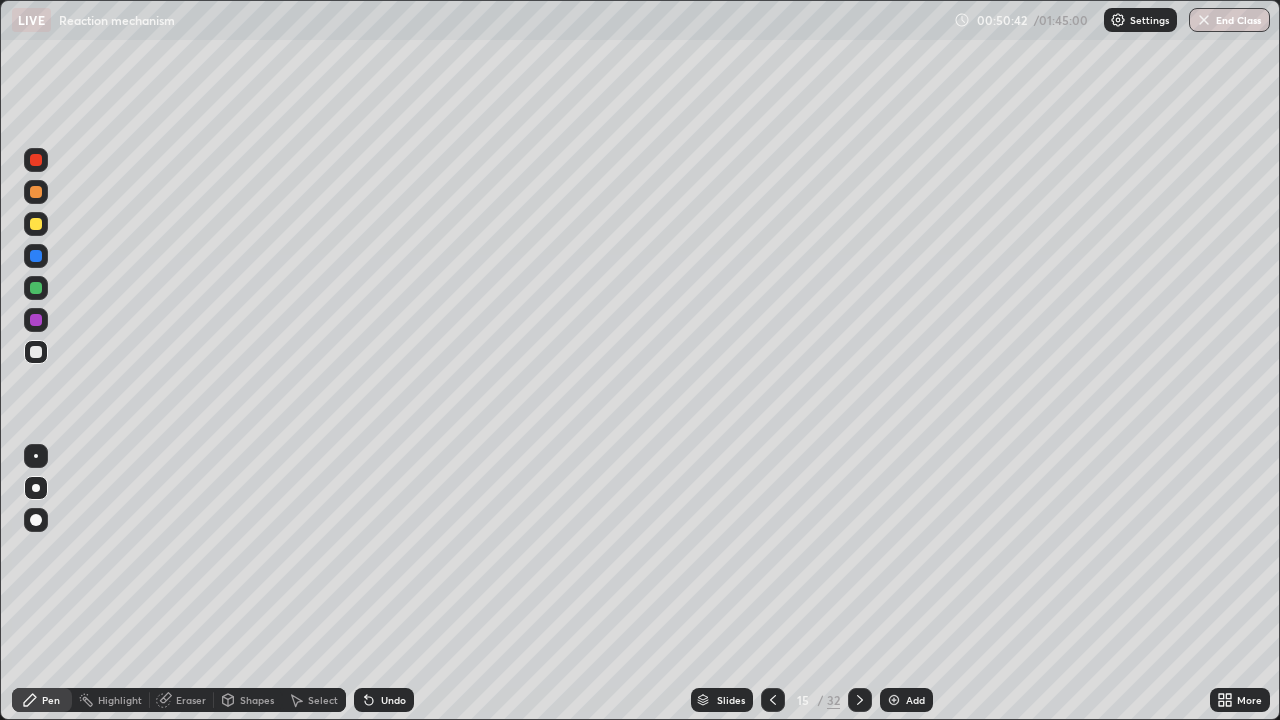 click 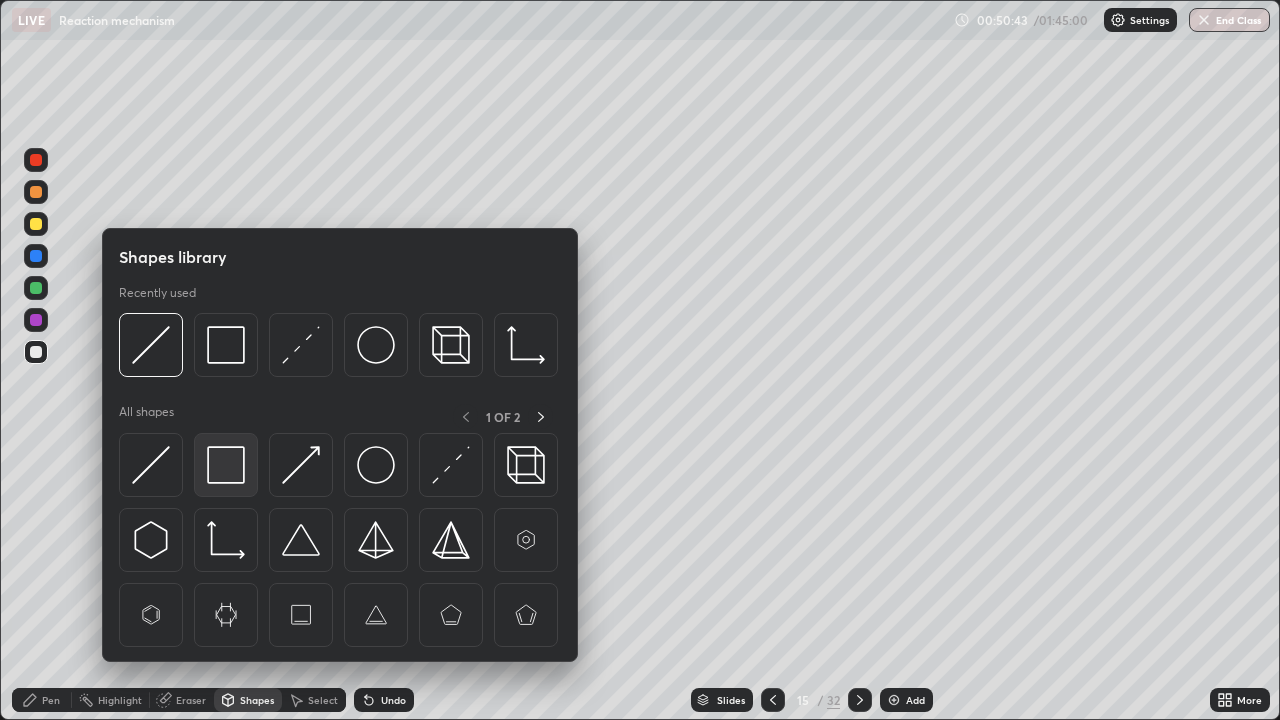 click at bounding box center (226, 465) 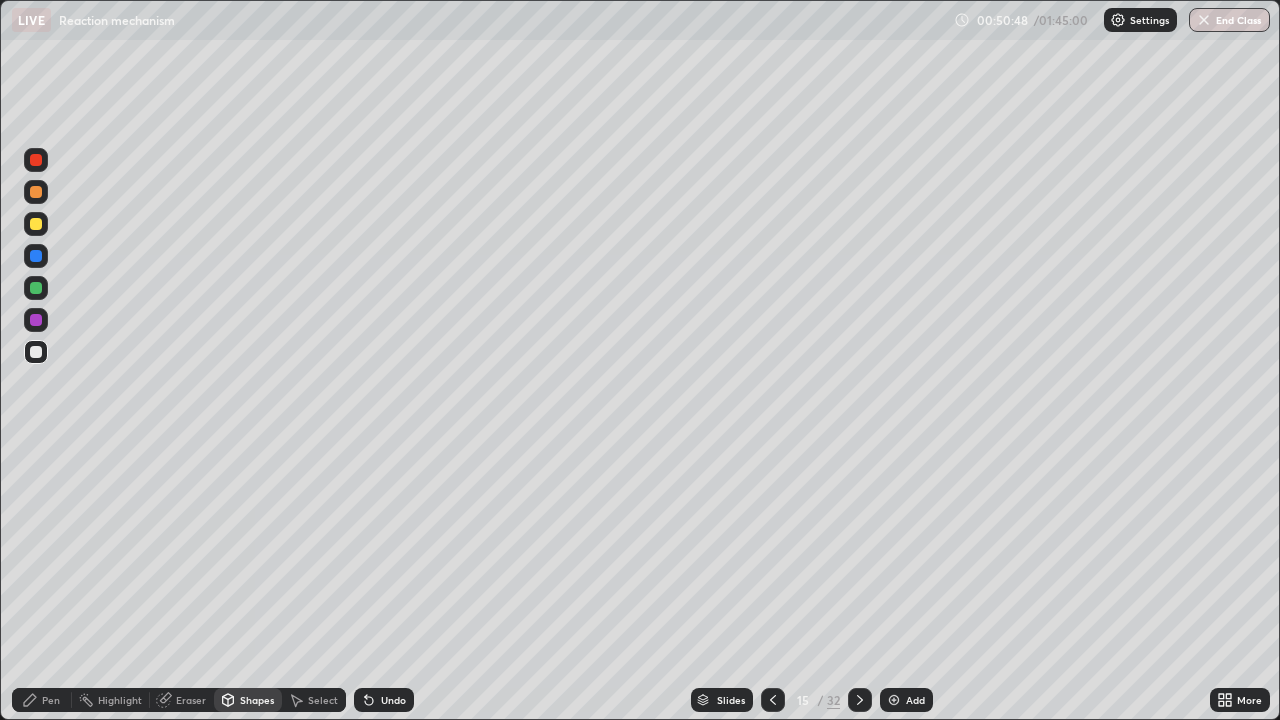 click on "Shapes" at bounding box center (257, 700) 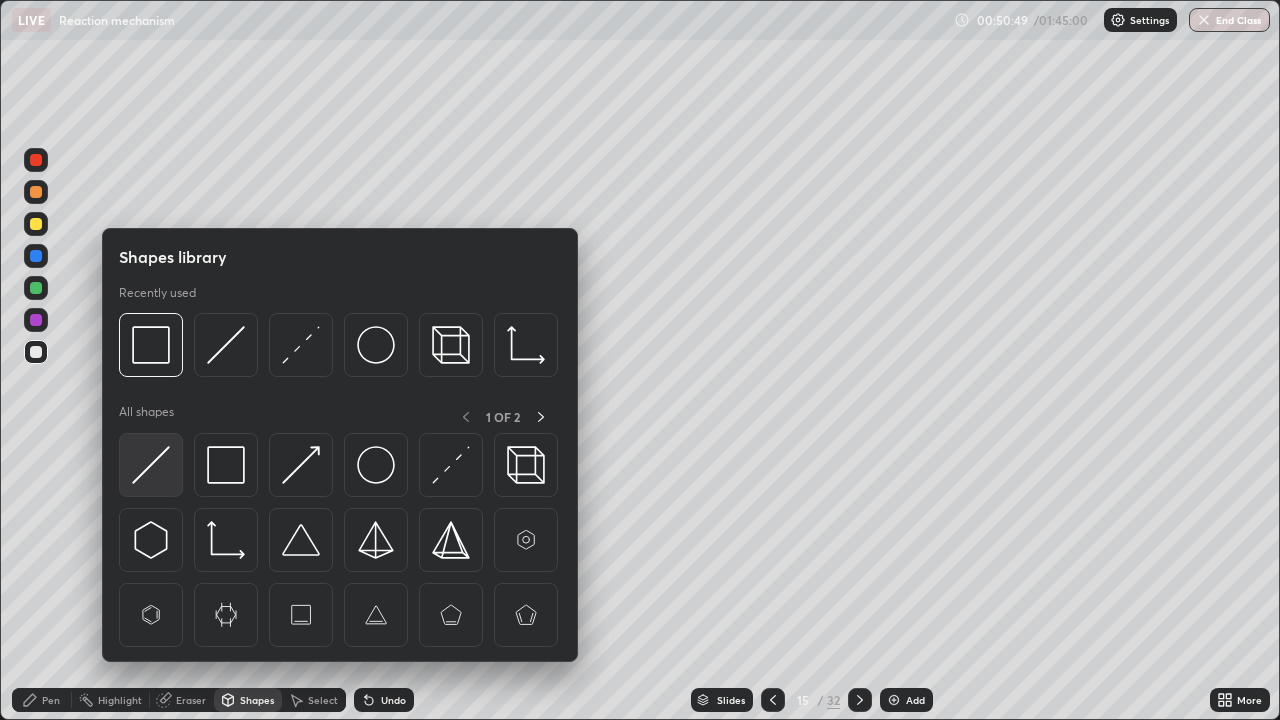 click at bounding box center [151, 465] 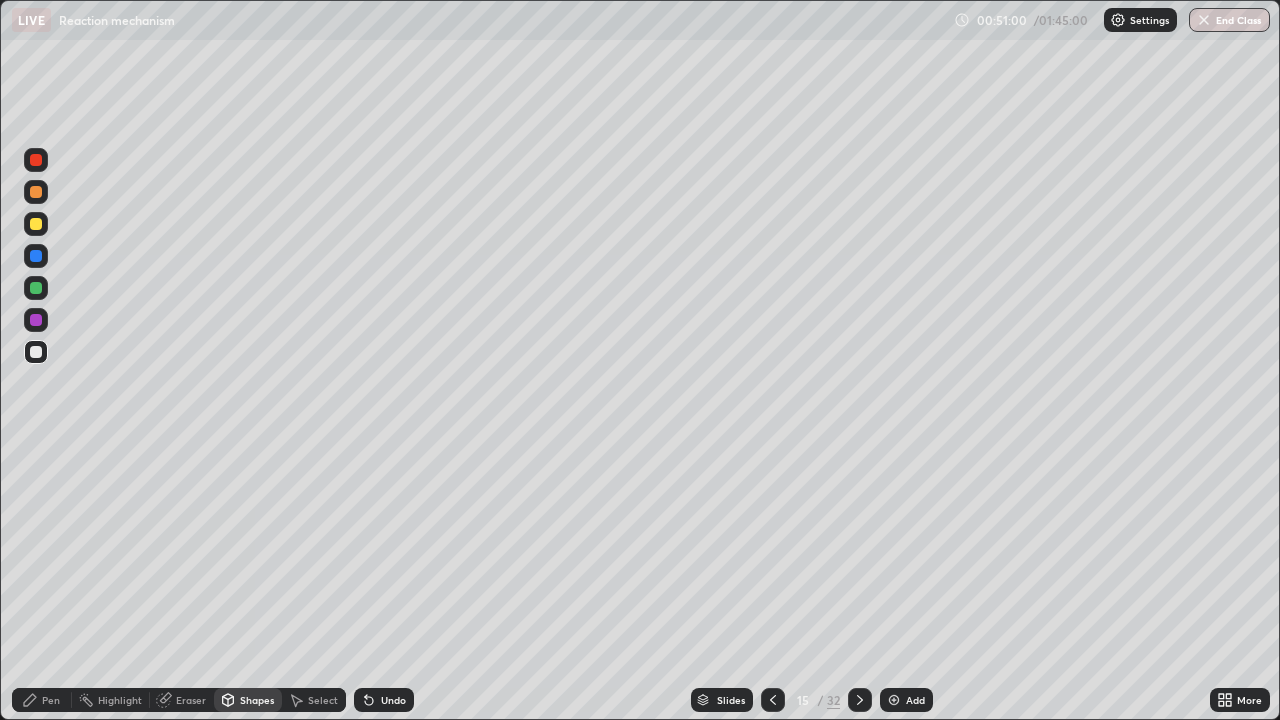 click at bounding box center [36, 352] 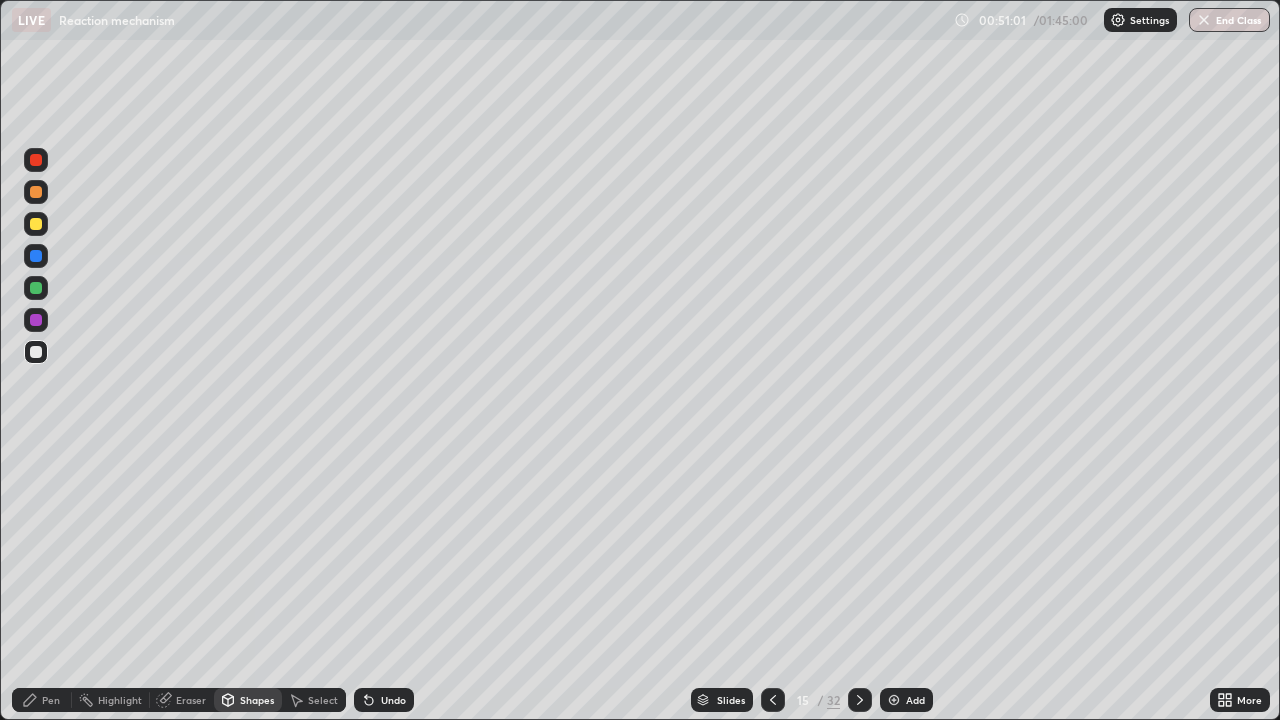 click on "Pen" at bounding box center (51, 700) 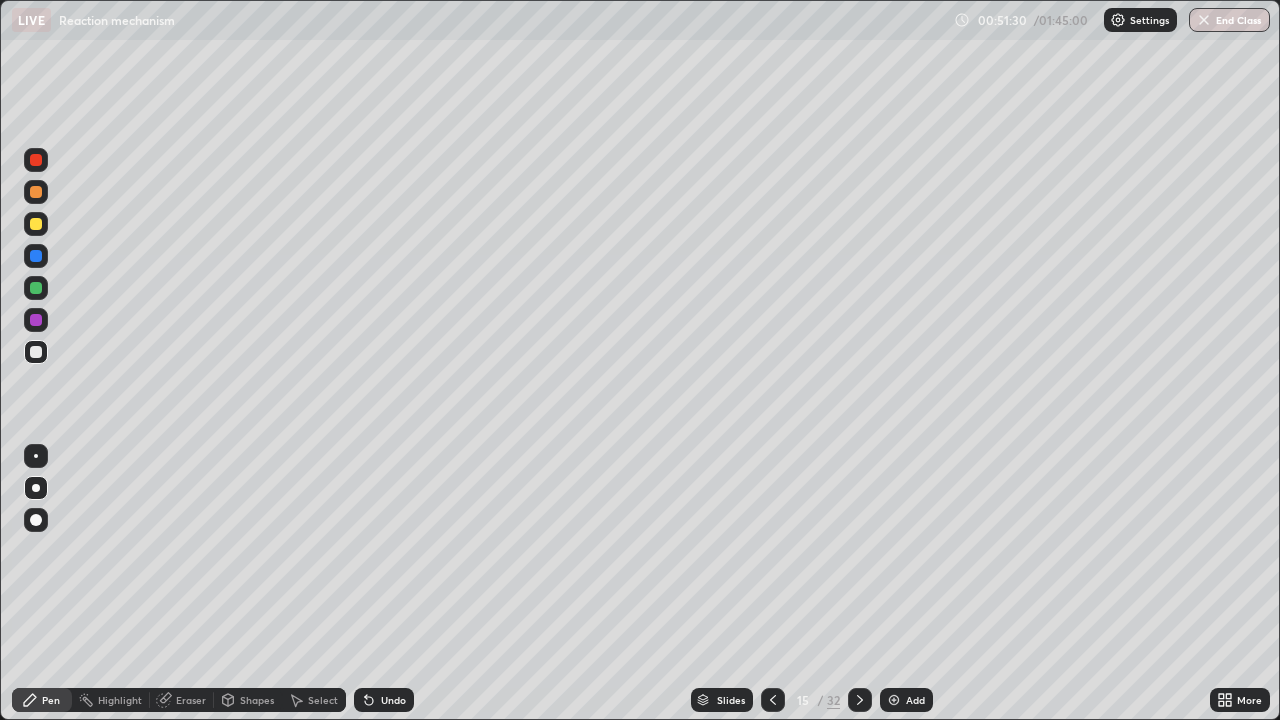 click at bounding box center [36, 192] 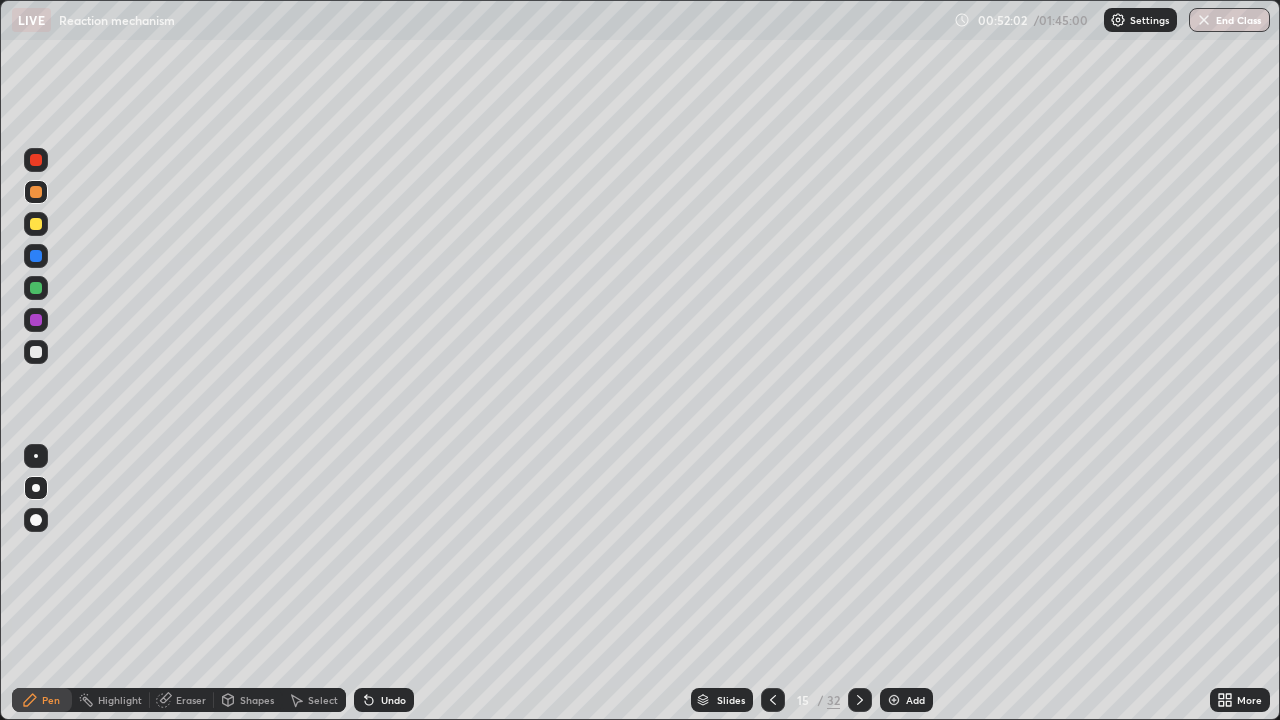 click at bounding box center [36, 256] 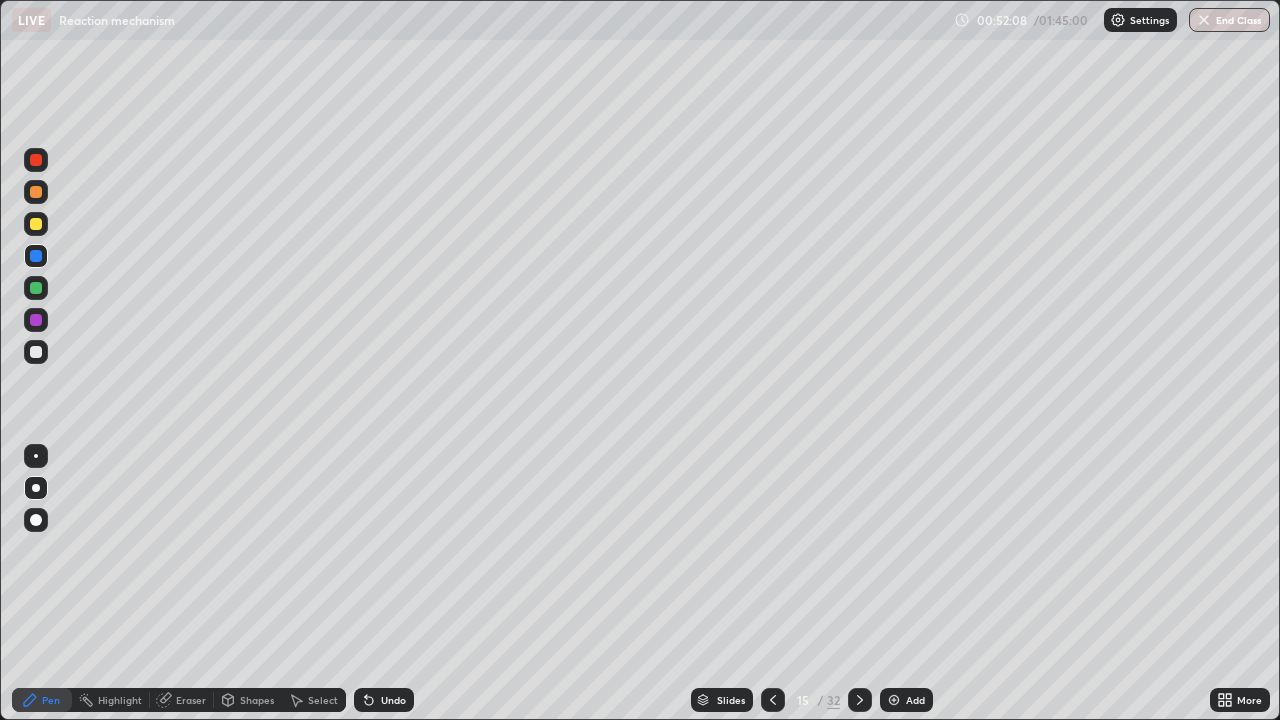 click on "Shapes" at bounding box center [257, 700] 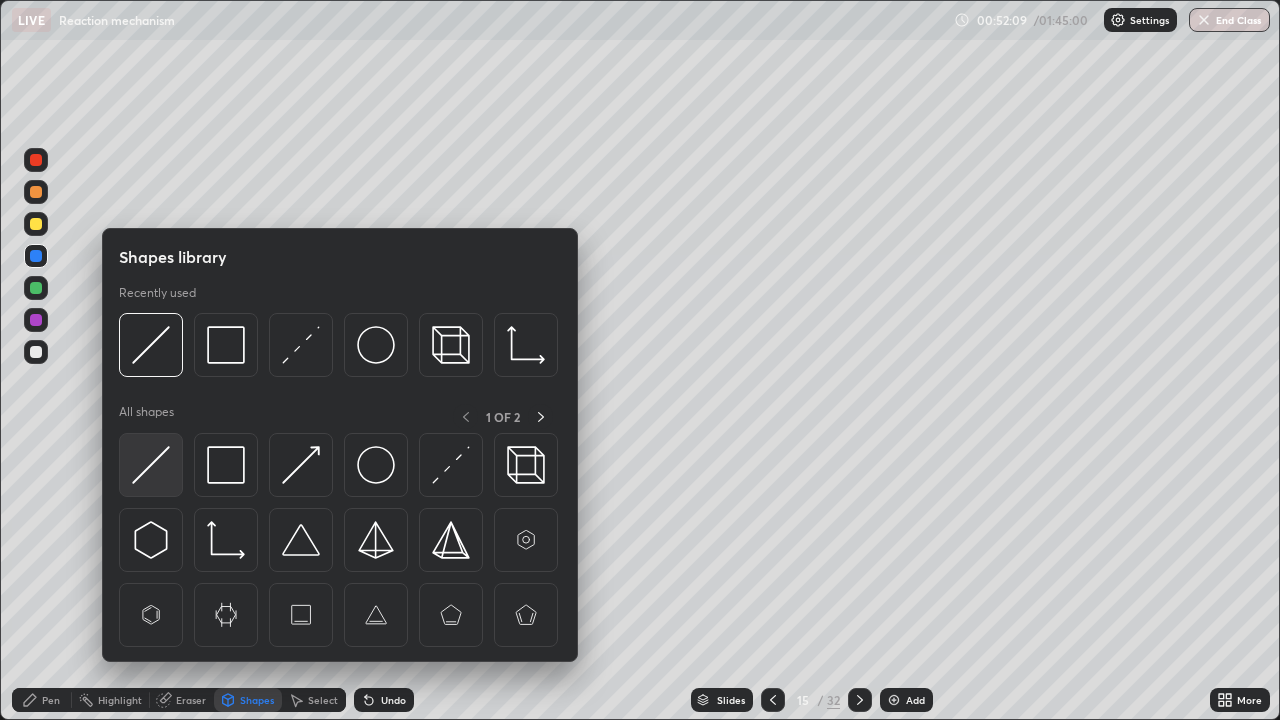 click at bounding box center [151, 465] 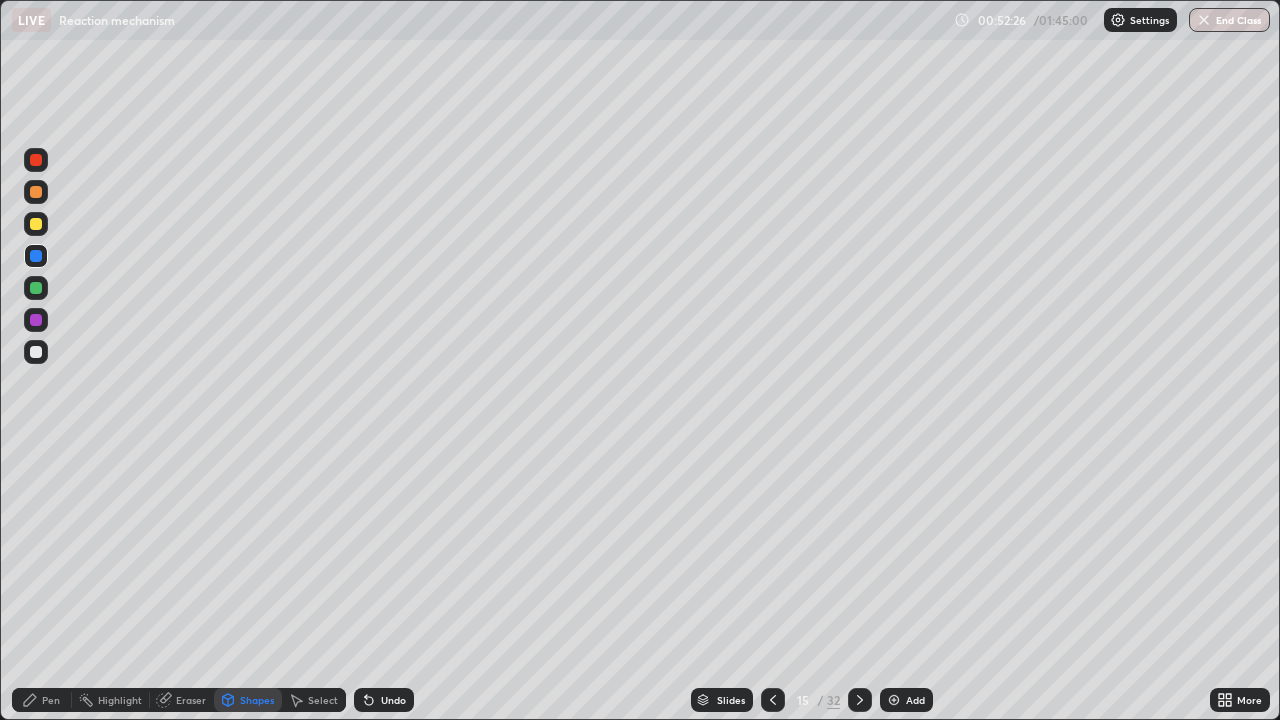 click at bounding box center [36, 352] 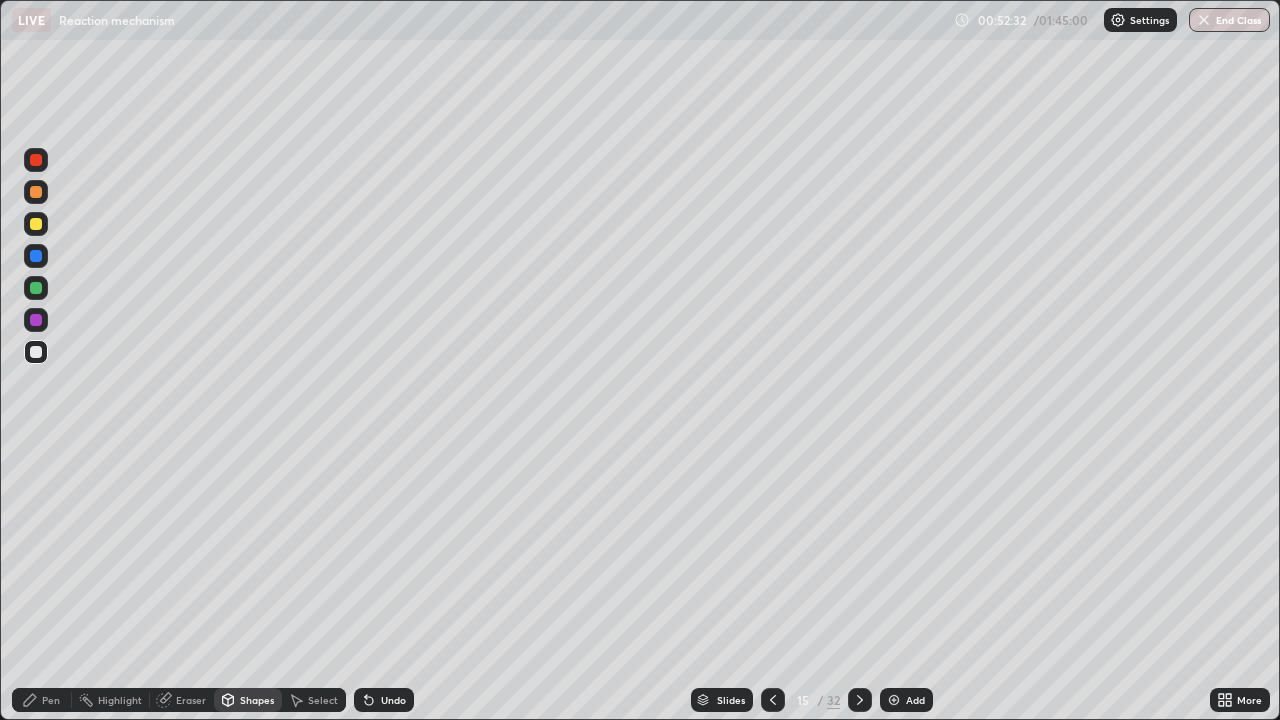 click on "Select" at bounding box center (323, 700) 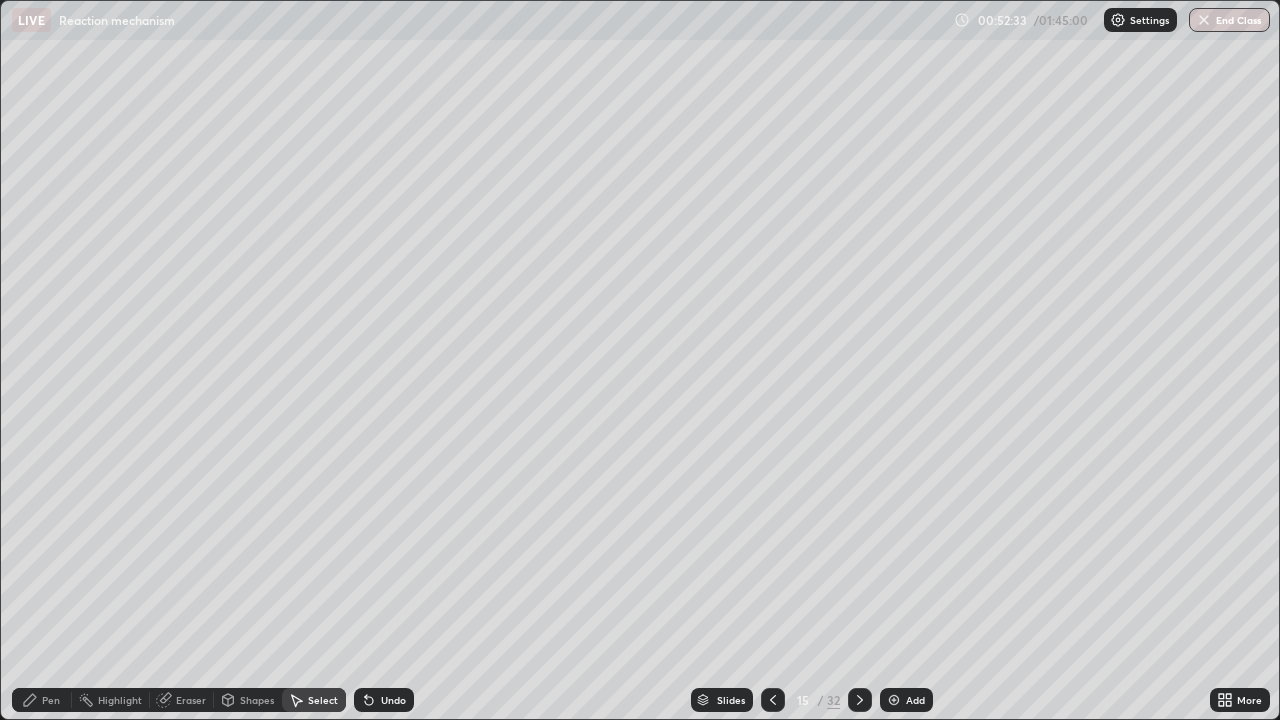 click on "Highlight" at bounding box center [111, 700] 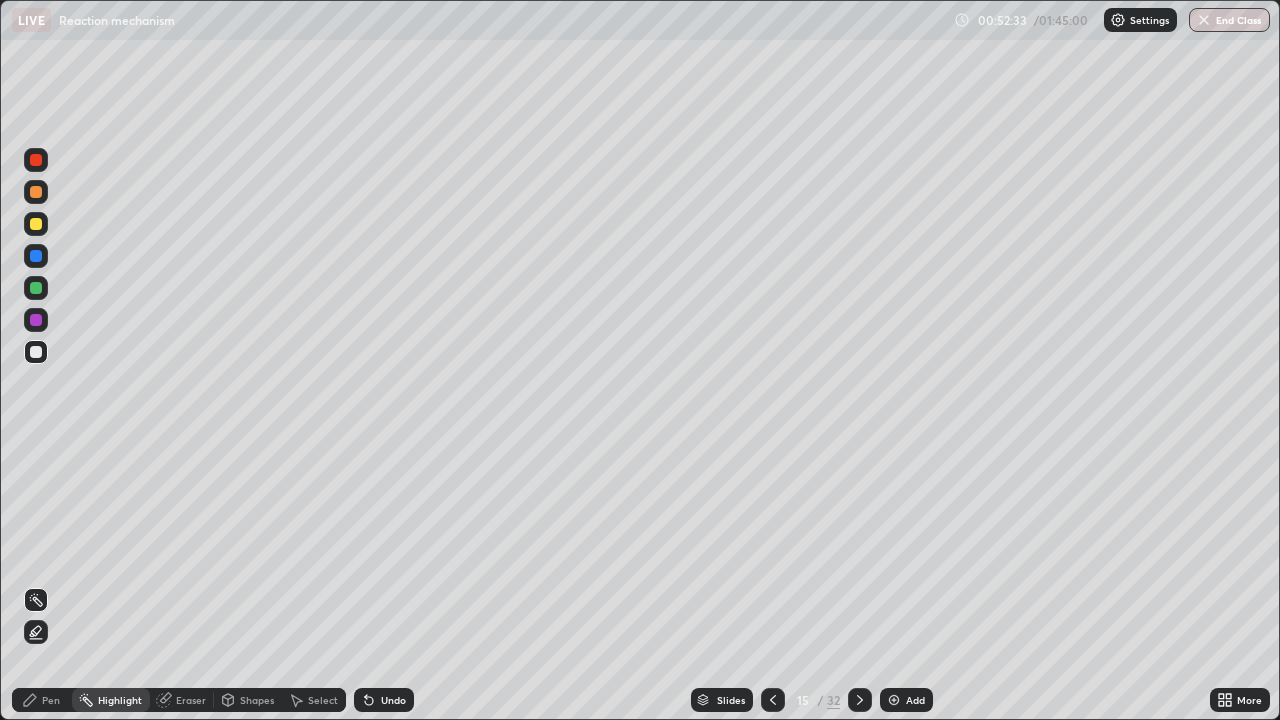 click on "Eraser" at bounding box center [191, 700] 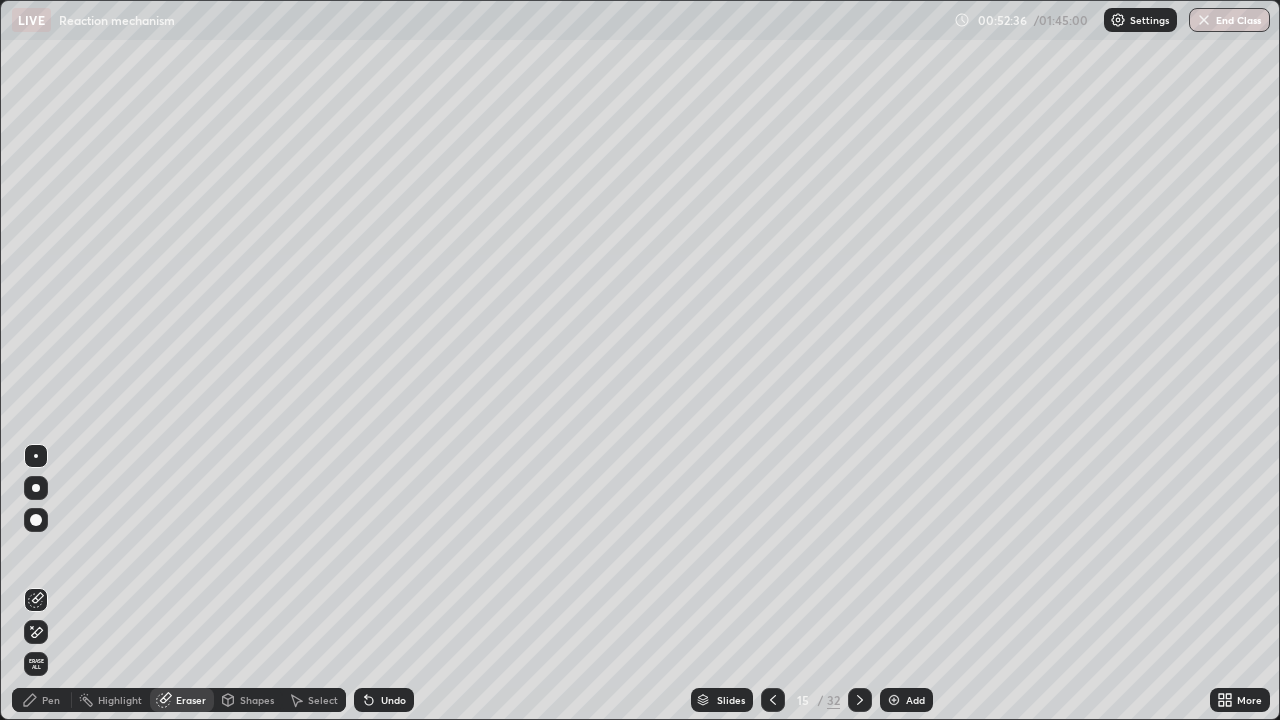 click on "Pen" at bounding box center [42, 700] 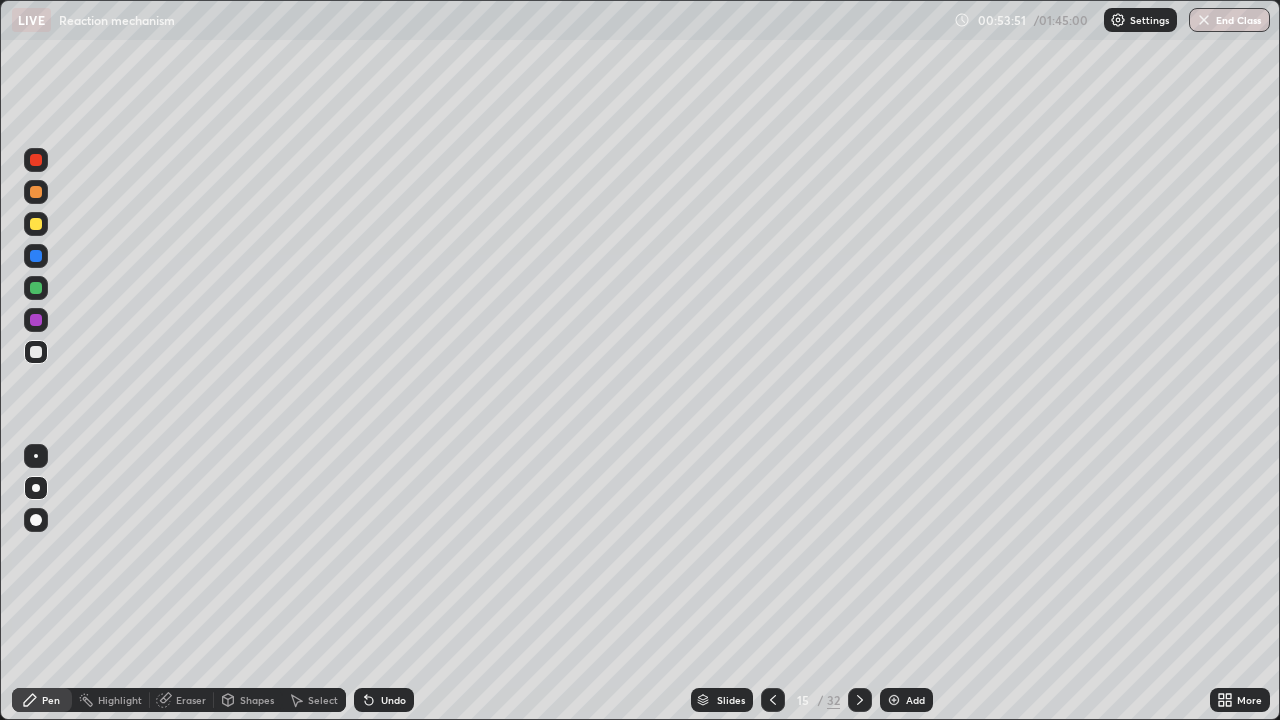 click on "Undo" at bounding box center [393, 700] 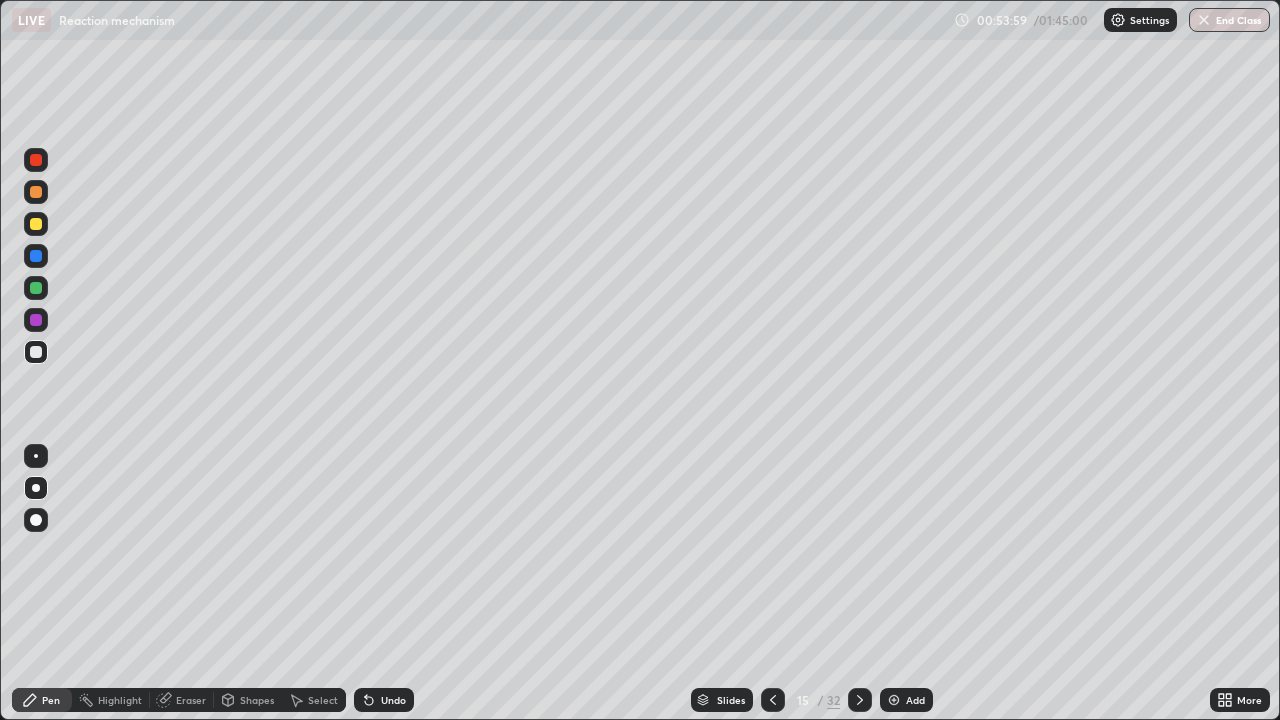 click on "Undo" at bounding box center [384, 700] 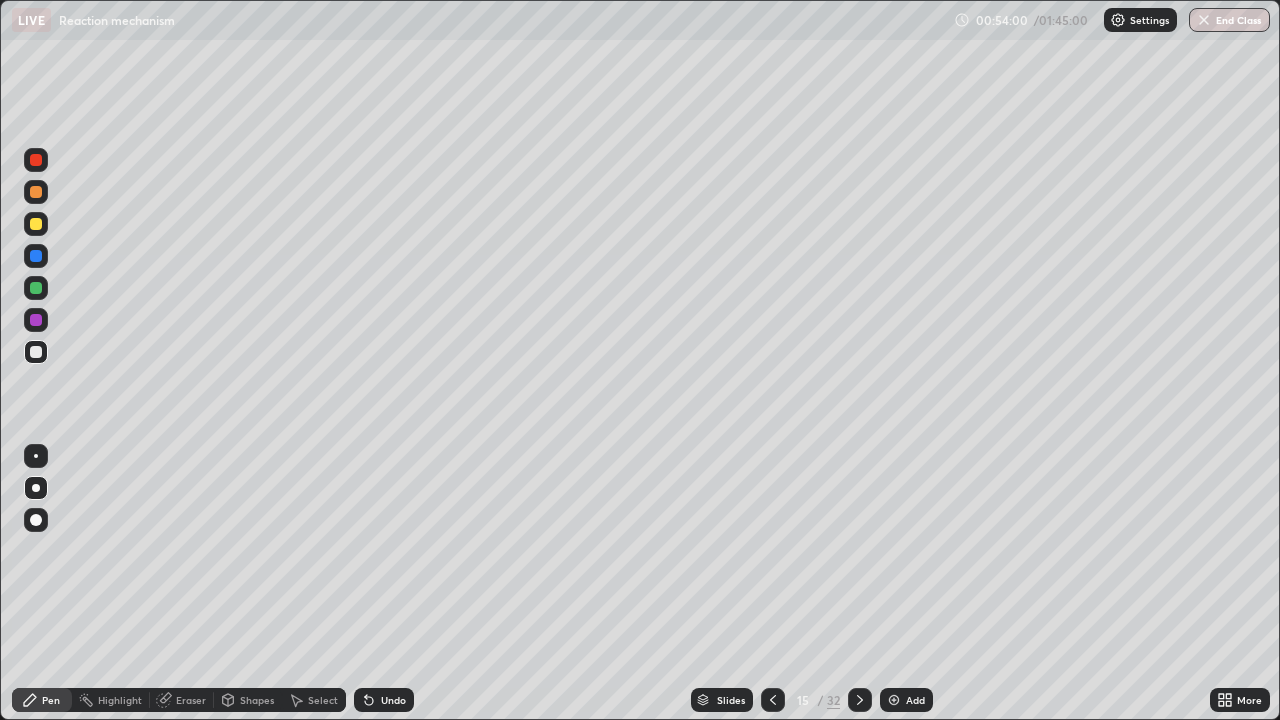click on "Undo" at bounding box center (384, 700) 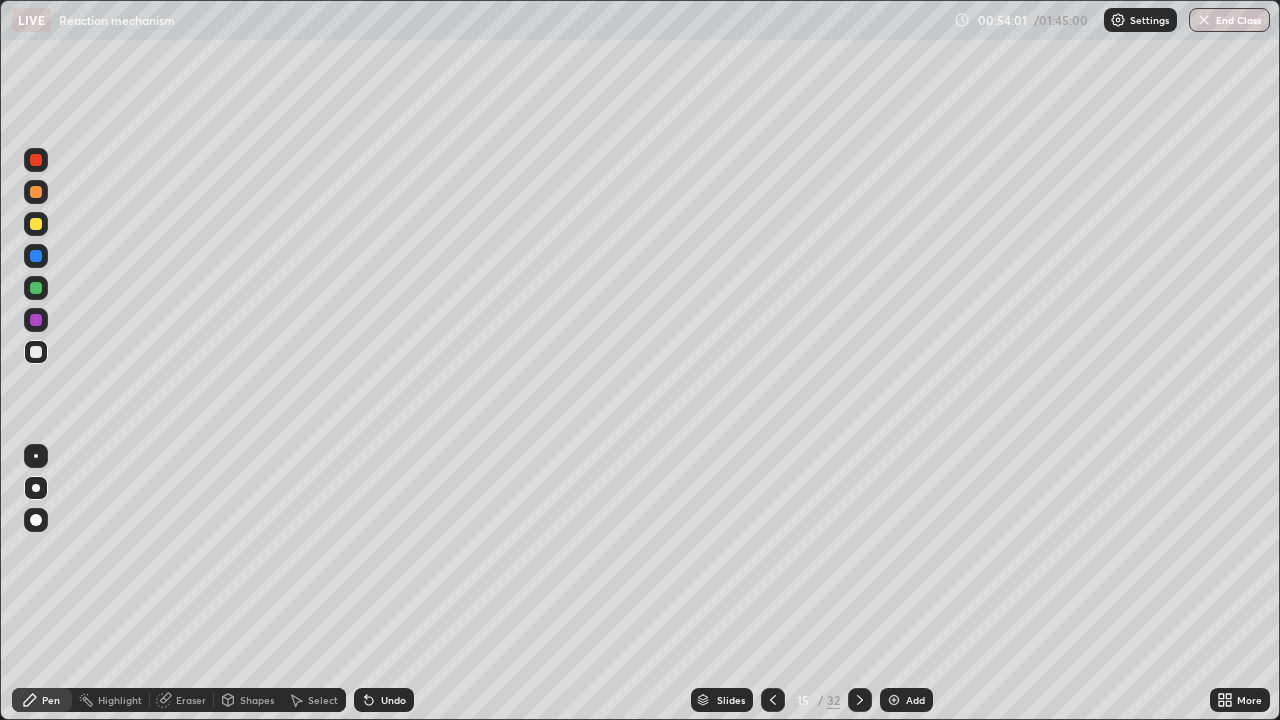click on "Undo" at bounding box center (393, 700) 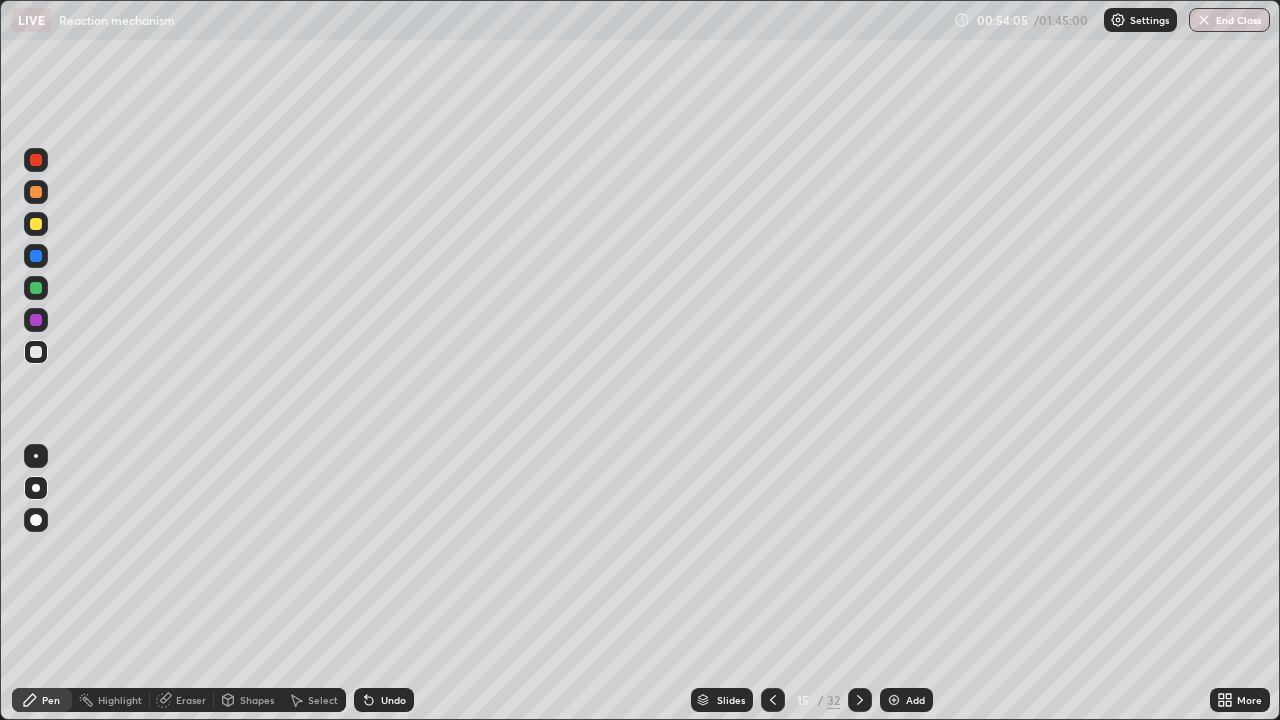 click on "Undo" at bounding box center [393, 700] 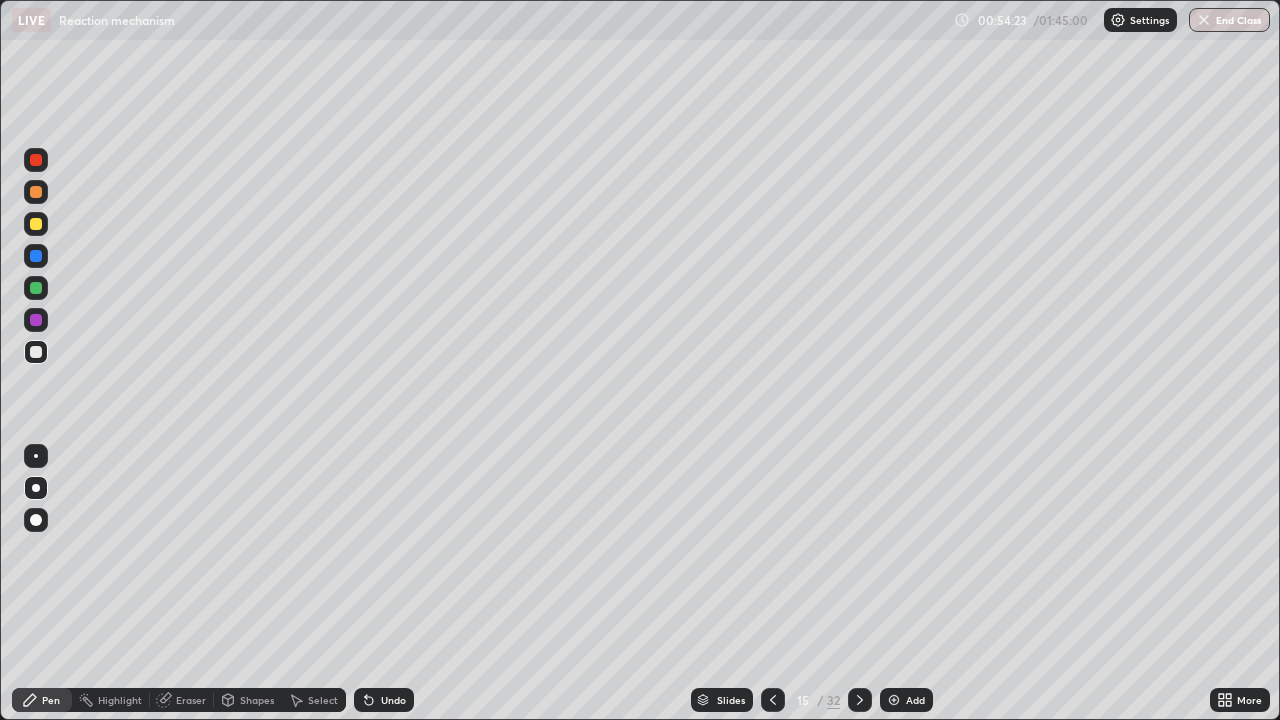 click at bounding box center (36, 288) 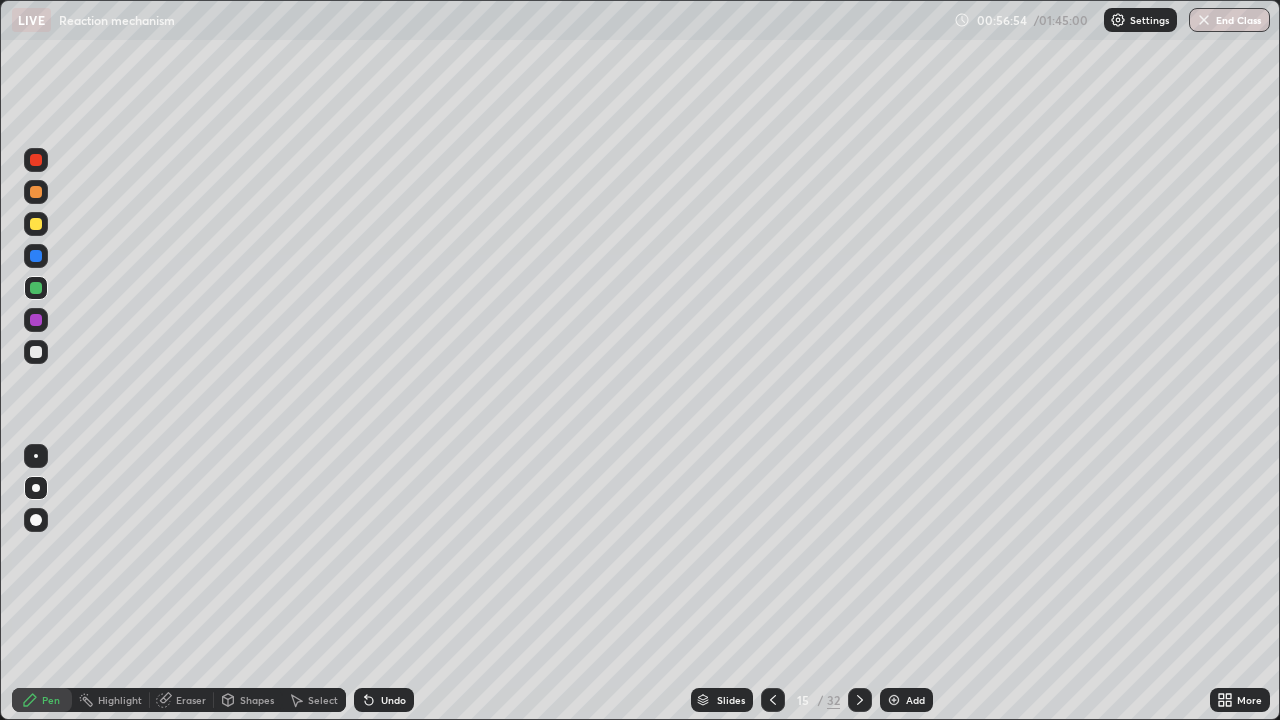 click at bounding box center [36, 320] 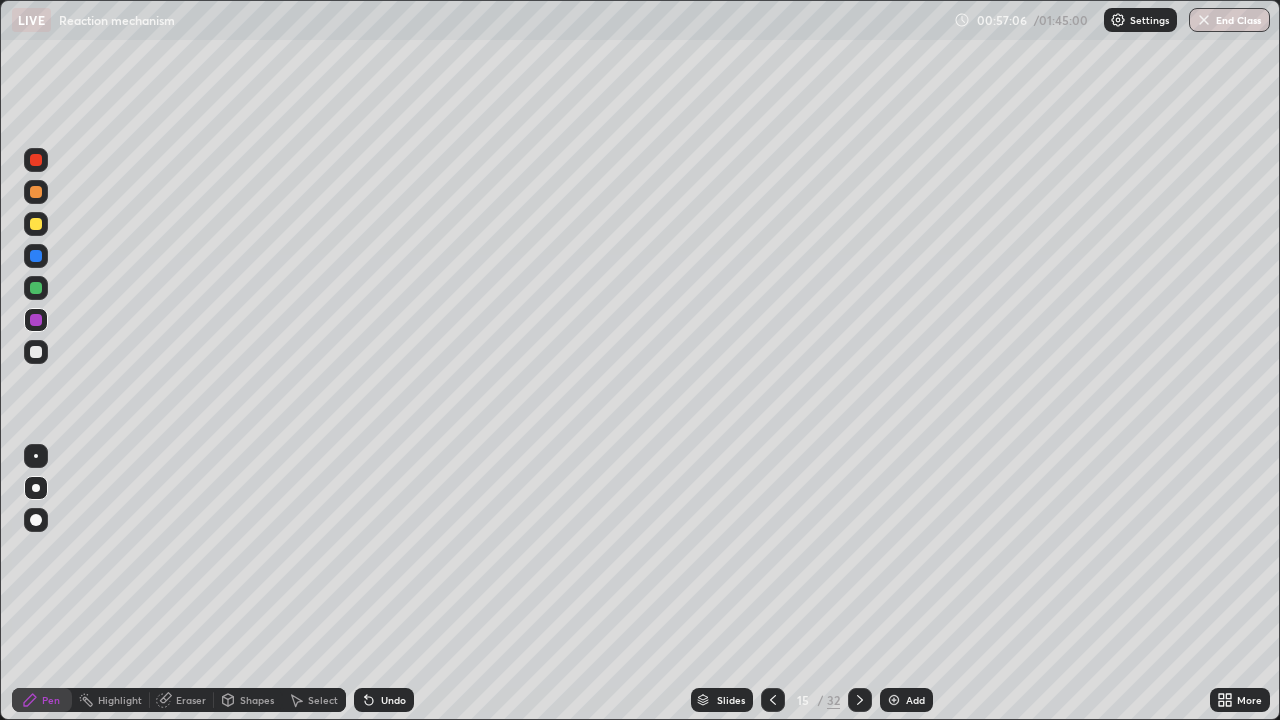 click at bounding box center [36, 352] 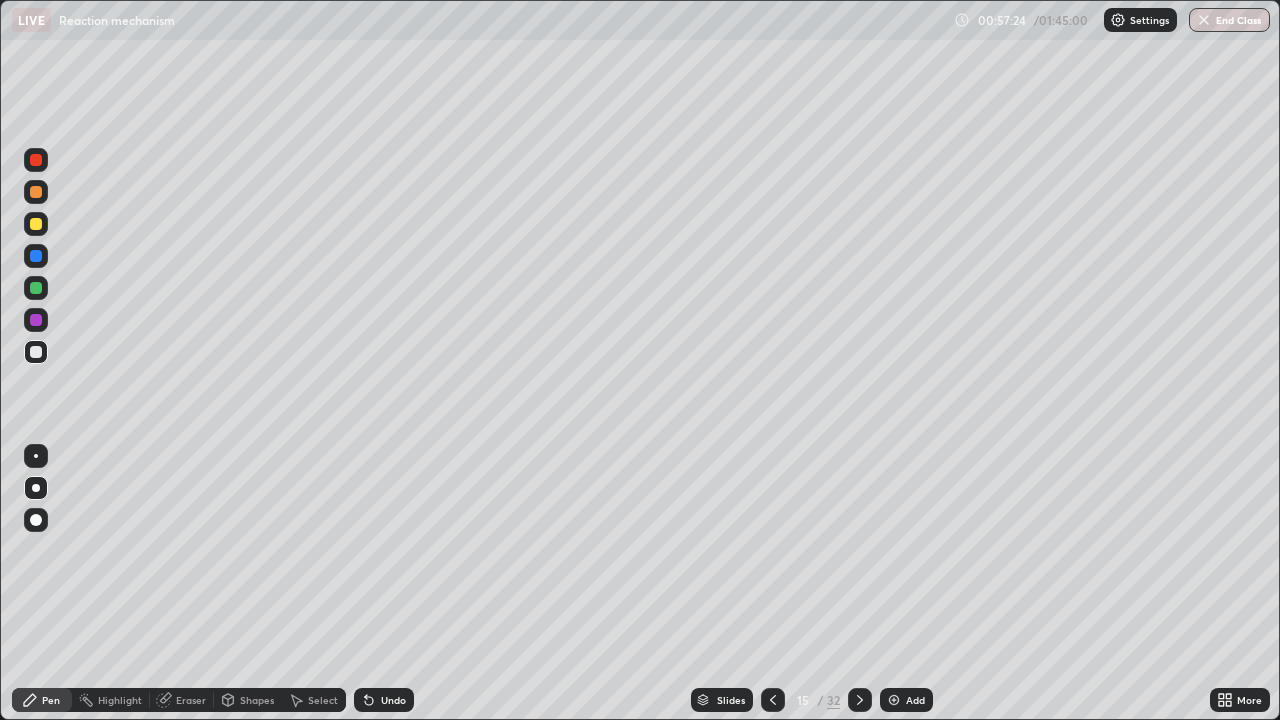 click on "Undo" at bounding box center [384, 700] 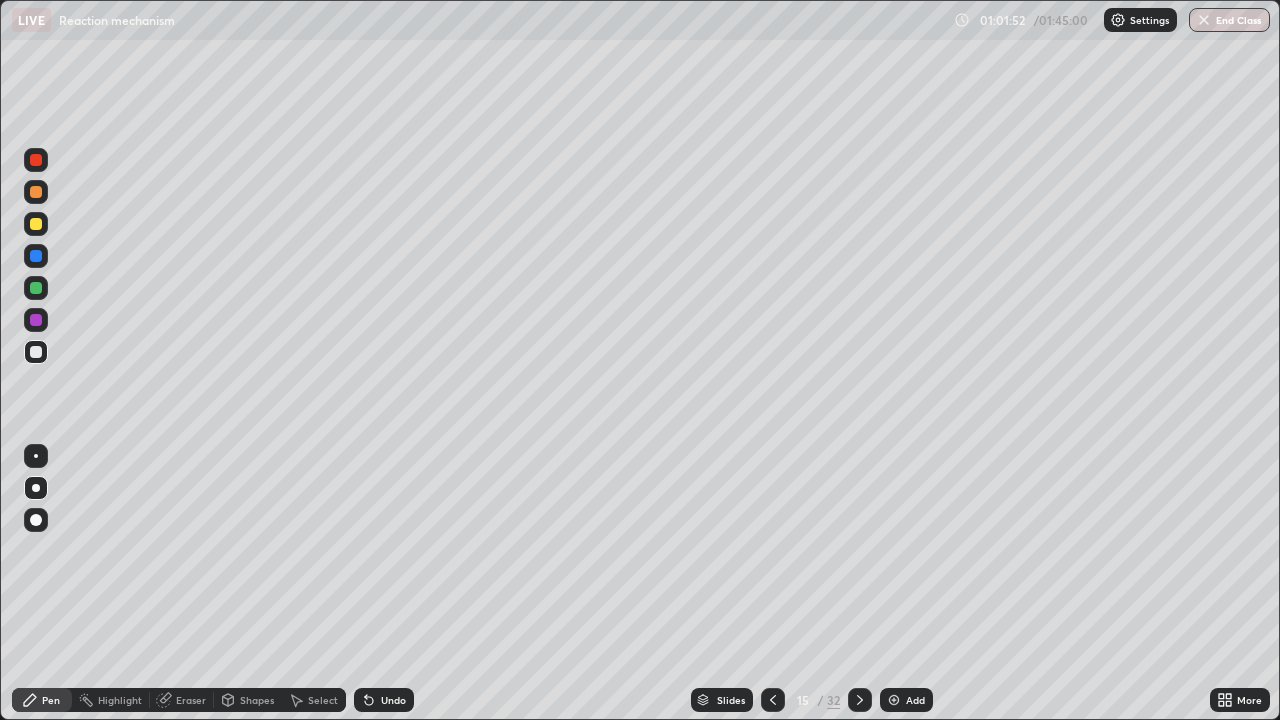 click 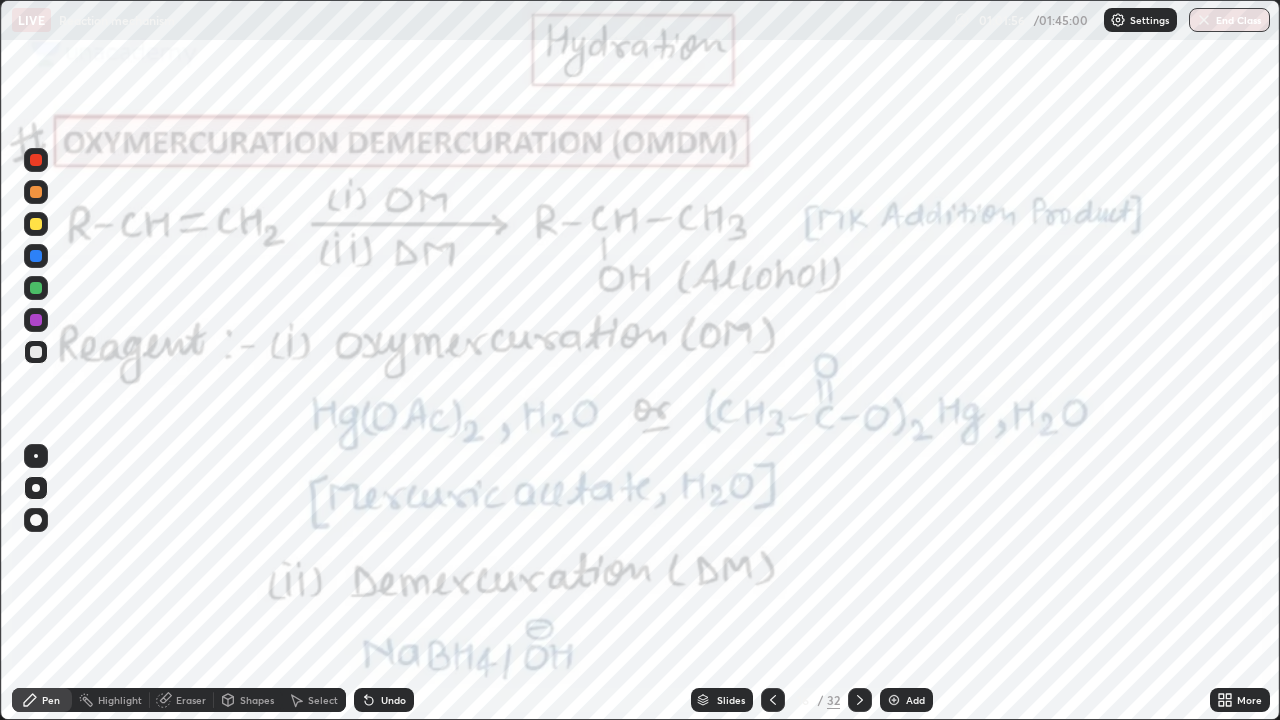 click at bounding box center [36, 160] 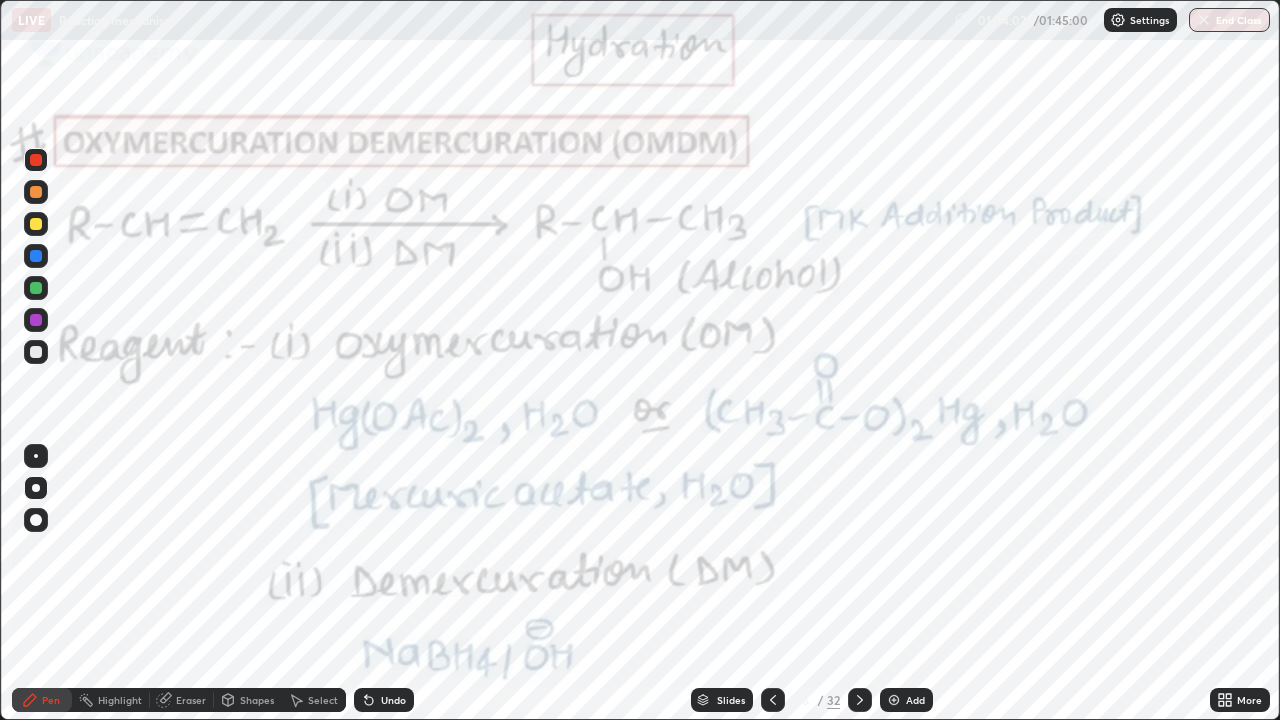 click at bounding box center [36, 320] 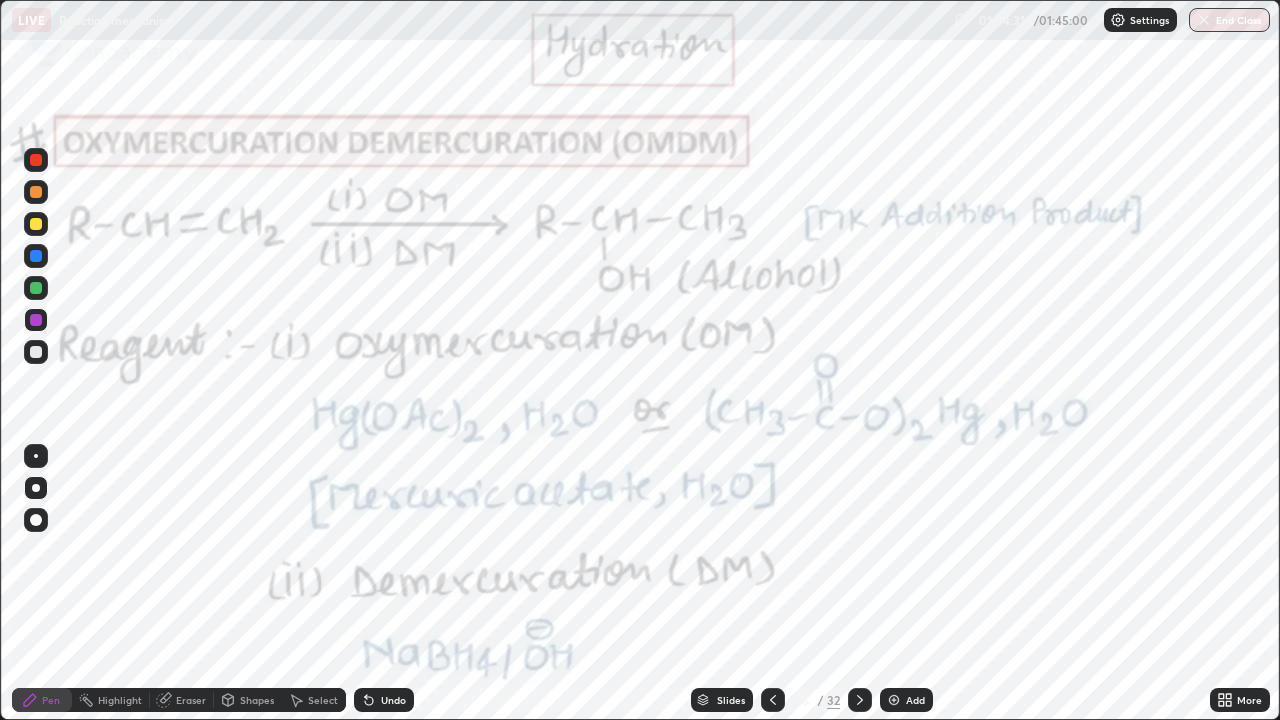 click on "Undo" at bounding box center (393, 700) 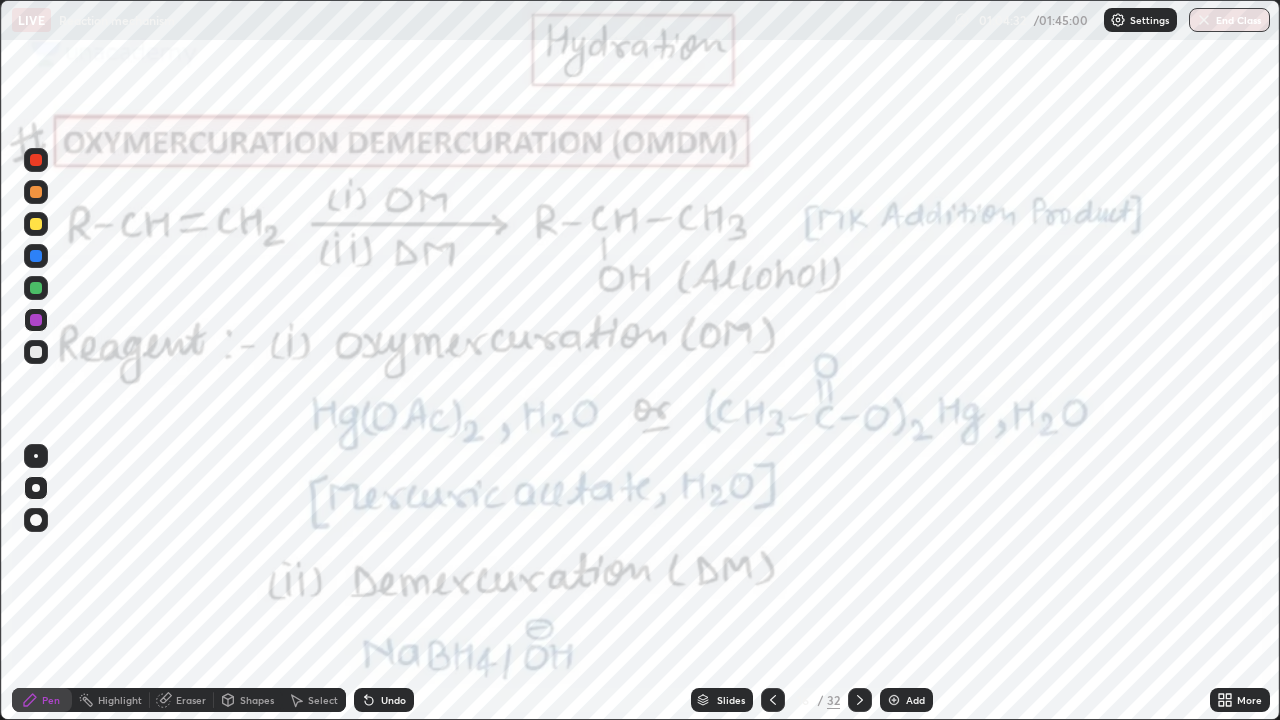 click on "Undo" at bounding box center (393, 700) 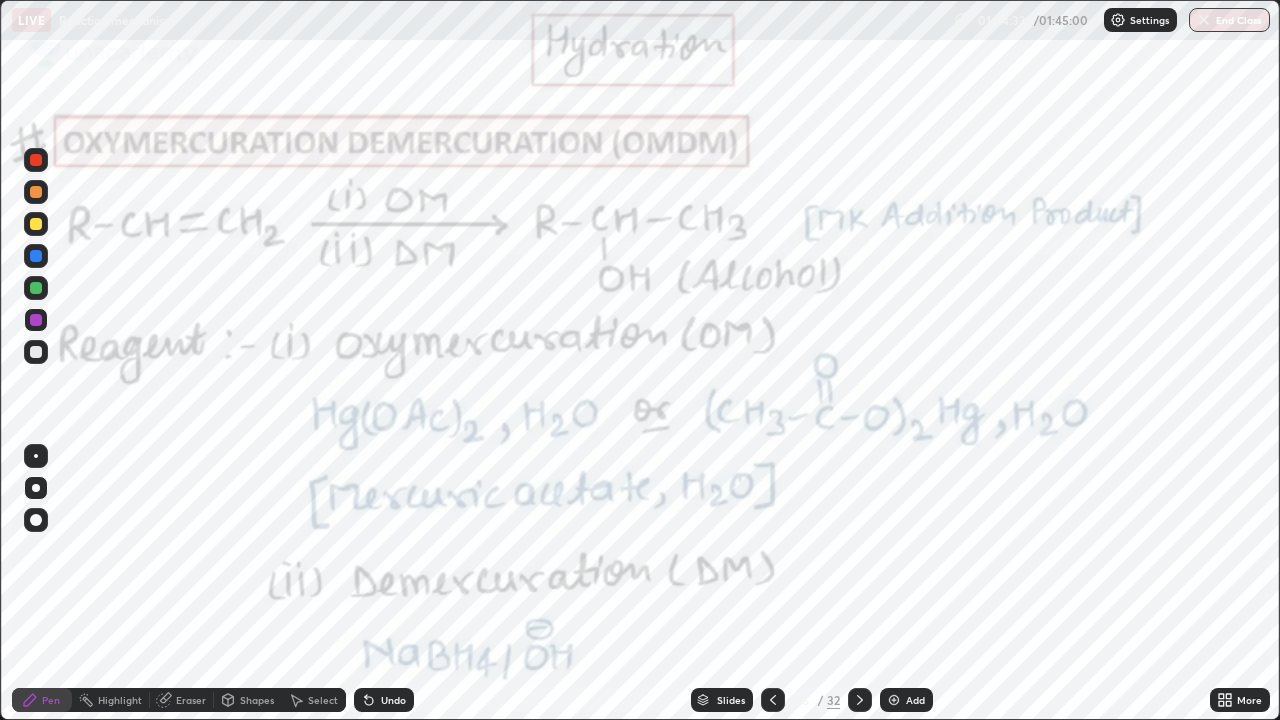 click on "Undo" at bounding box center (393, 700) 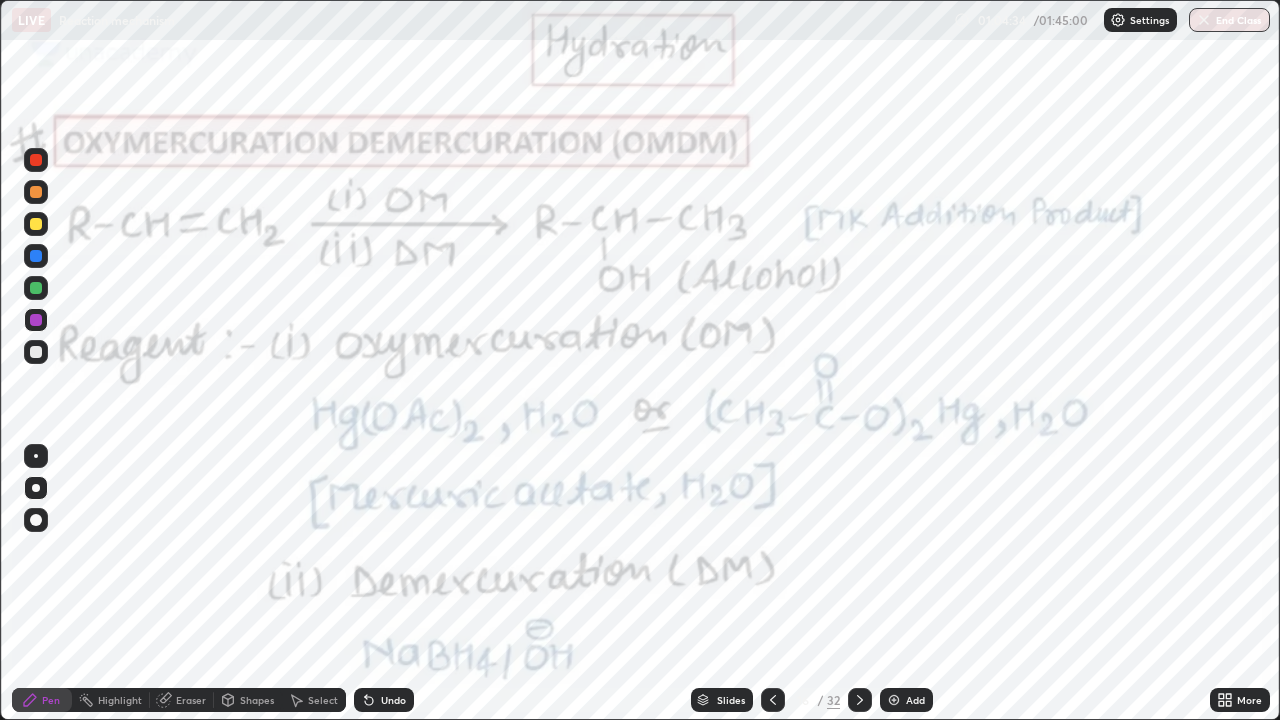 click 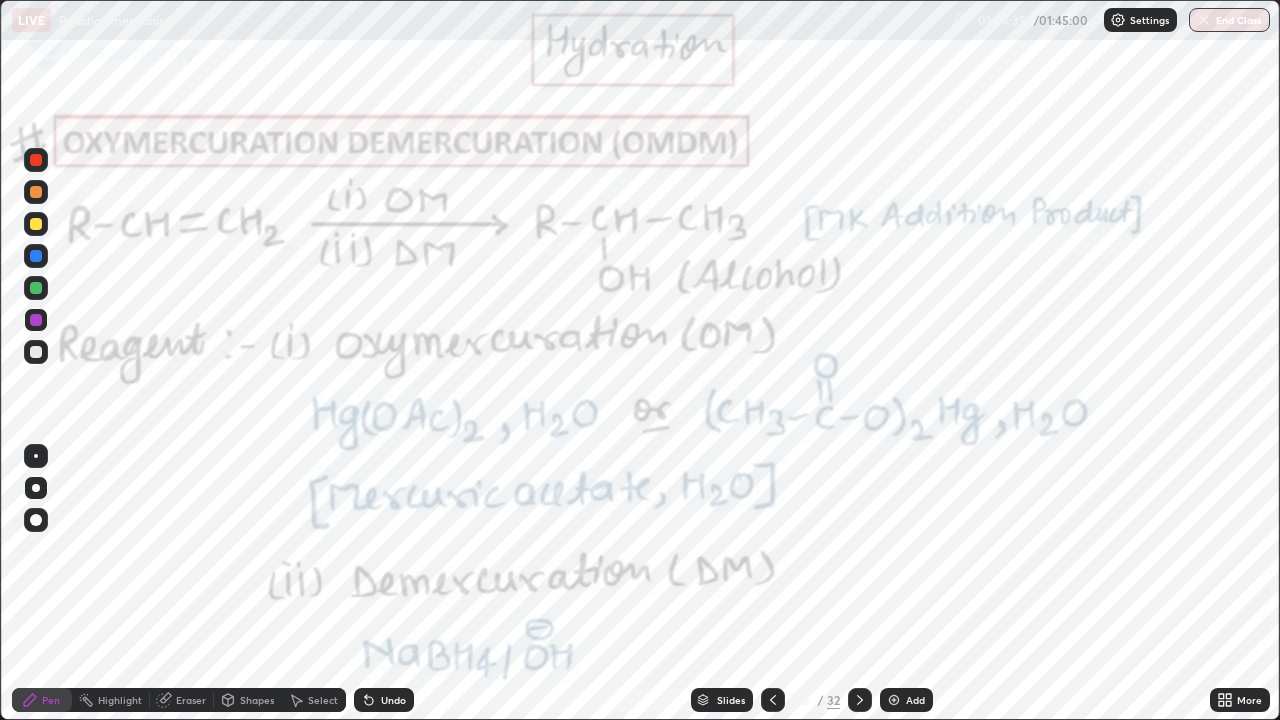 click 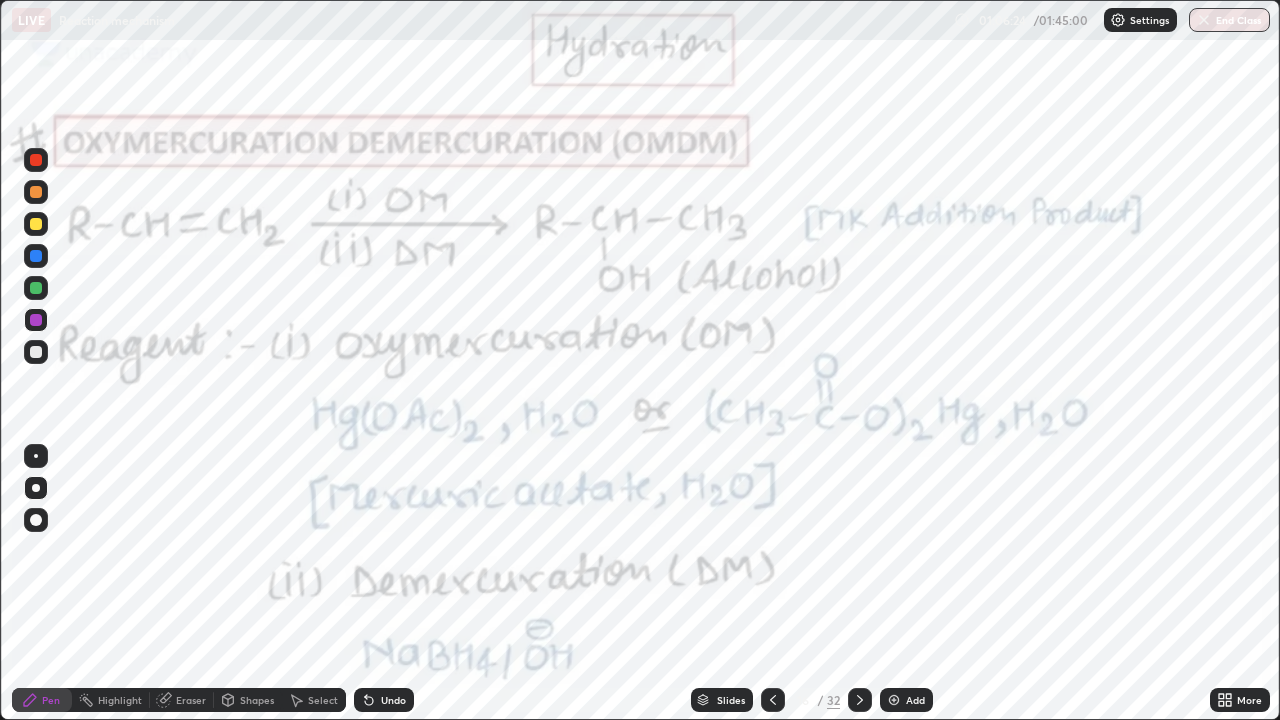 click 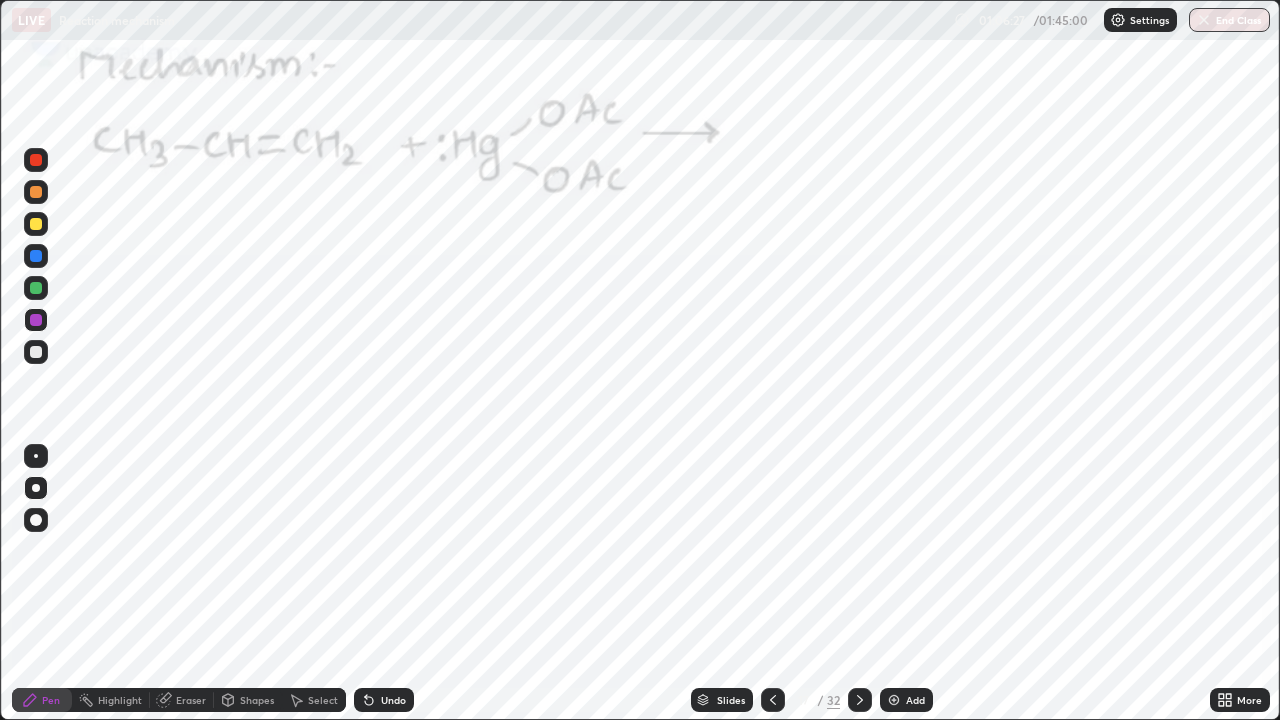 click at bounding box center (36, 320) 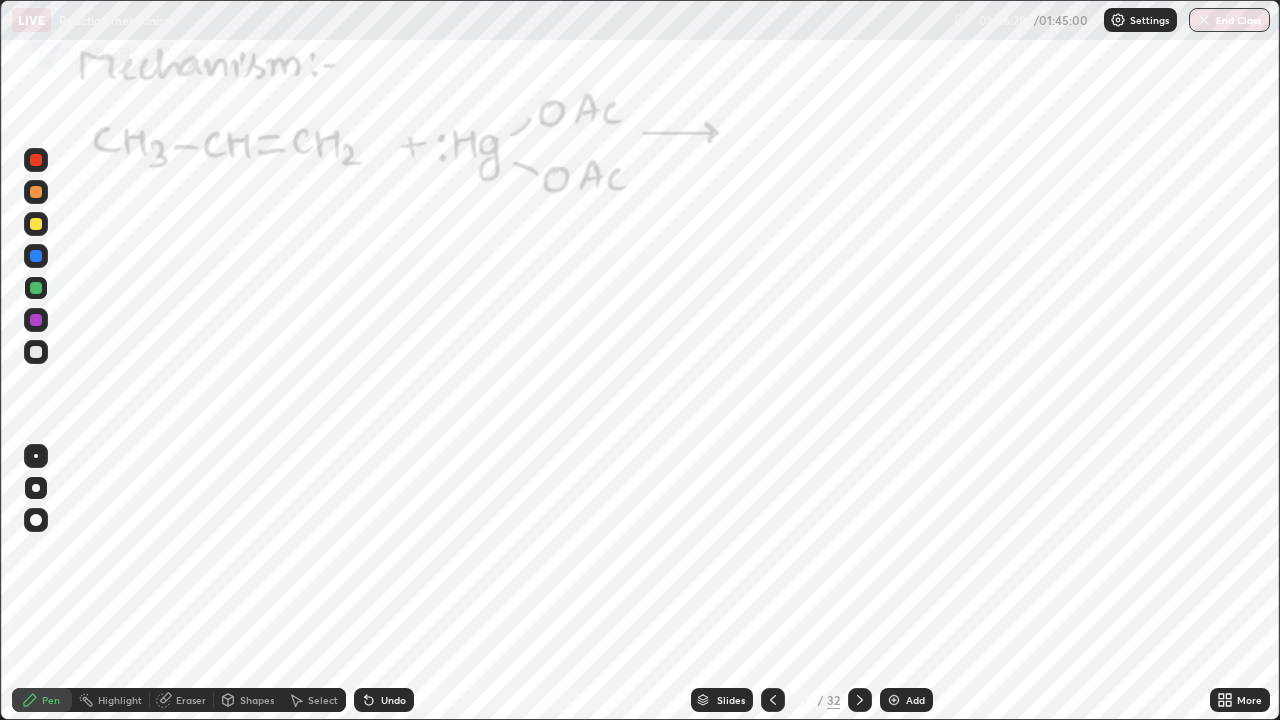 click at bounding box center (36, 224) 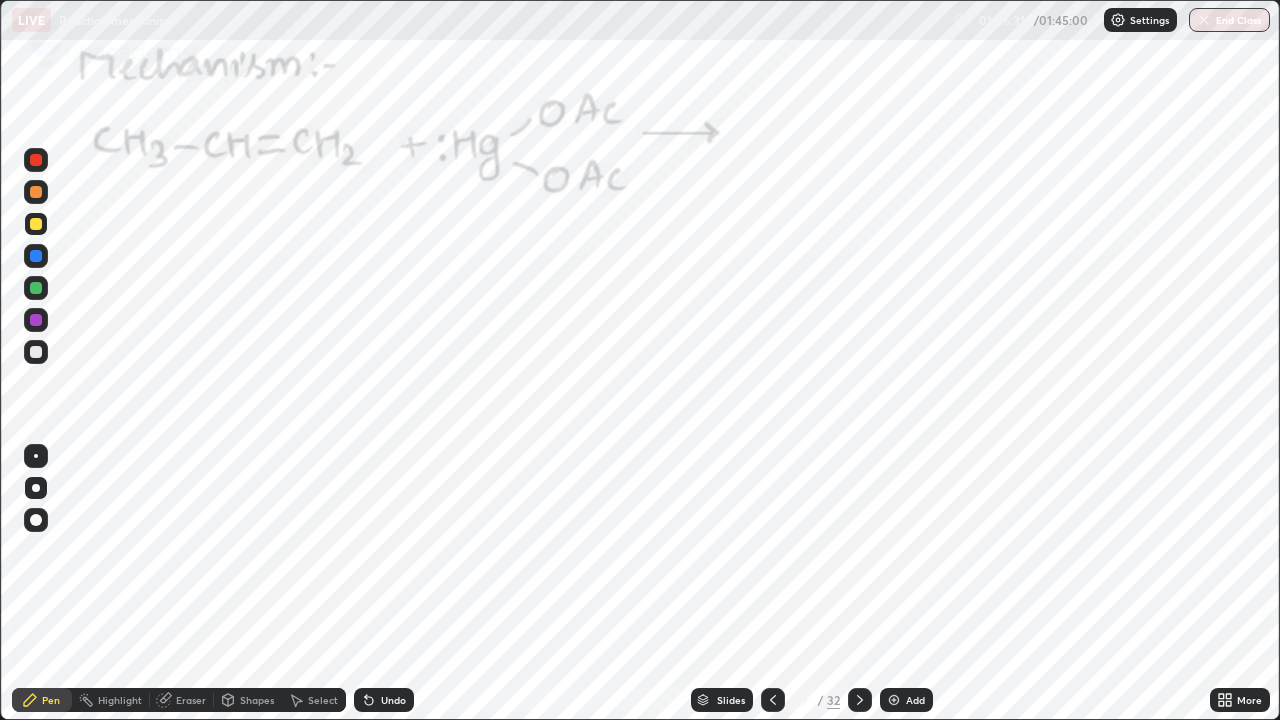 click at bounding box center [36, 160] 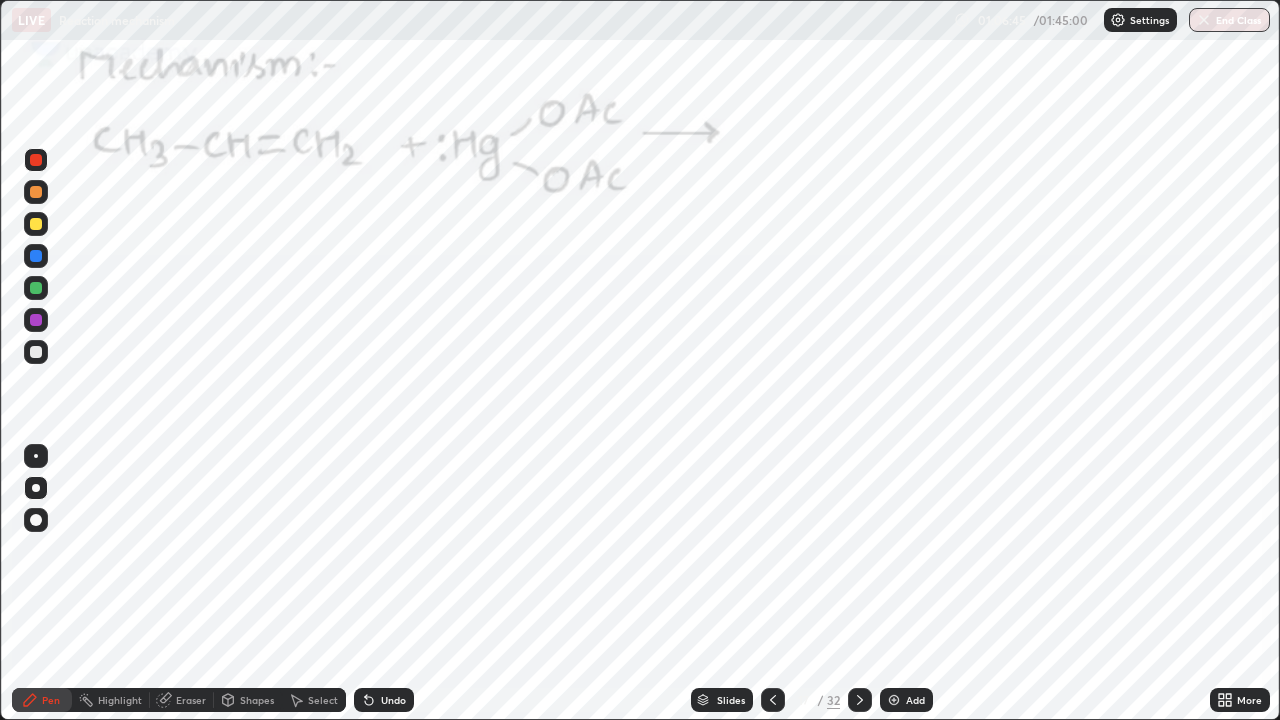 click 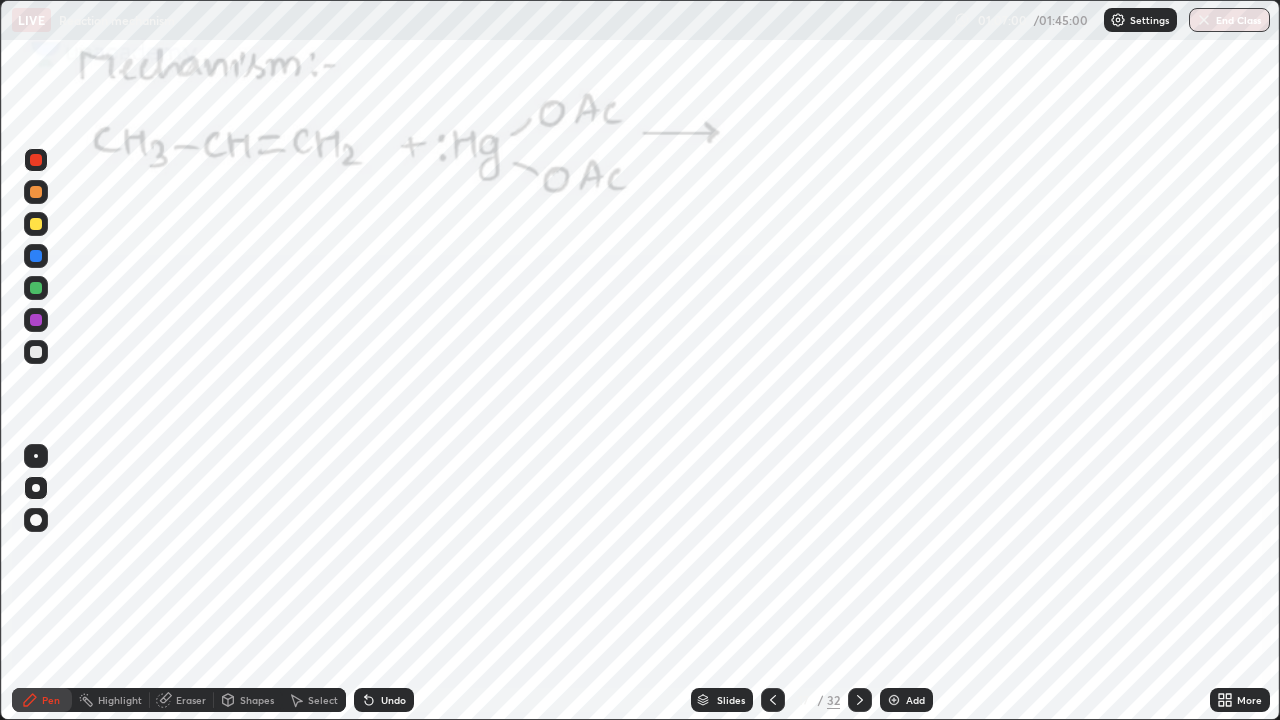 click at bounding box center [36, 256] 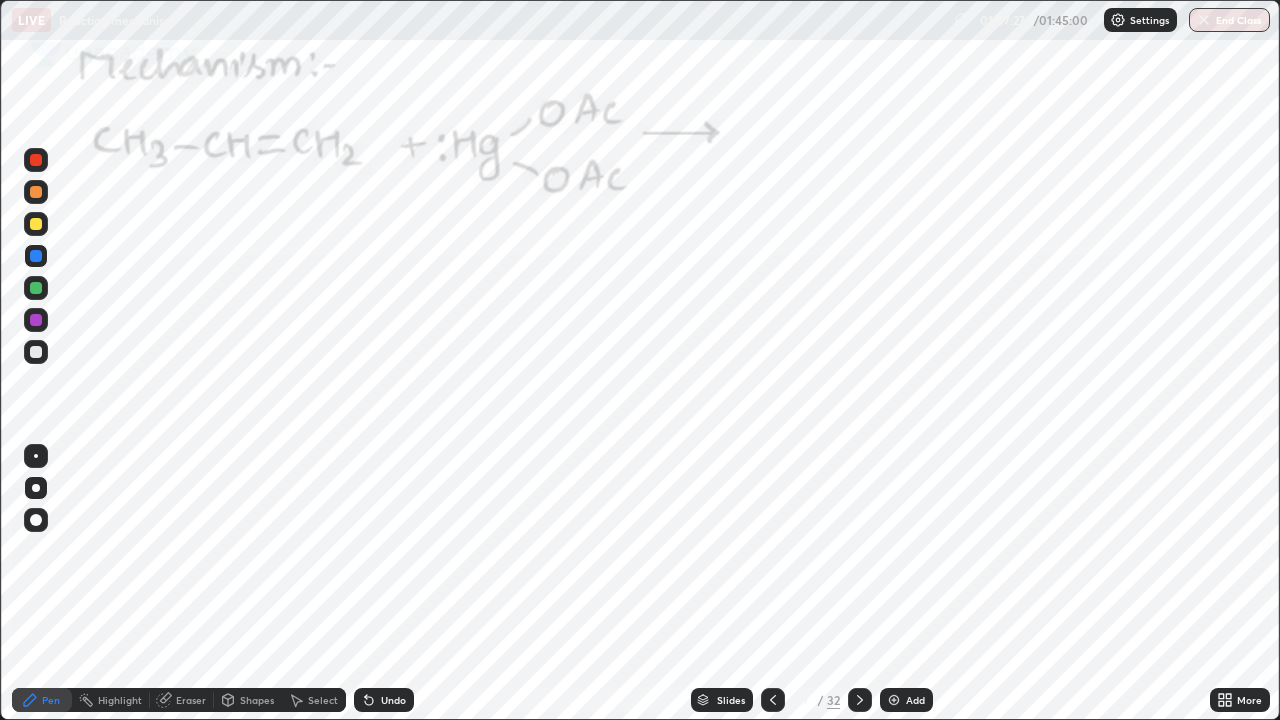 click on "Undo" at bounding box center [384, 700] 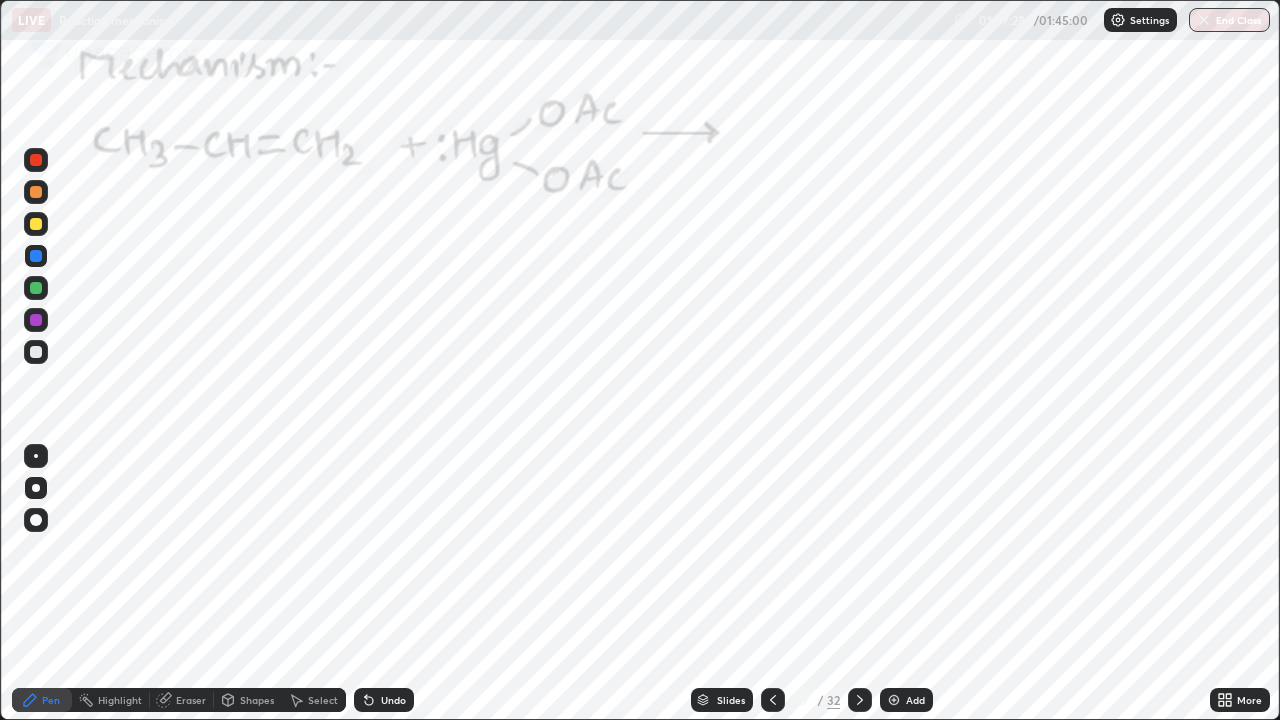 click on "Undo" at bounding box center (393, 700) 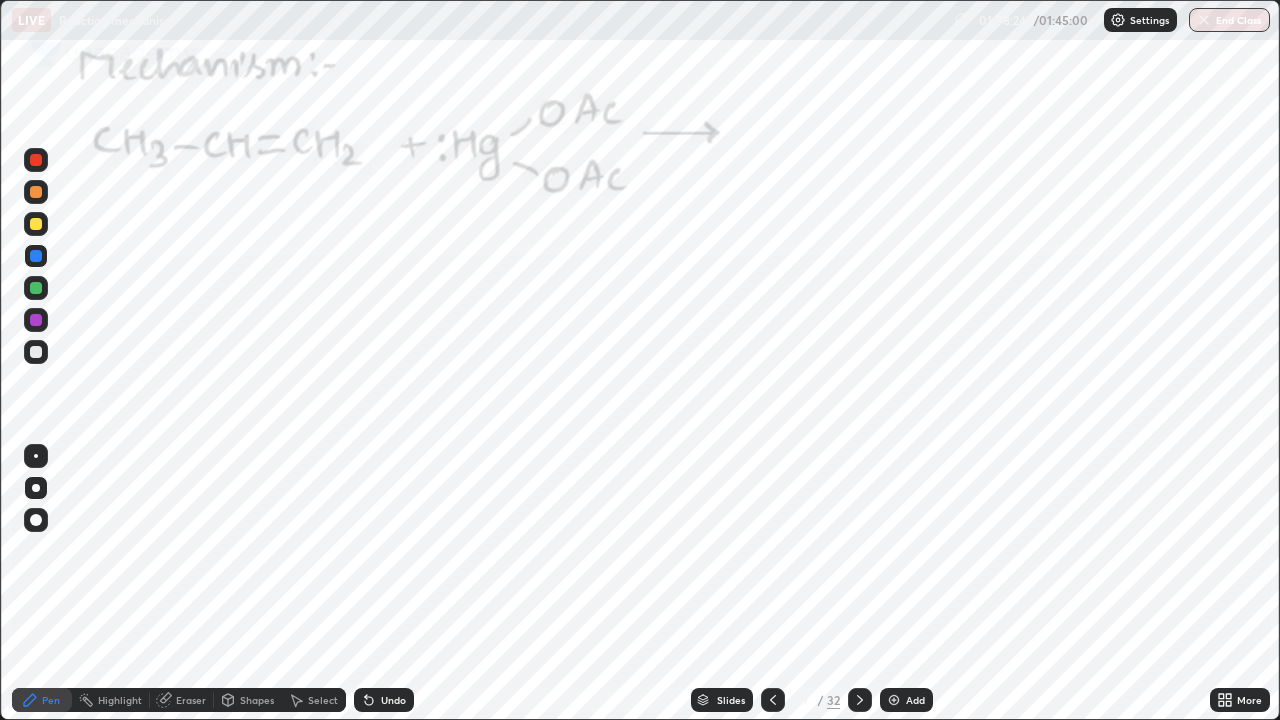 click 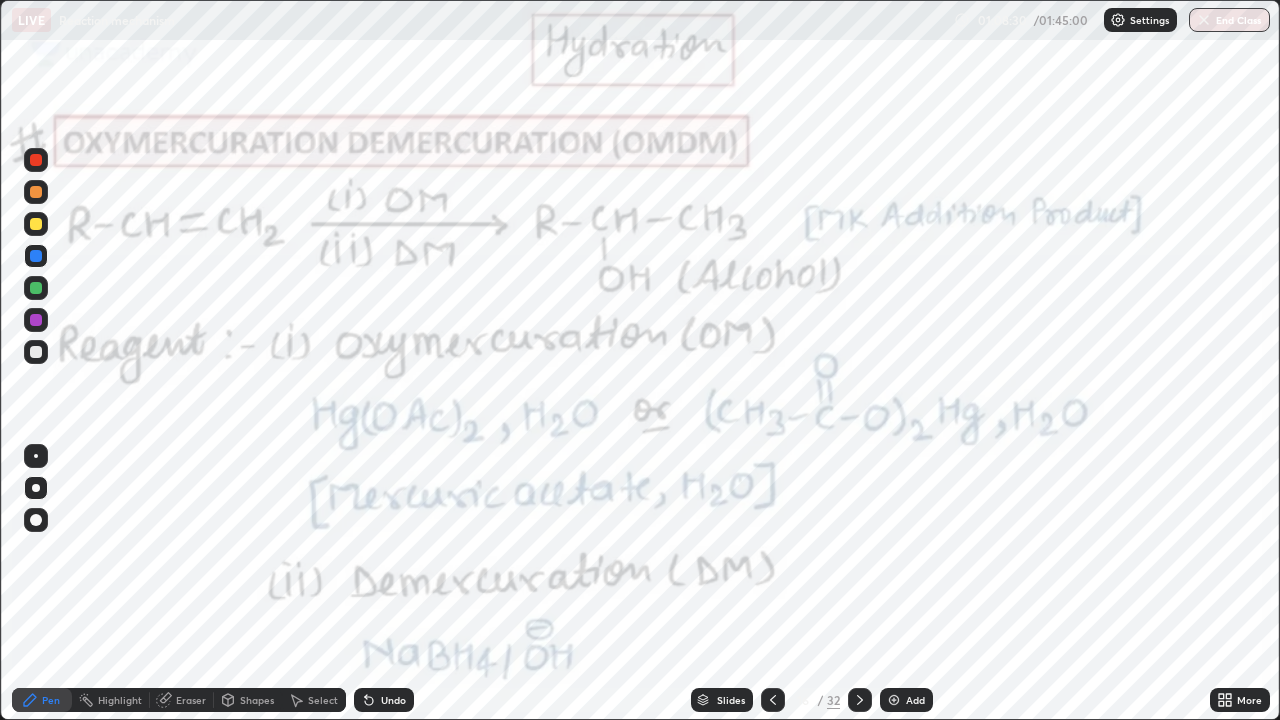 click on "Undo" at bounding box center (384, 700) 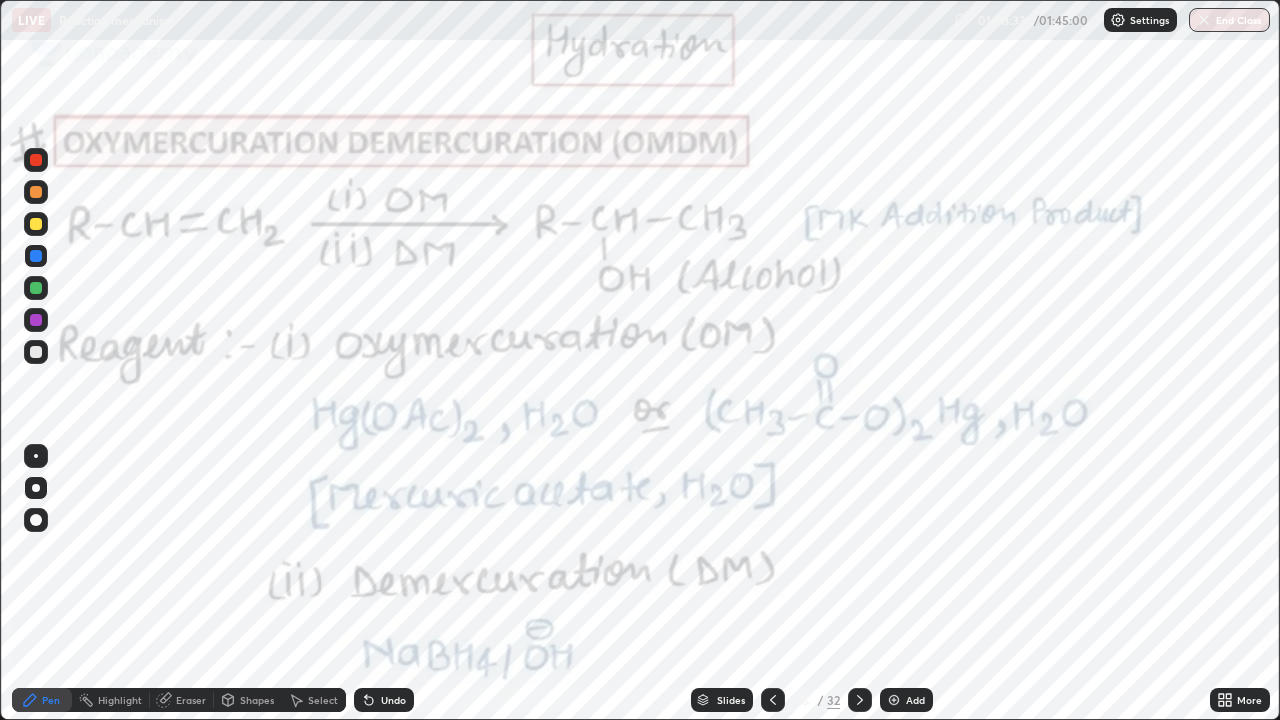 click 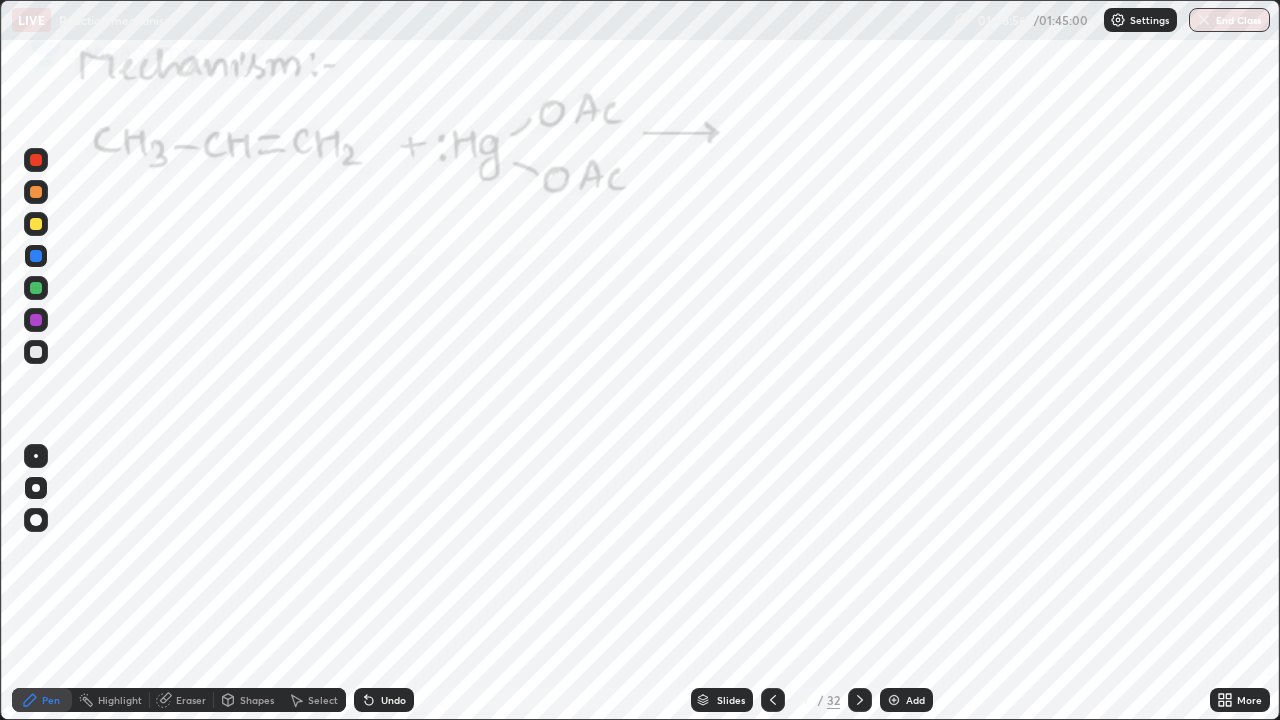click on "Undo" at bounding box center [384, 700] 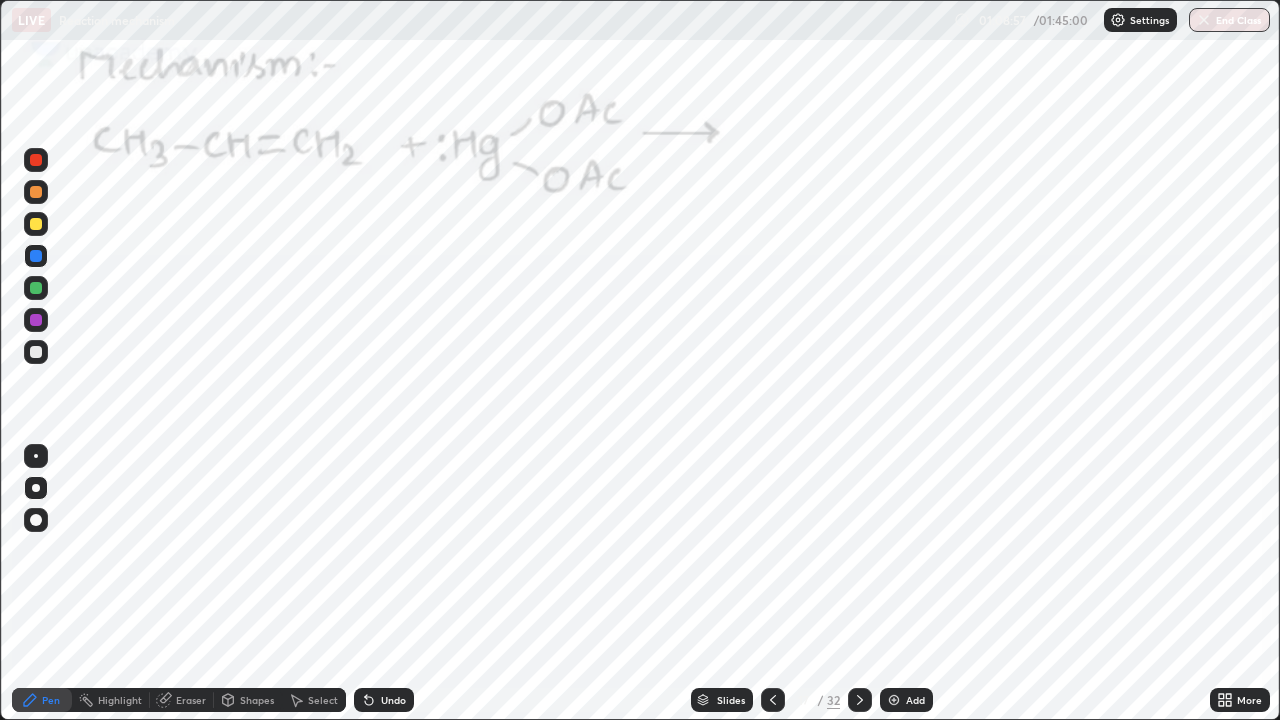click on "Undo" at bounding box center (384, 700) 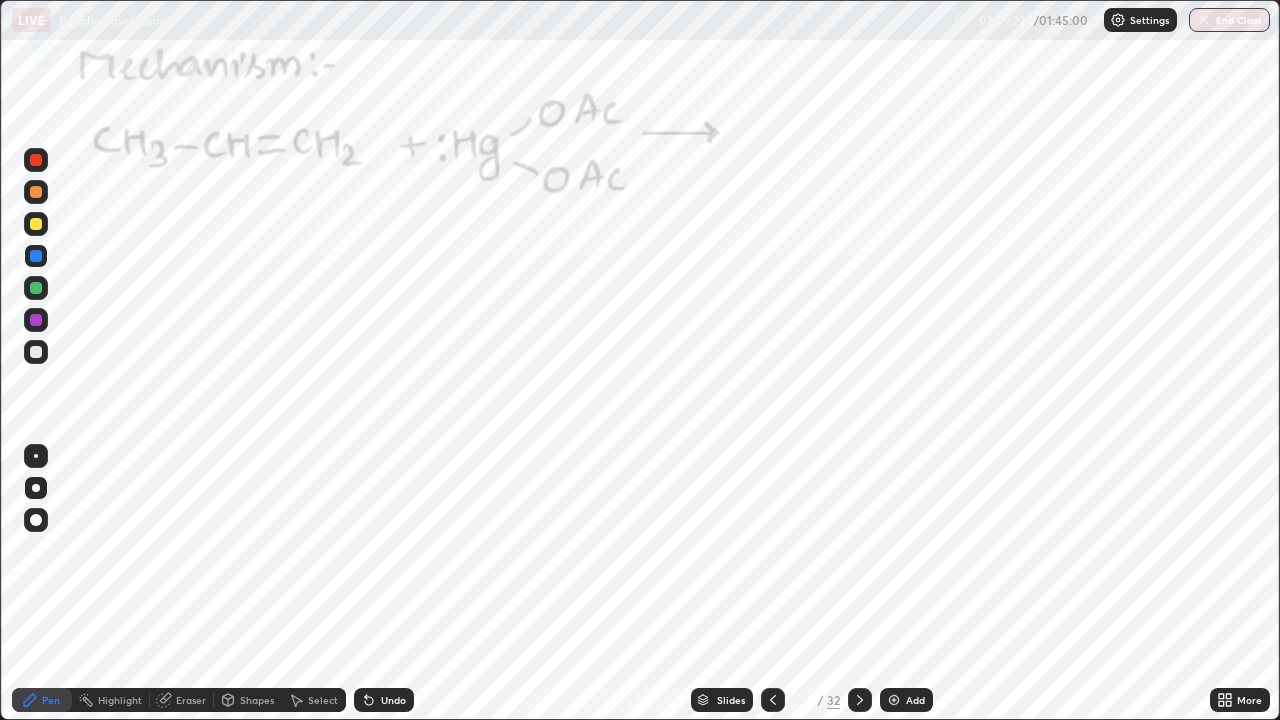 click at bounding box center [36, 320] 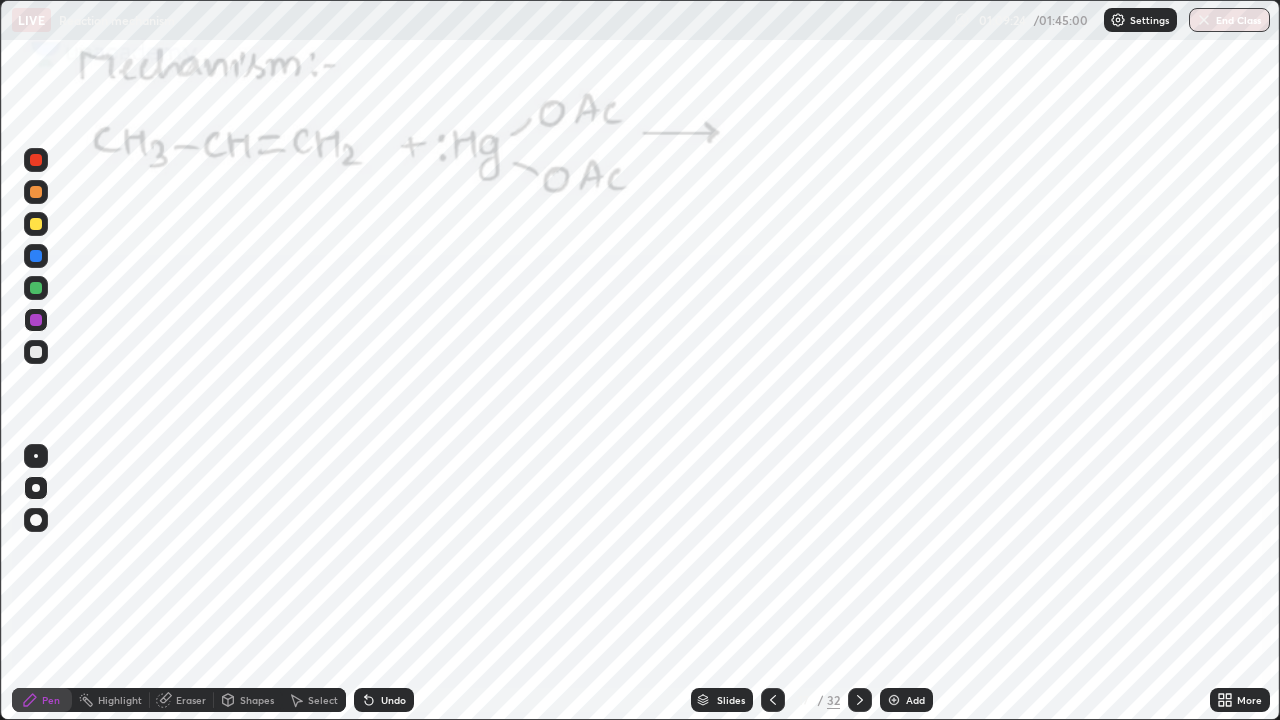 click at bounding box center (36, 320) 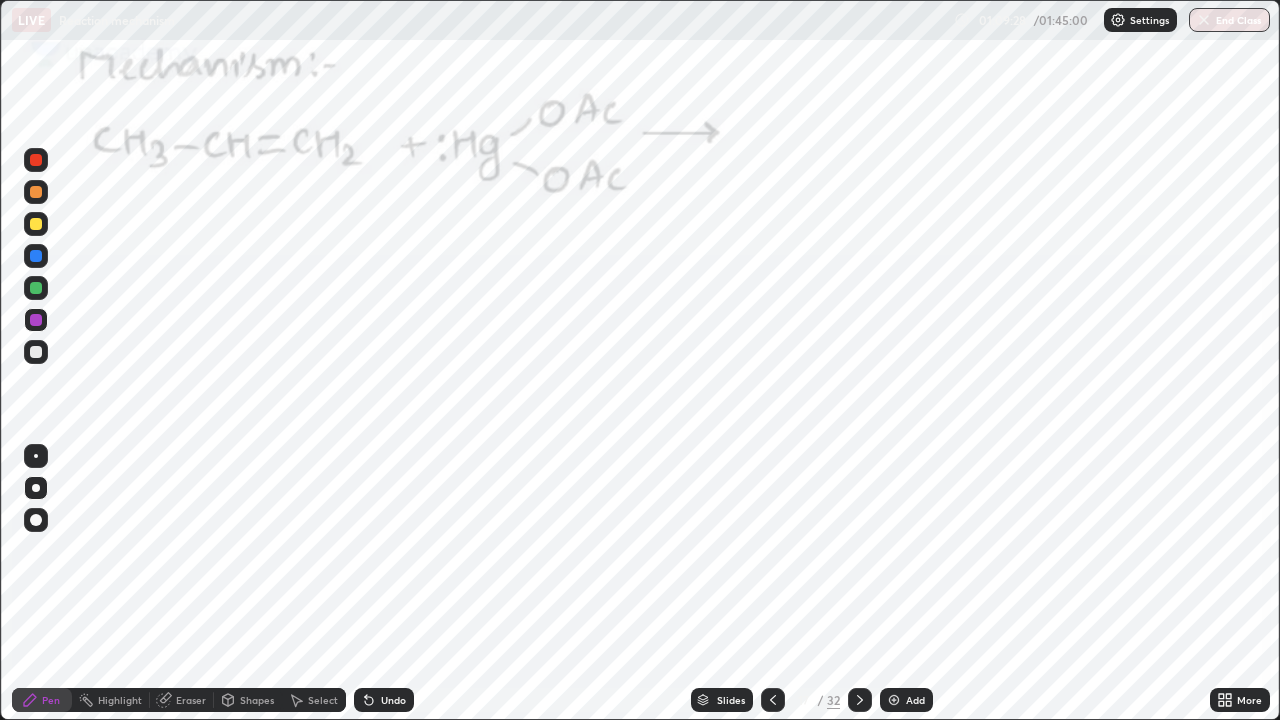 click at bounding box center [773, 700] 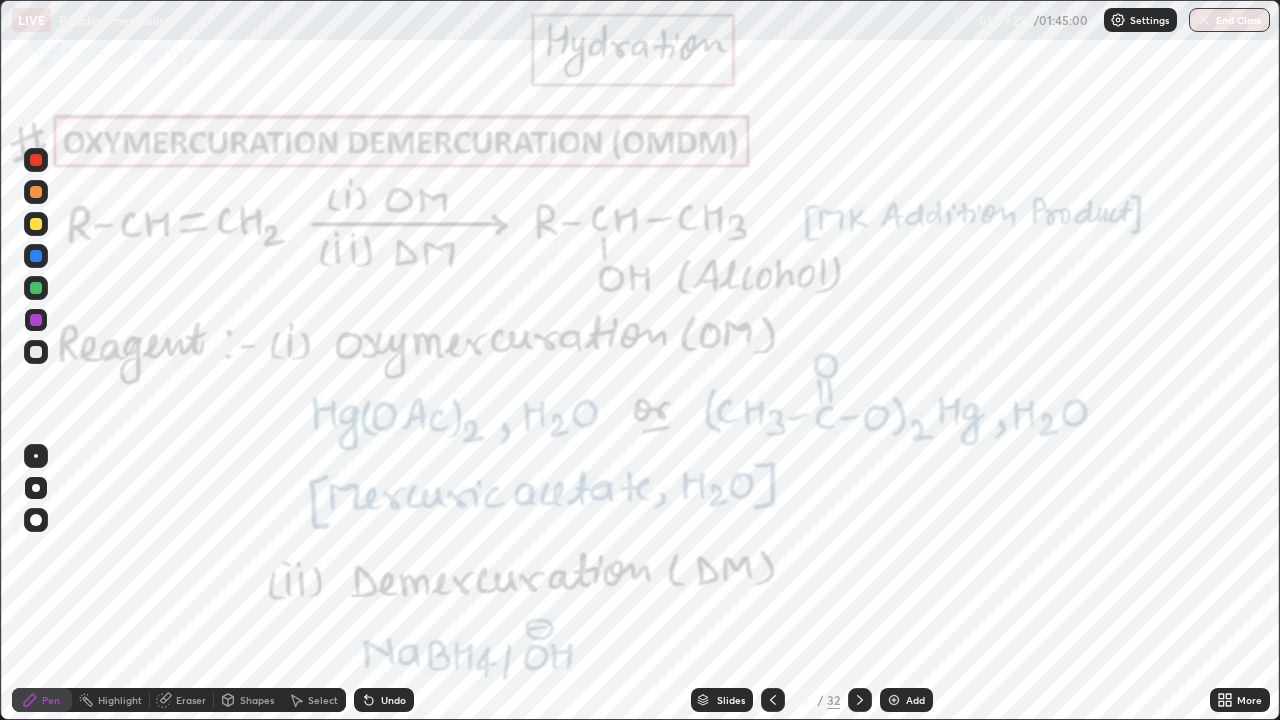 click at bounding box center (773, 700) 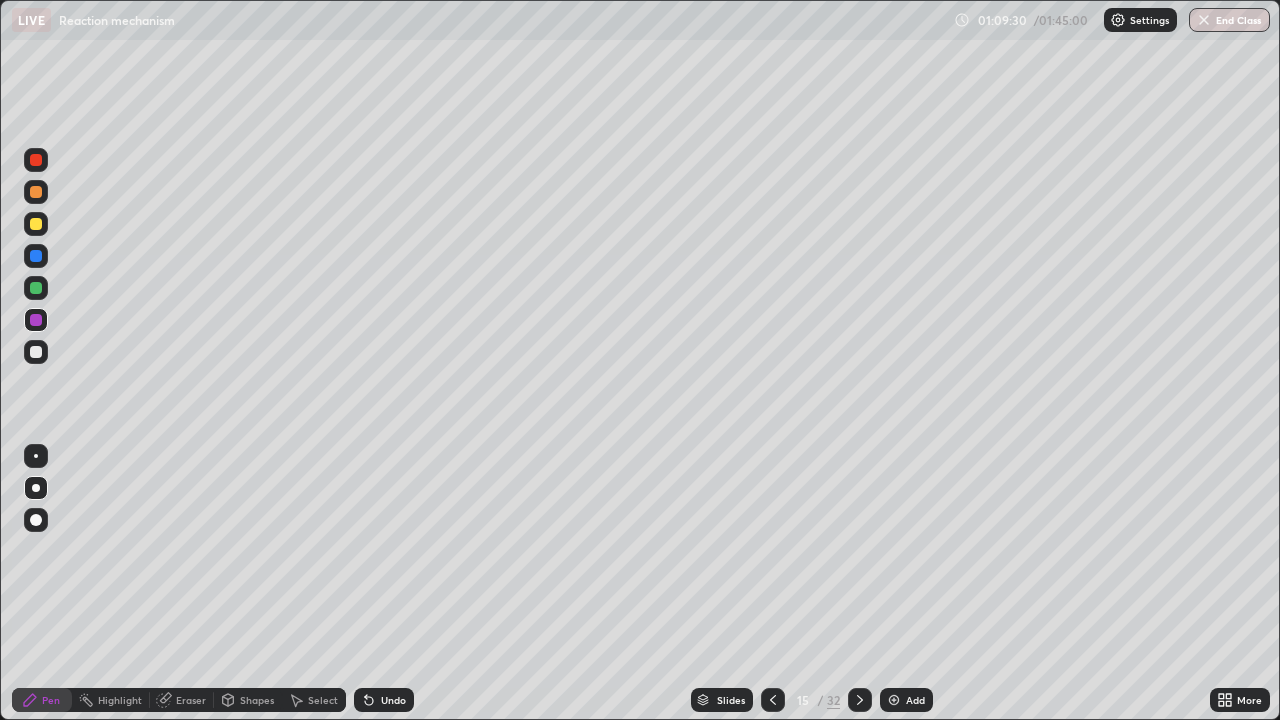click 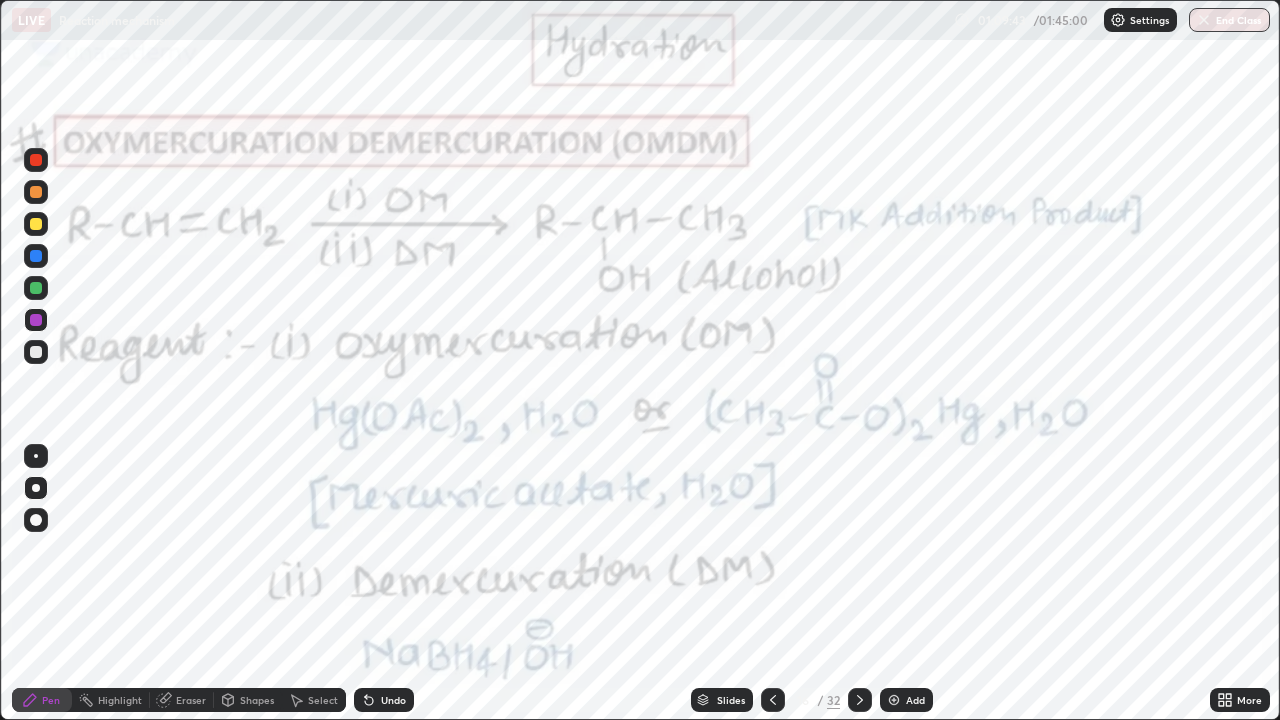 click 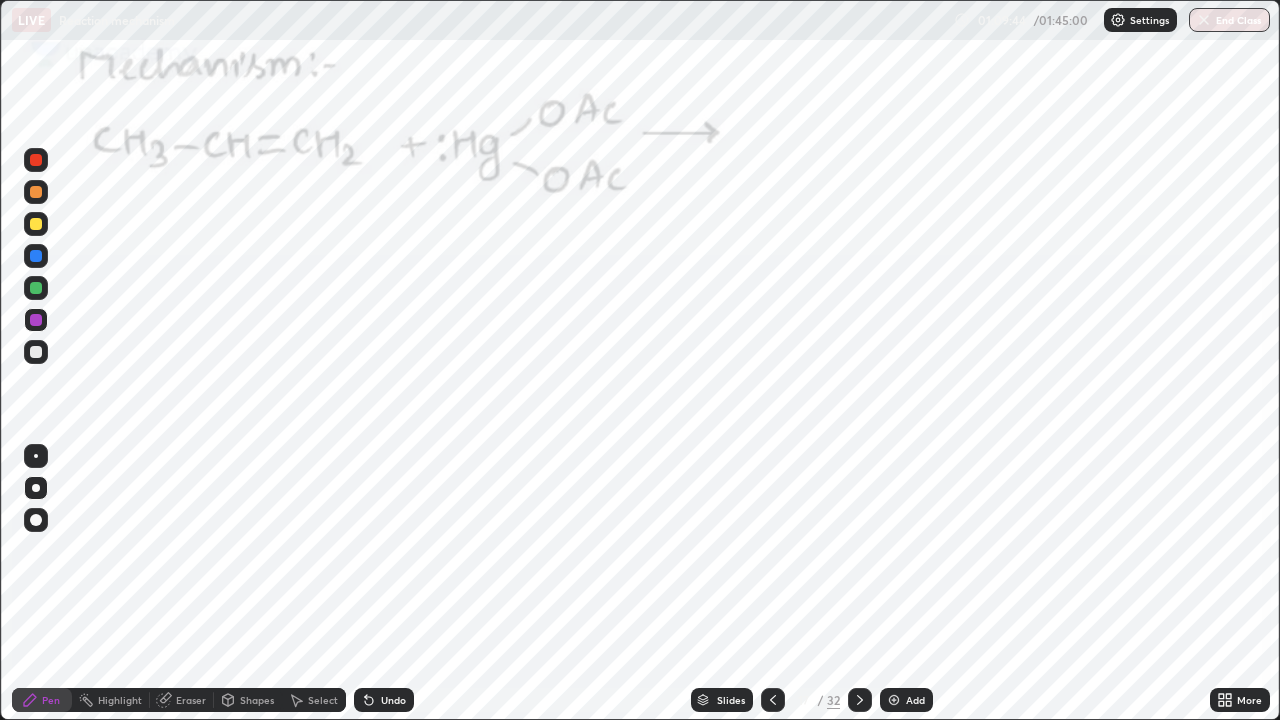 click 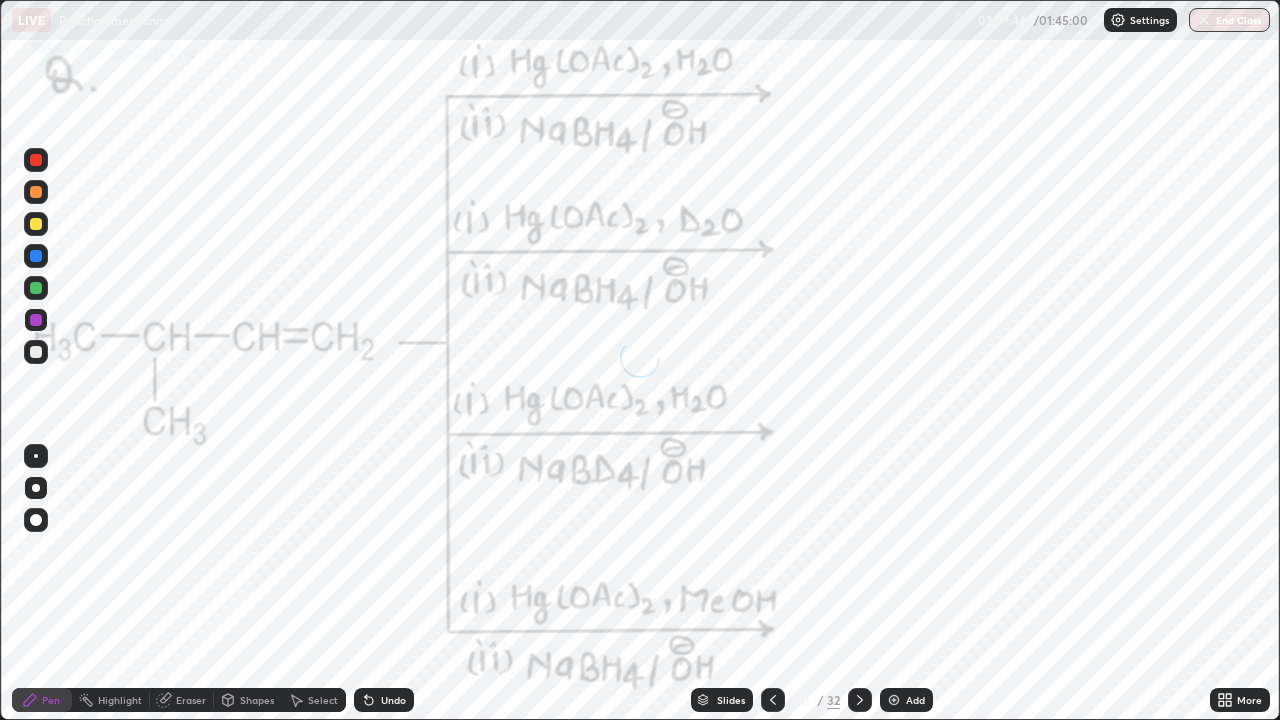 click at bounding box center [773, 700] 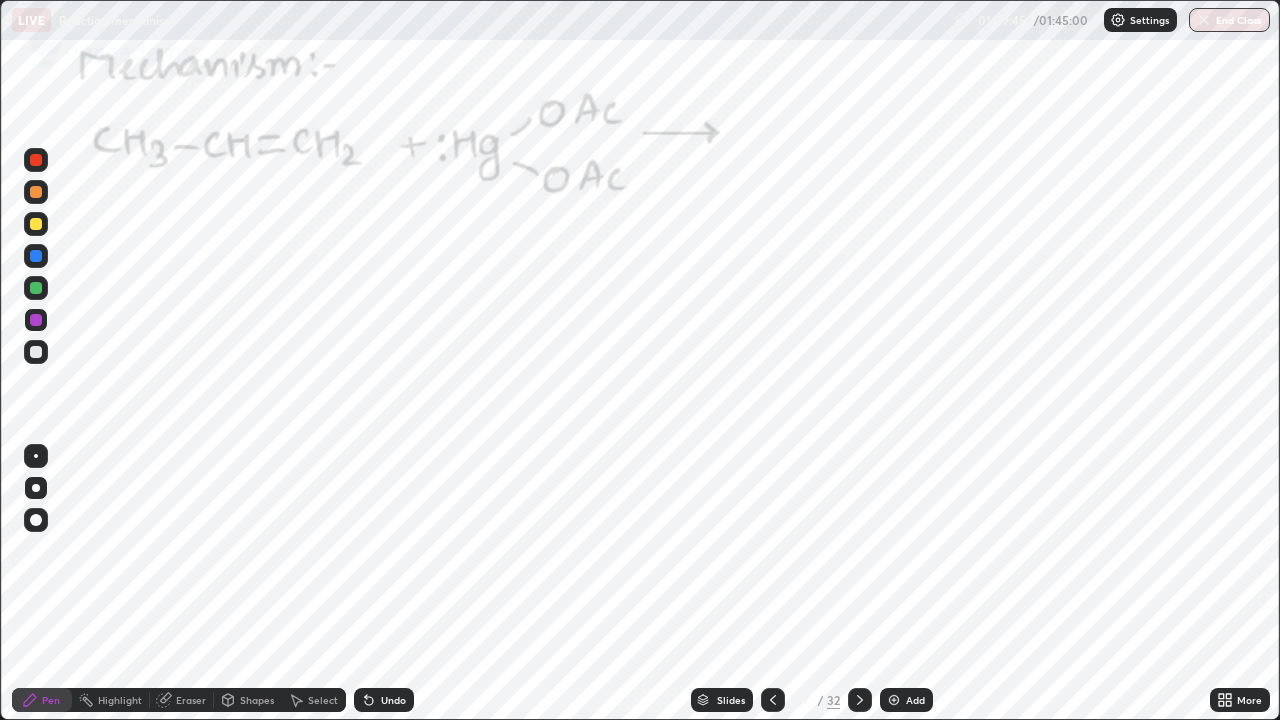click 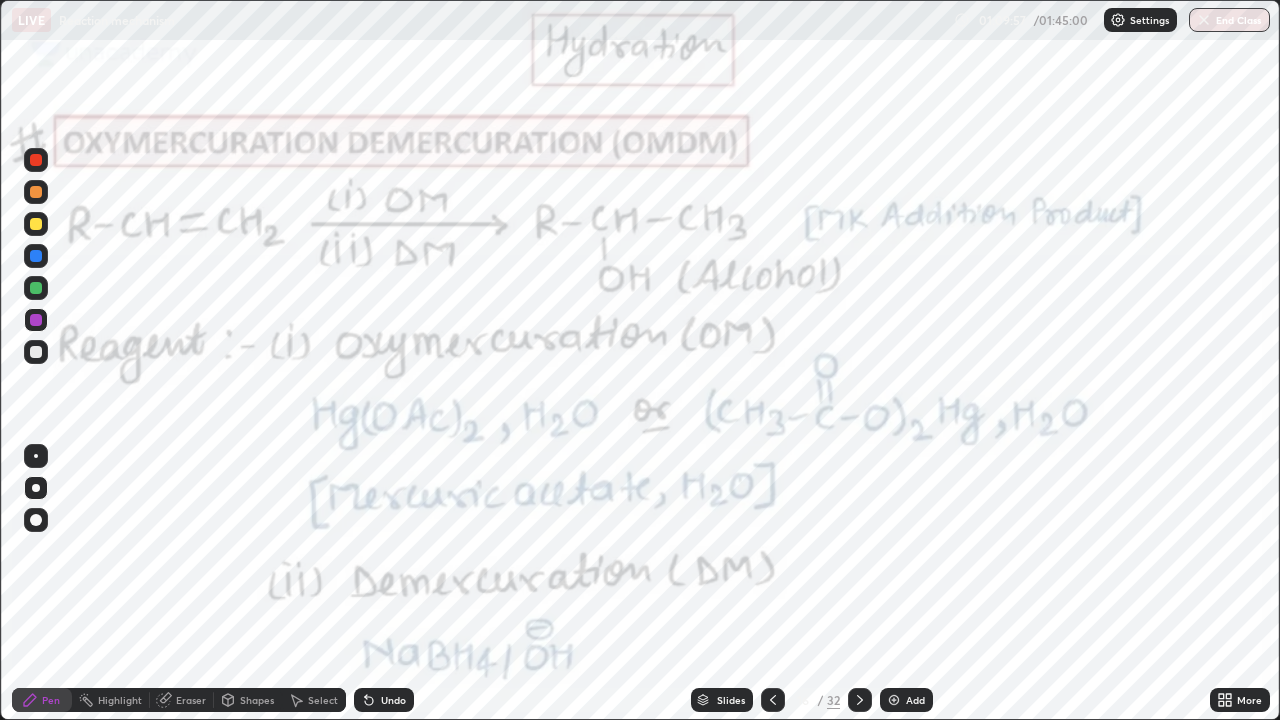 click 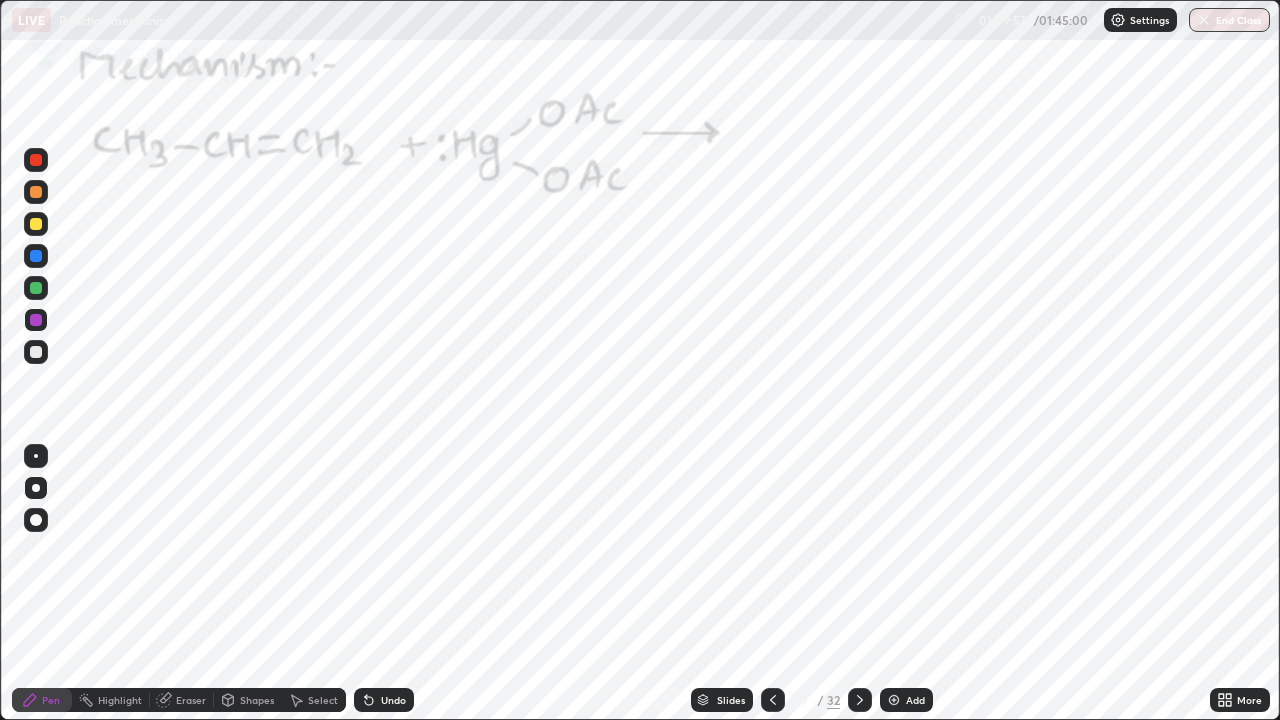 click 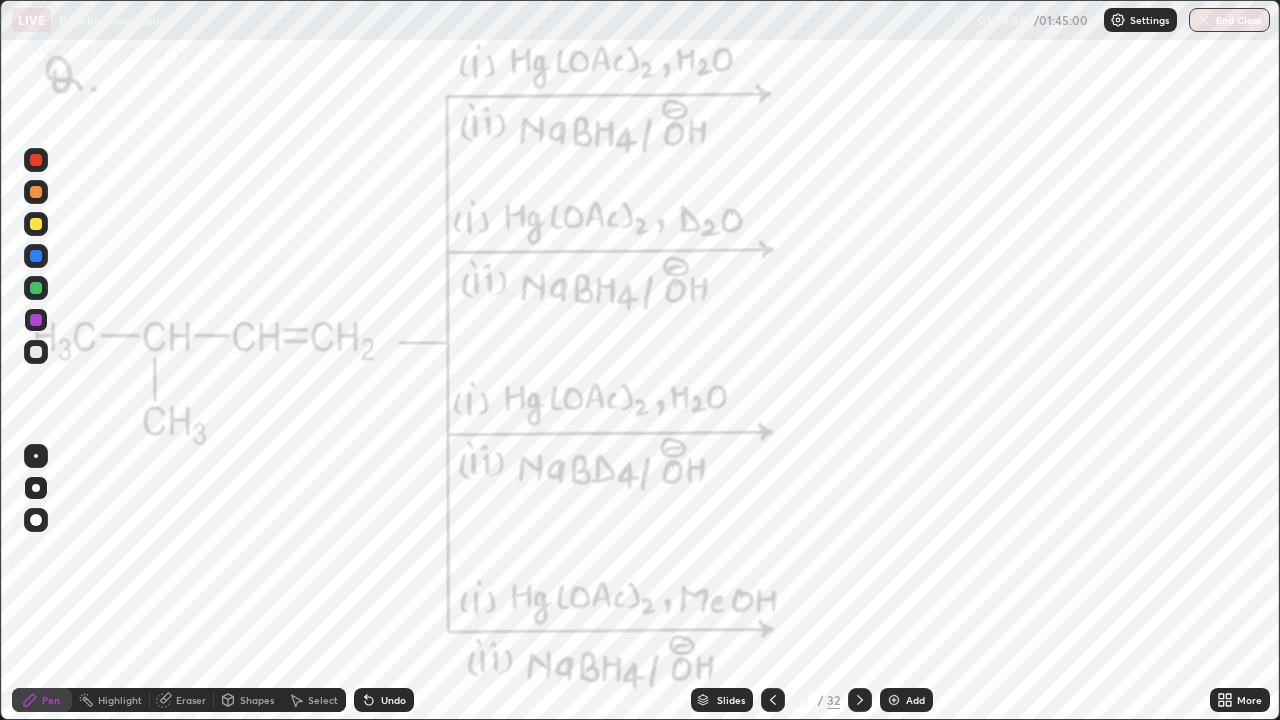 click 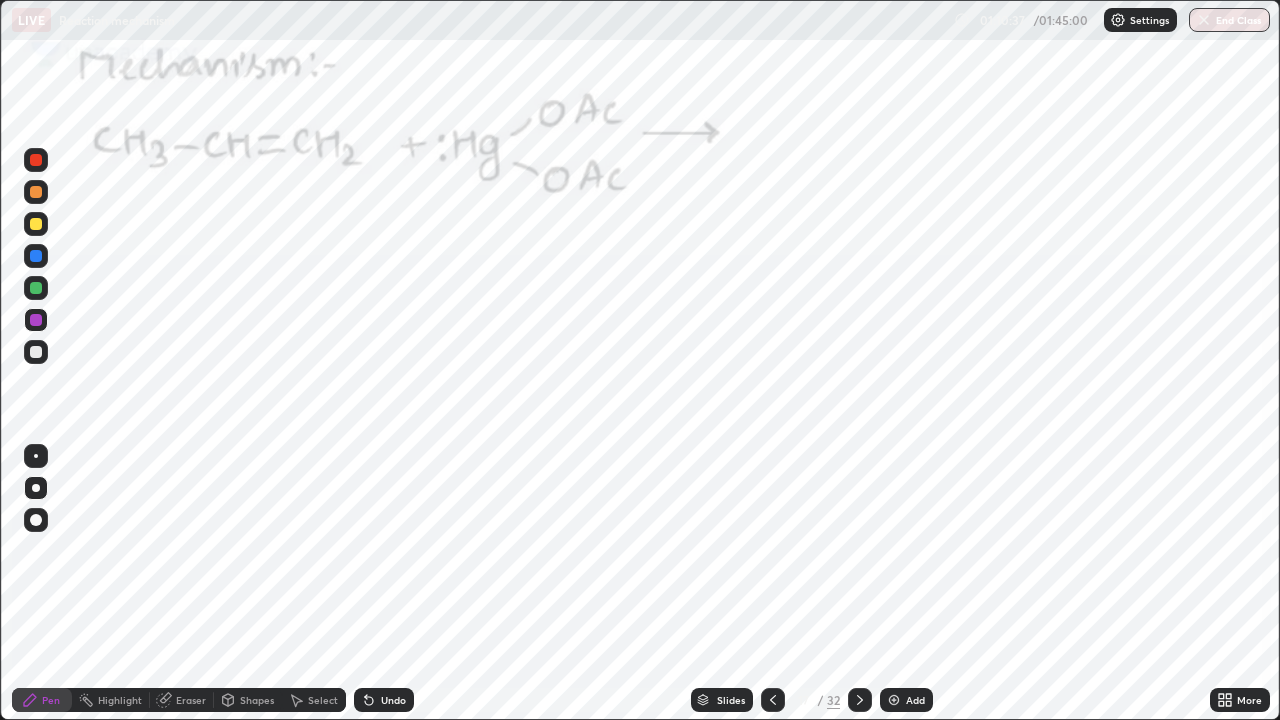 click 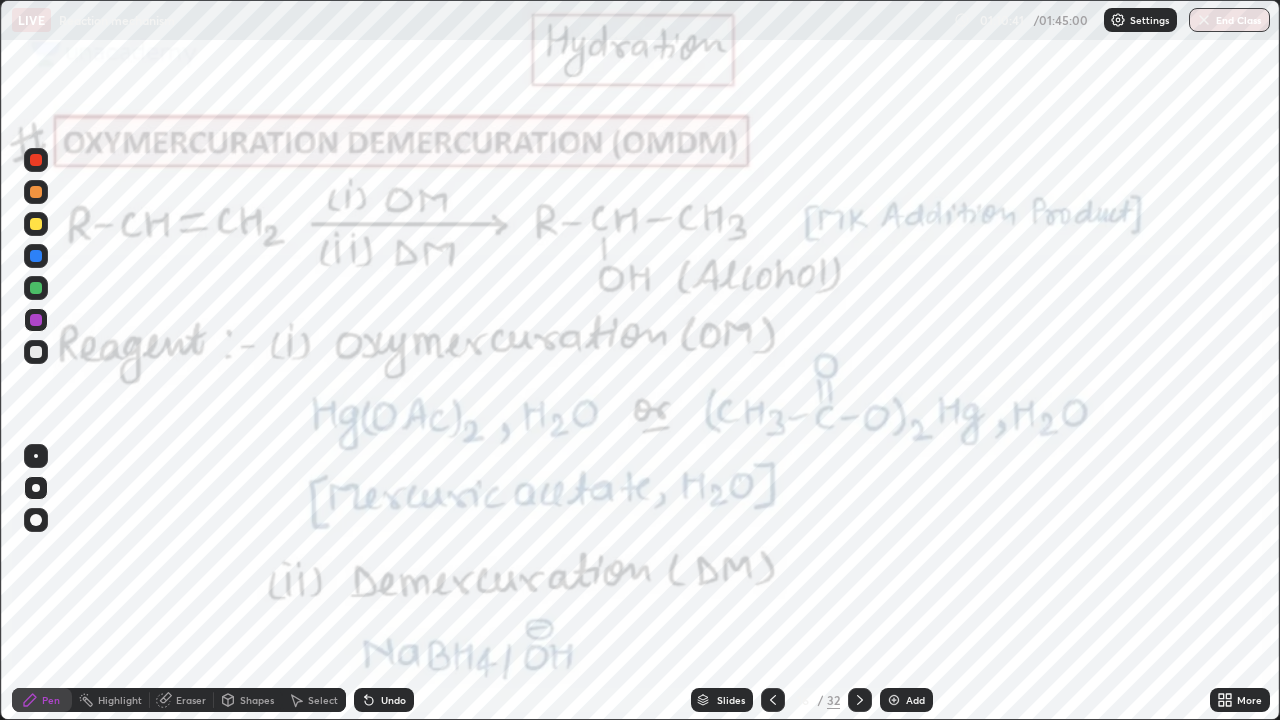 click 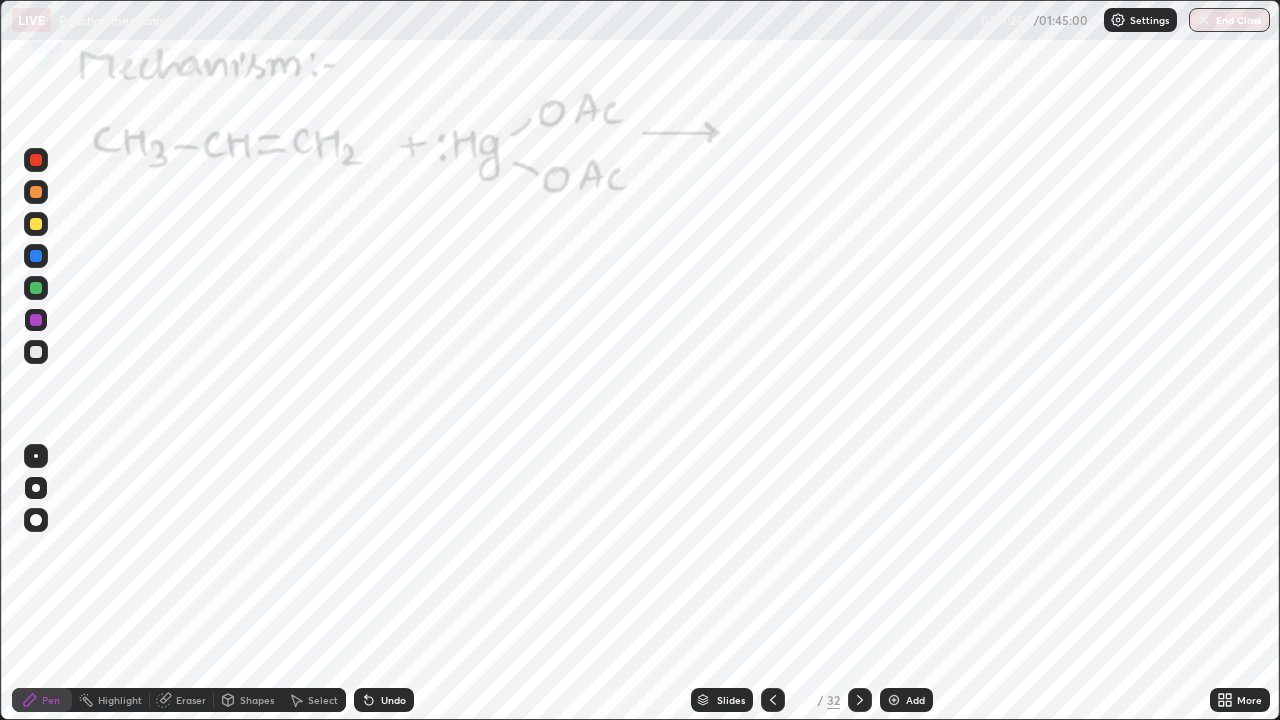 click 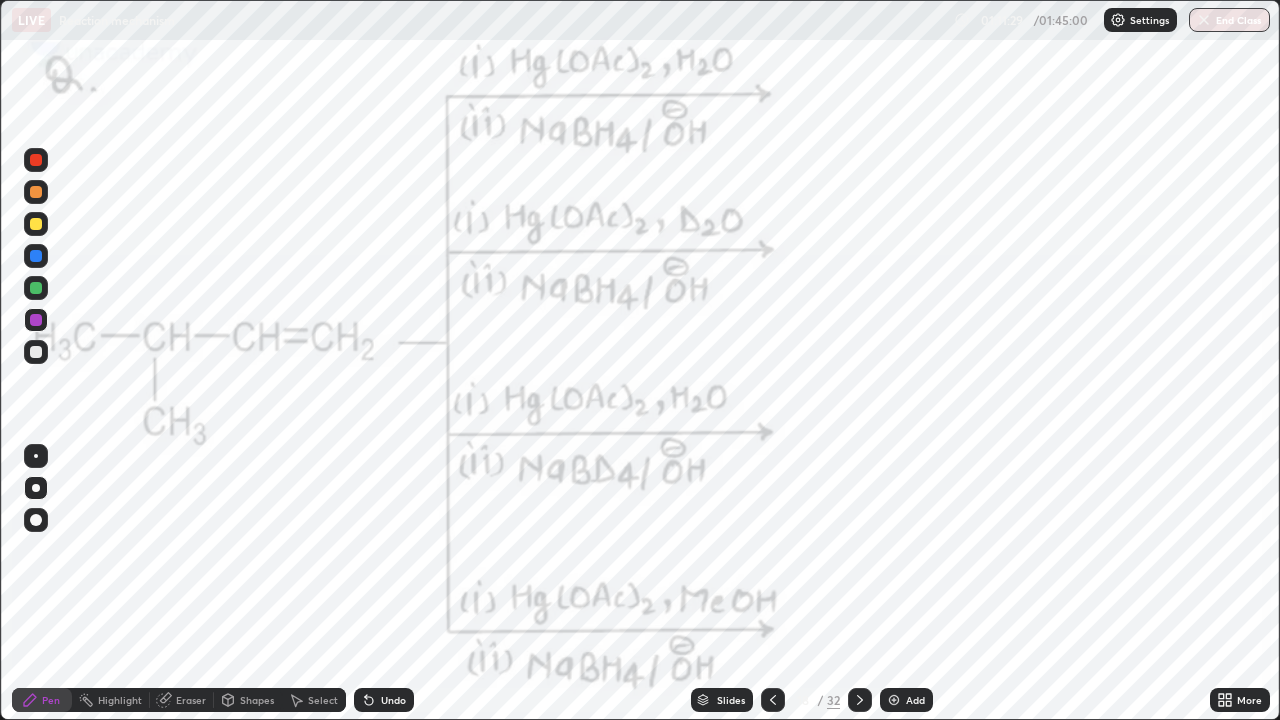 click at bounding box center (36, 160) 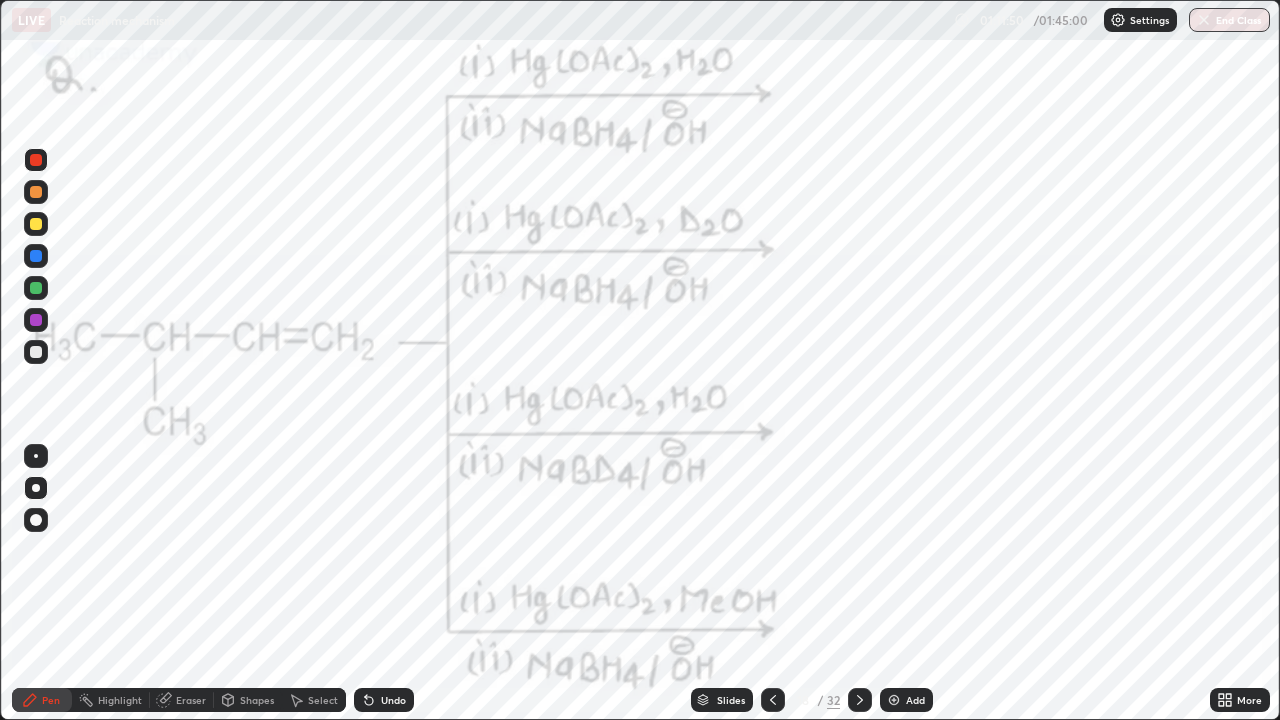 click at bounding box center (36, 320) 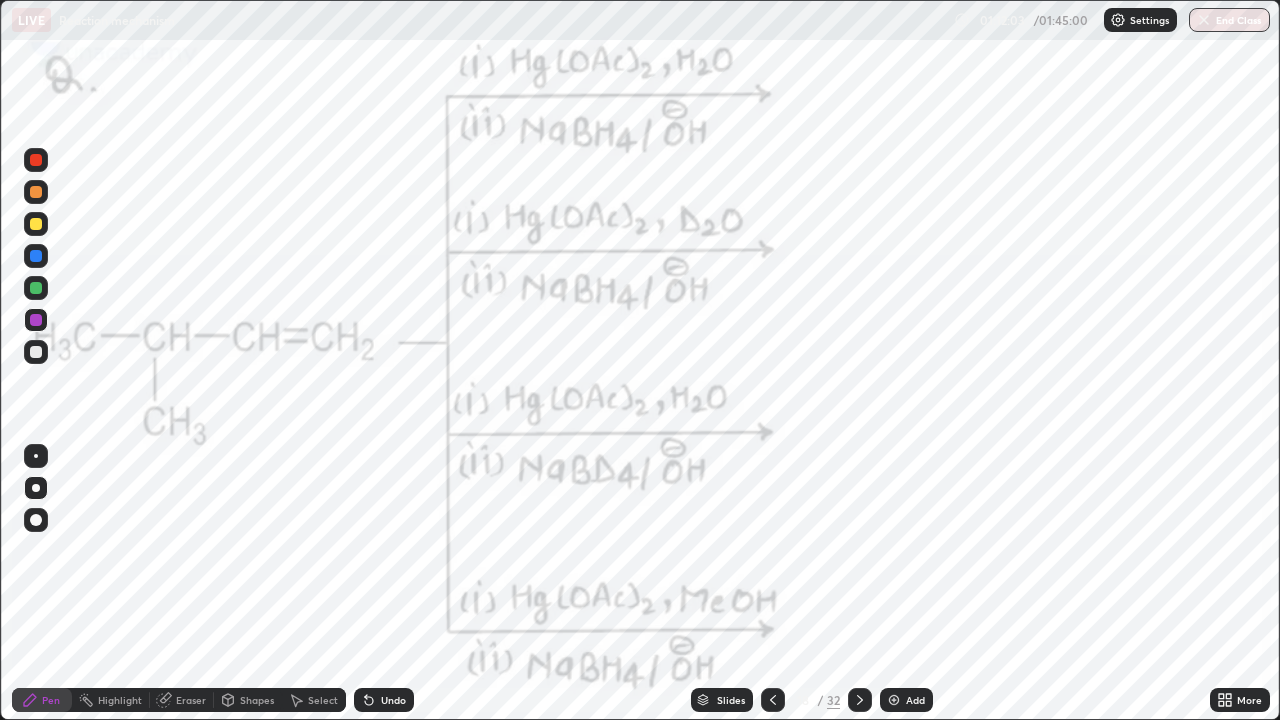 click on "Select" at bounding box center (323, 700) 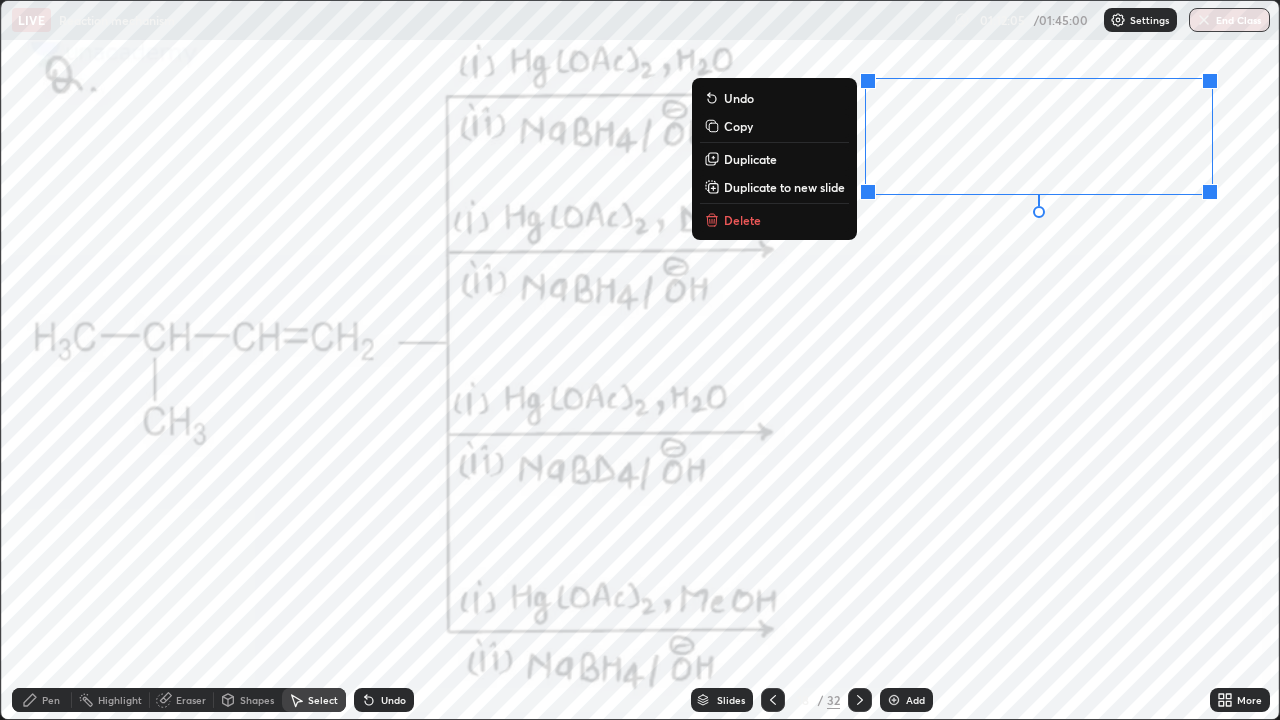 click on "0 ° Undo Copy Duplicate Duplicate to new slide Delete" at bounding box center (640, 360) 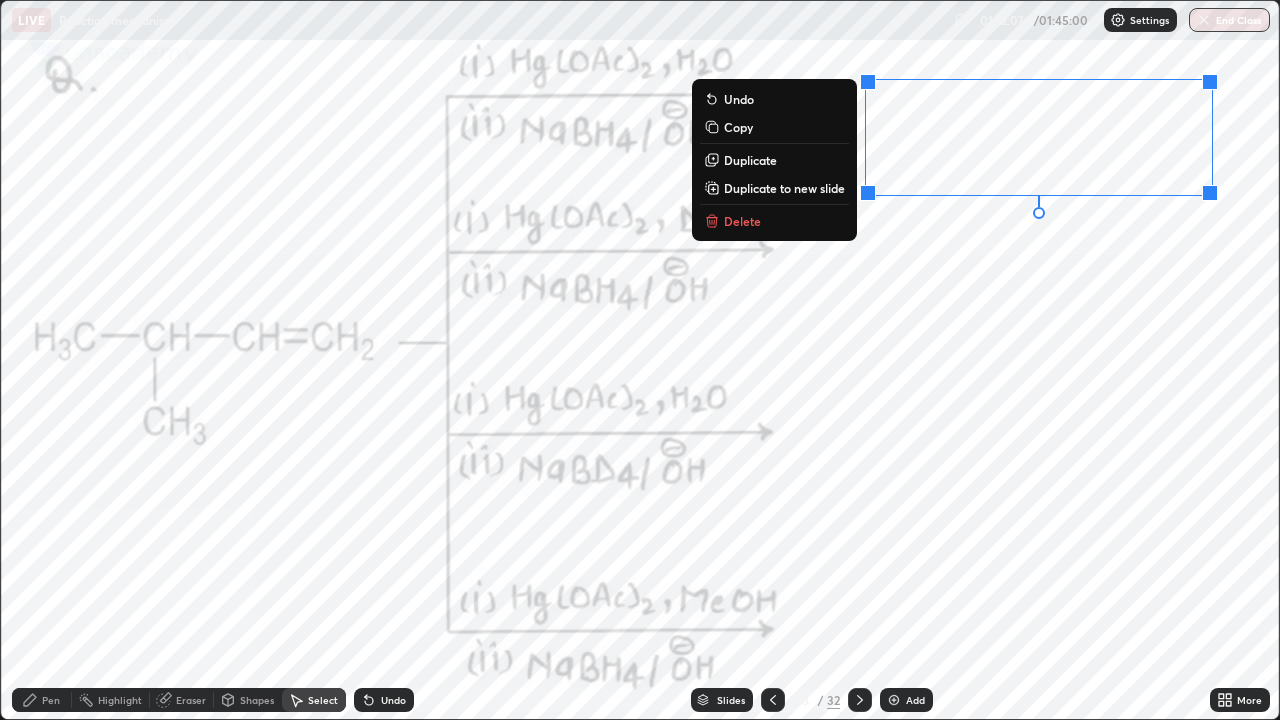 click on "Duplicate" at bounding box center [774, 160] 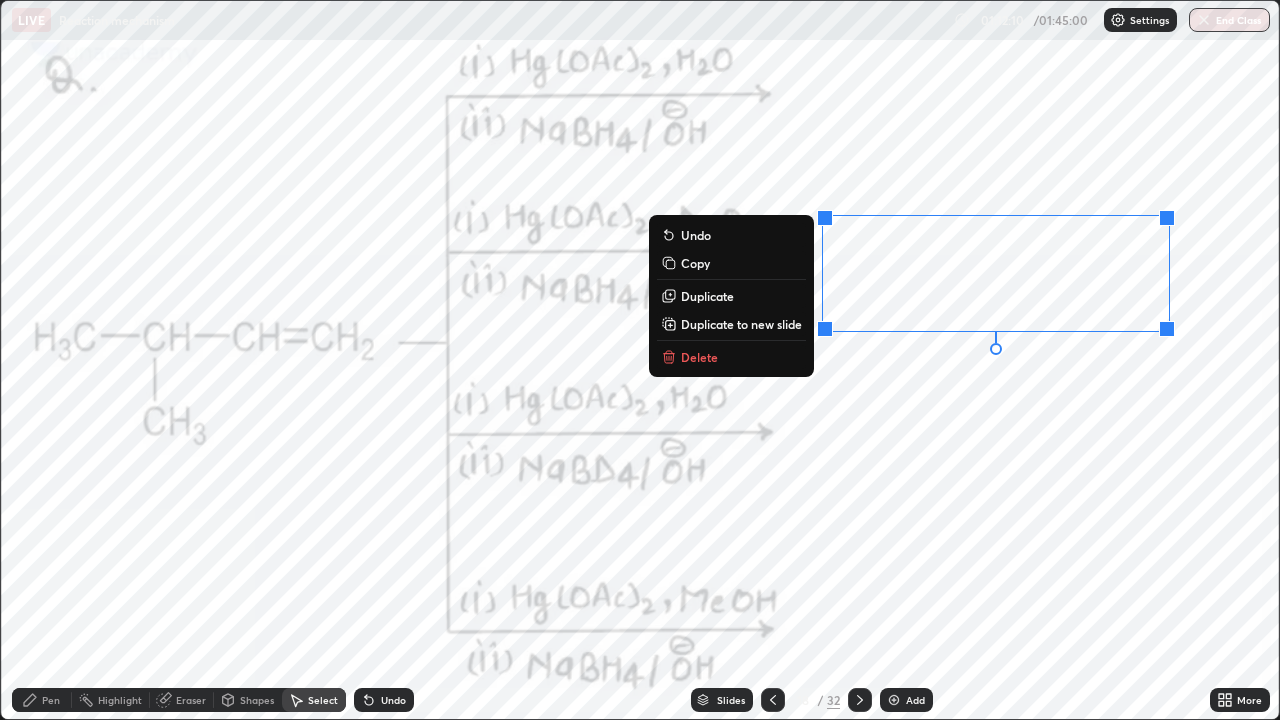 click on "Duplicate" at bounding box center [731, 296] 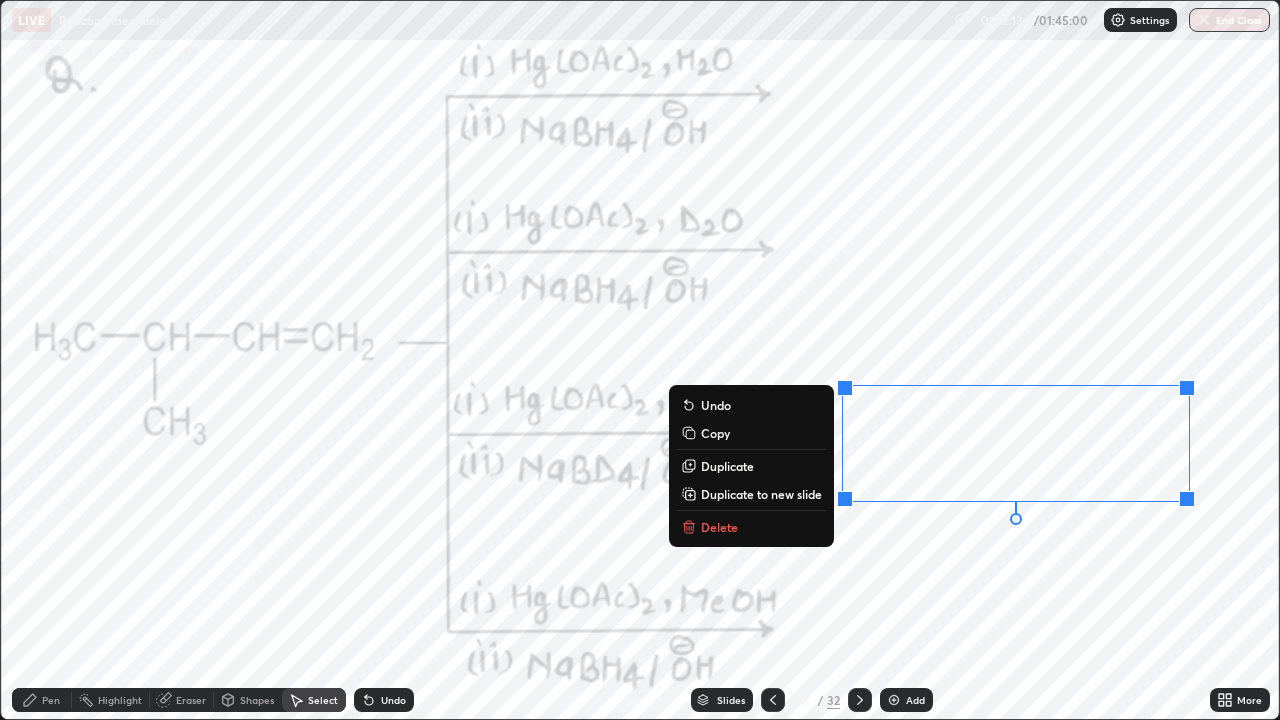 click on "Duplicate" at bounding box center [751, 466] 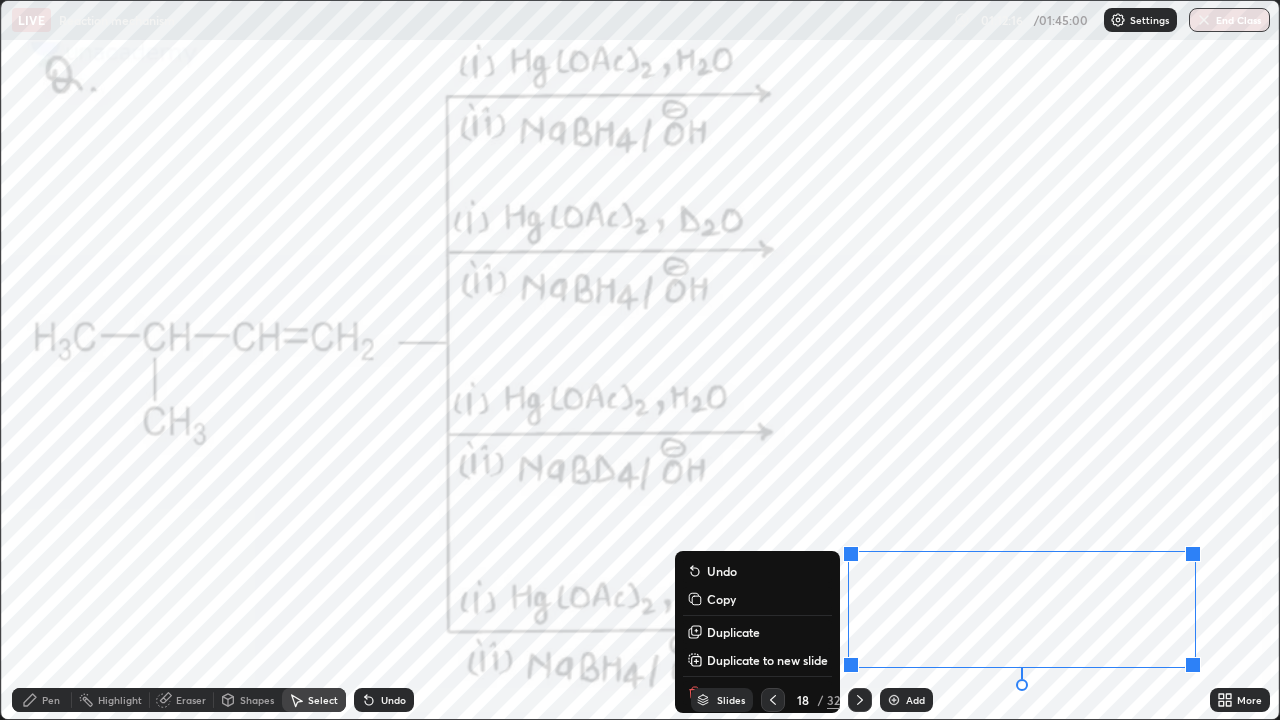 click on "Pen" at bounding box center [51, 700] 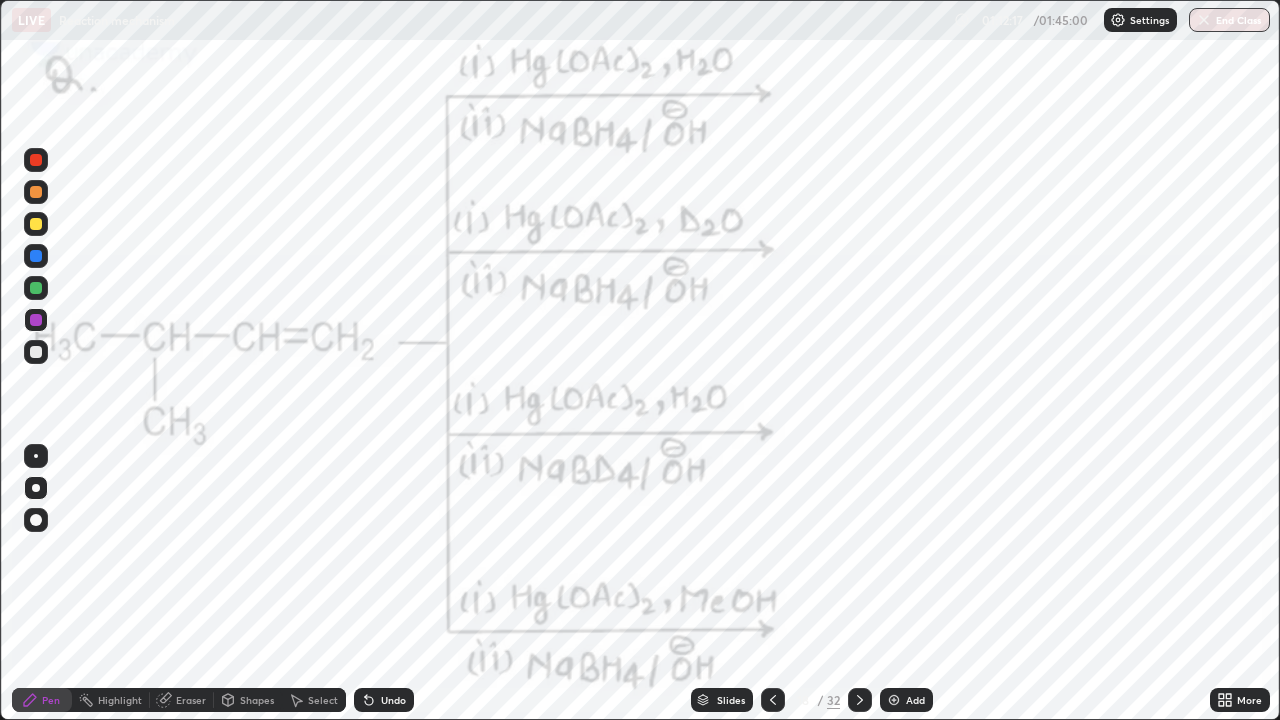 click at bounding box center (36, 352) 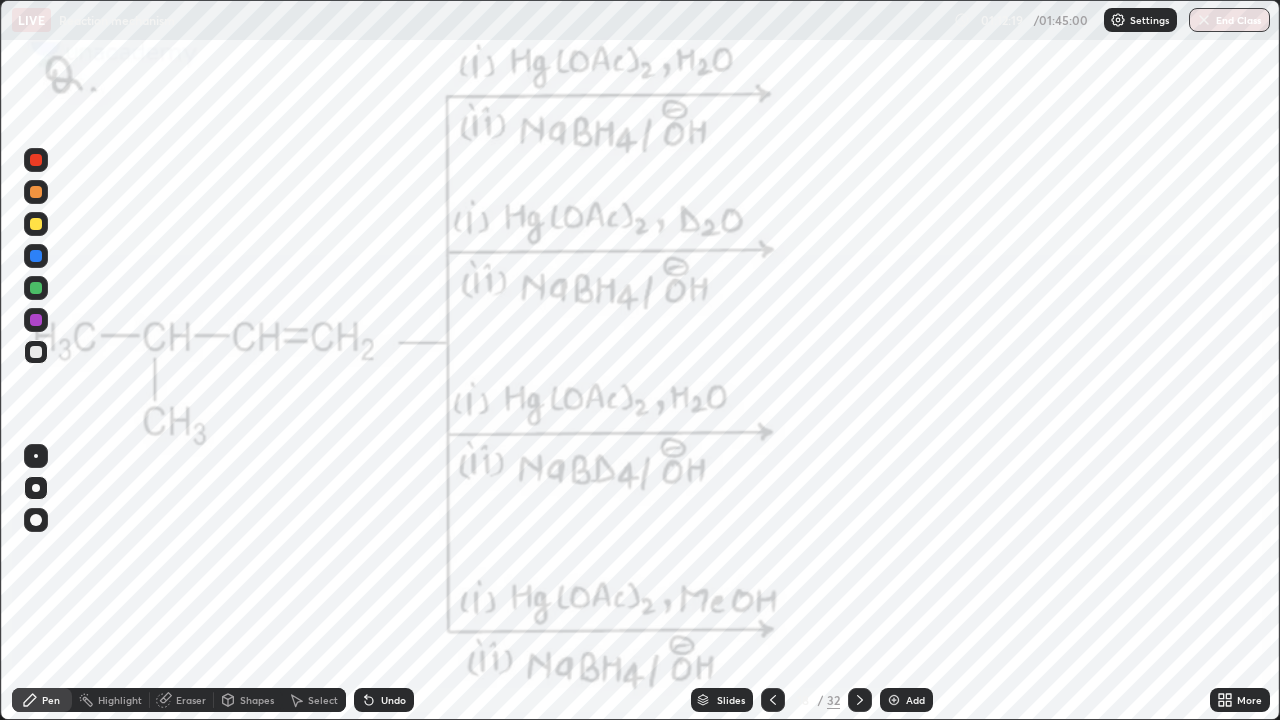 click on "More" at bounding box center [1240, 700] 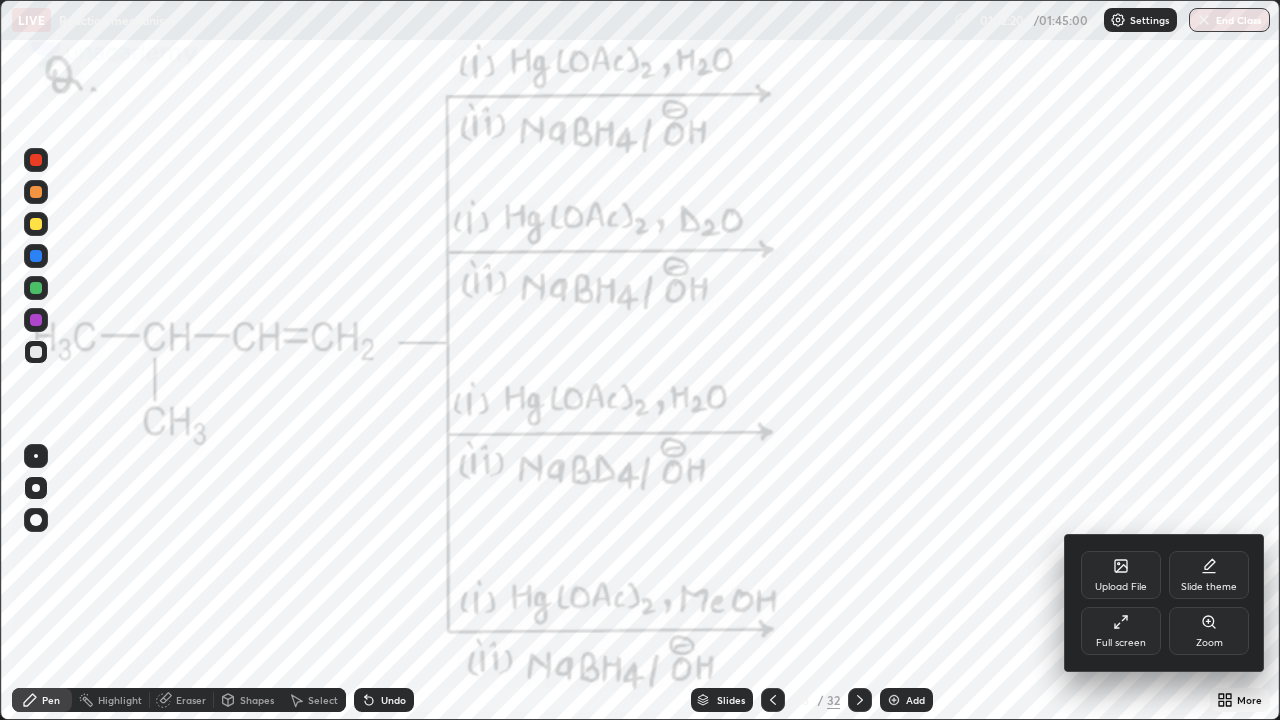 click on "Full screen" at bounding box center [1121, 631] 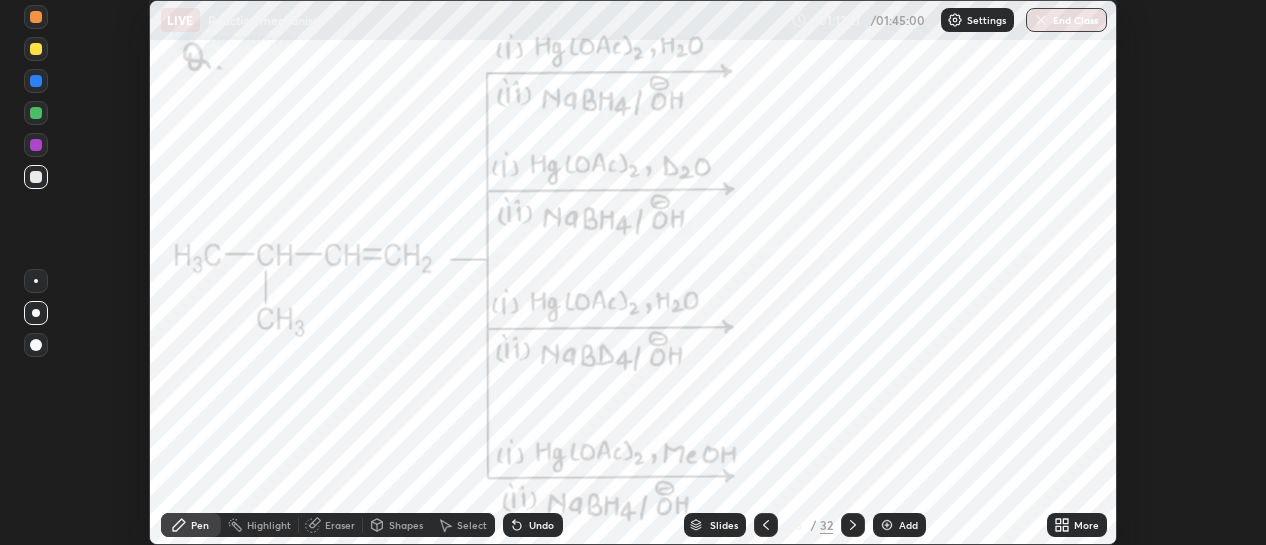 scroll, scrollTop: 545, scrollLeft: 1266, axis: both 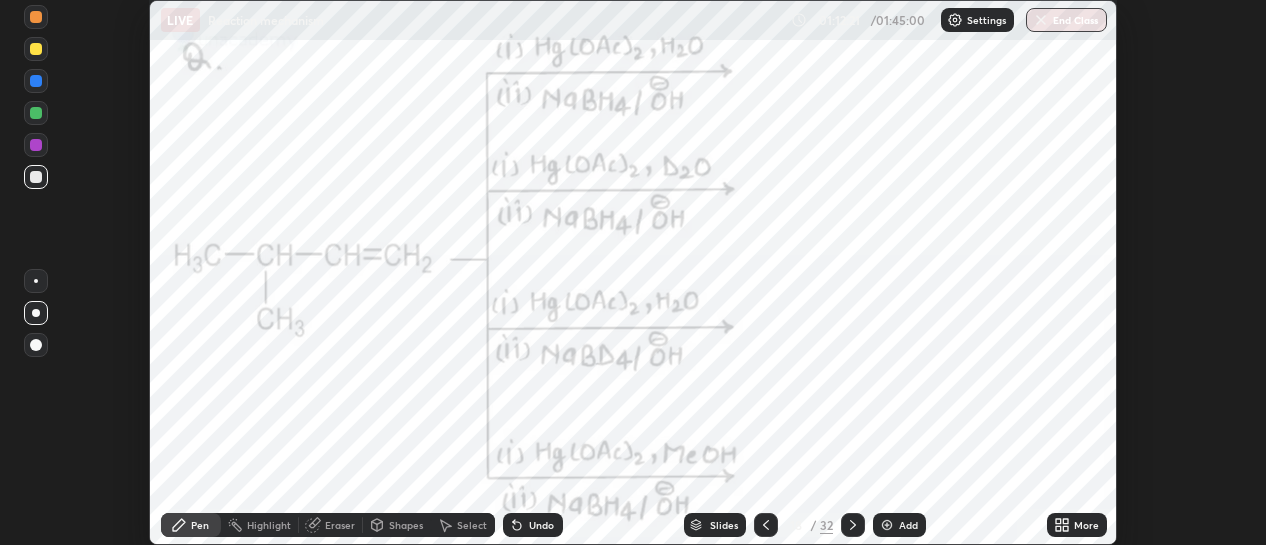 click on "More" at bounding box center (1077, 525) 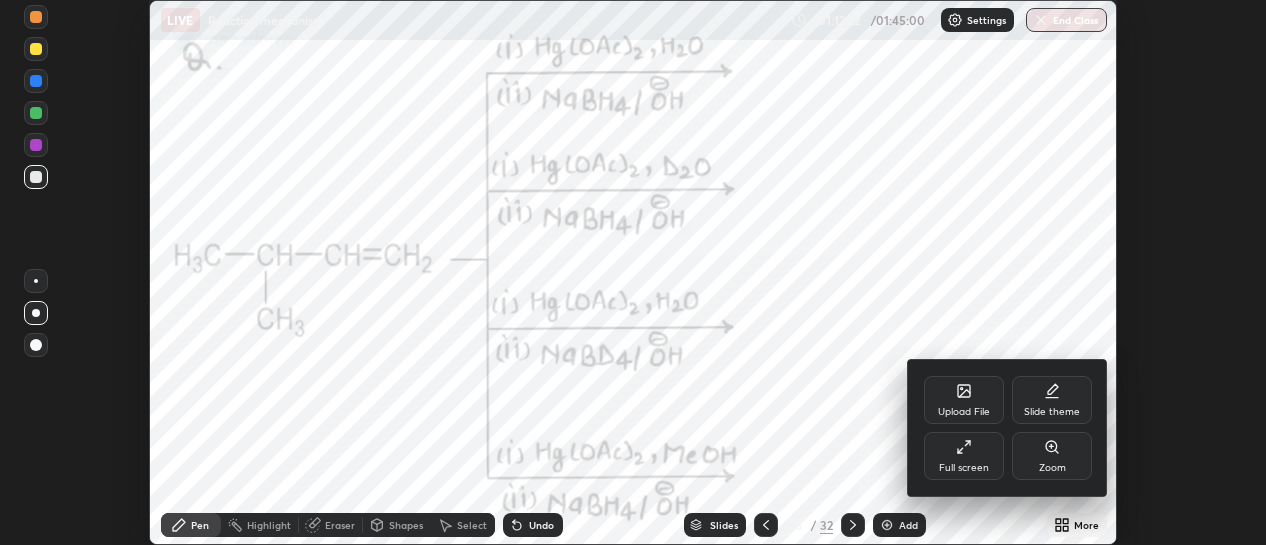 click on "Full screen" at bounding box center [964, 456] 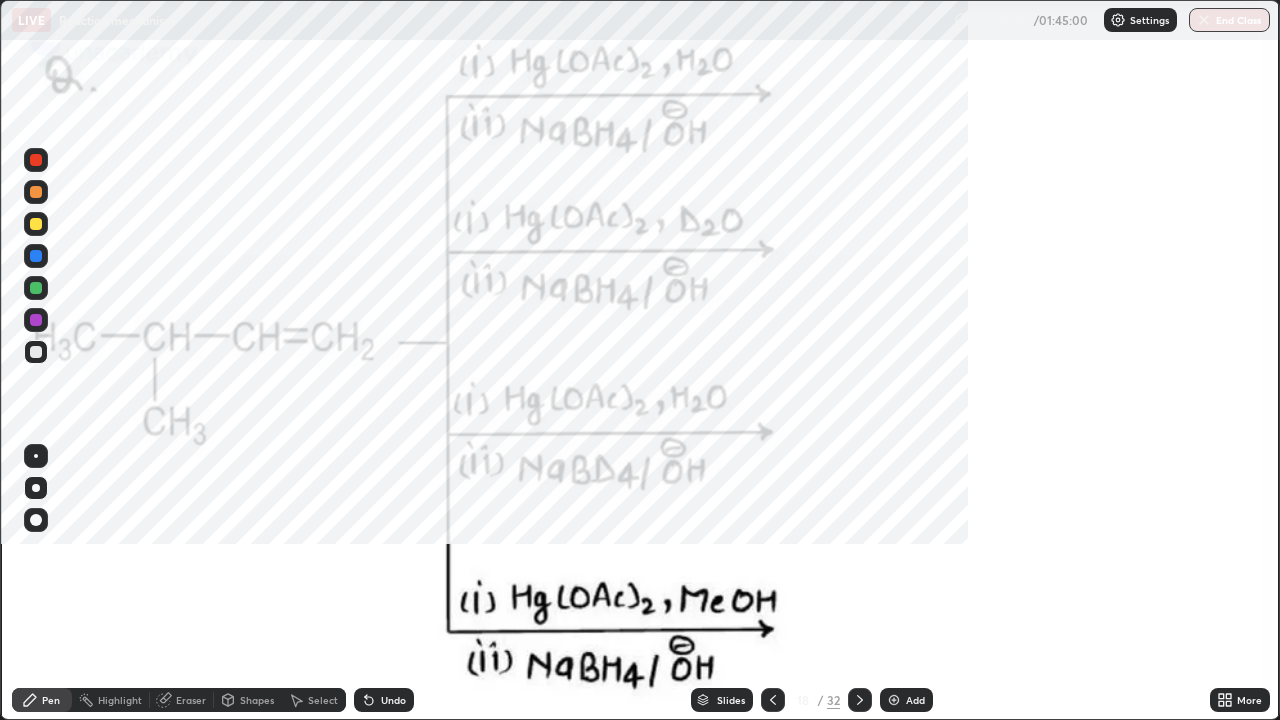 scroll, scrollTop: 99280, scrollLeft: 98720, axis: both 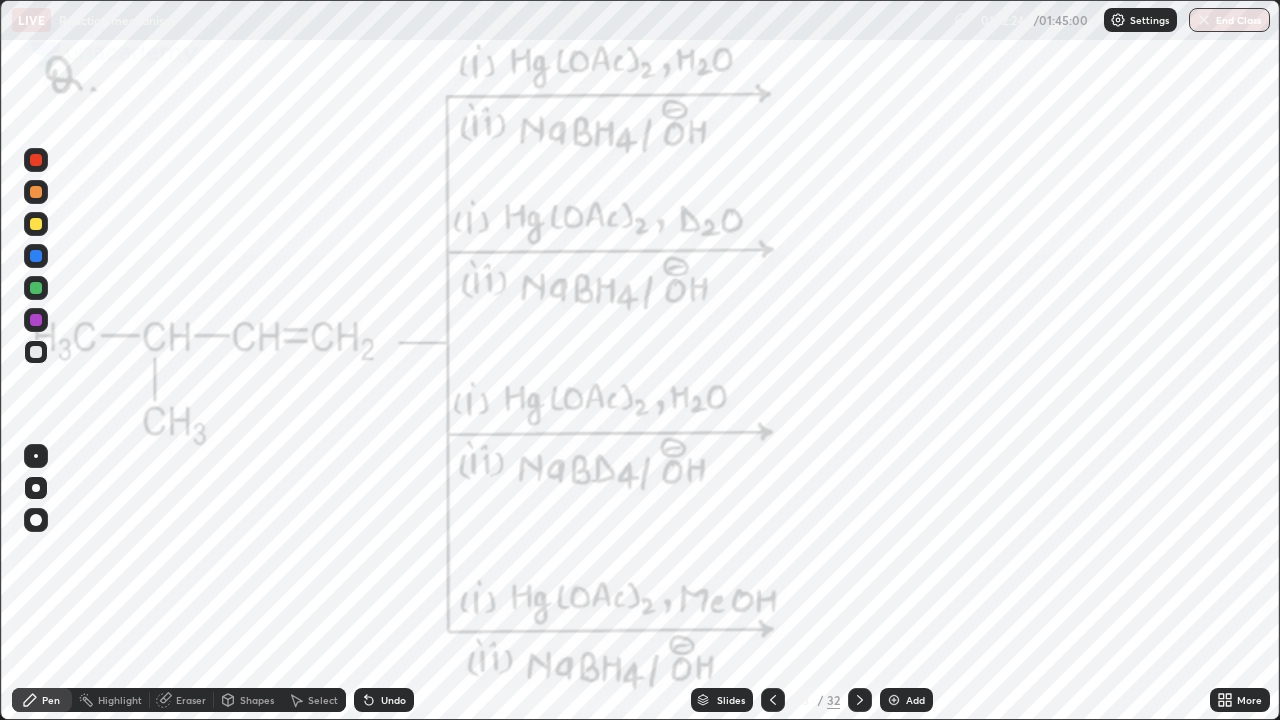 click at bounding box center (36, 288) 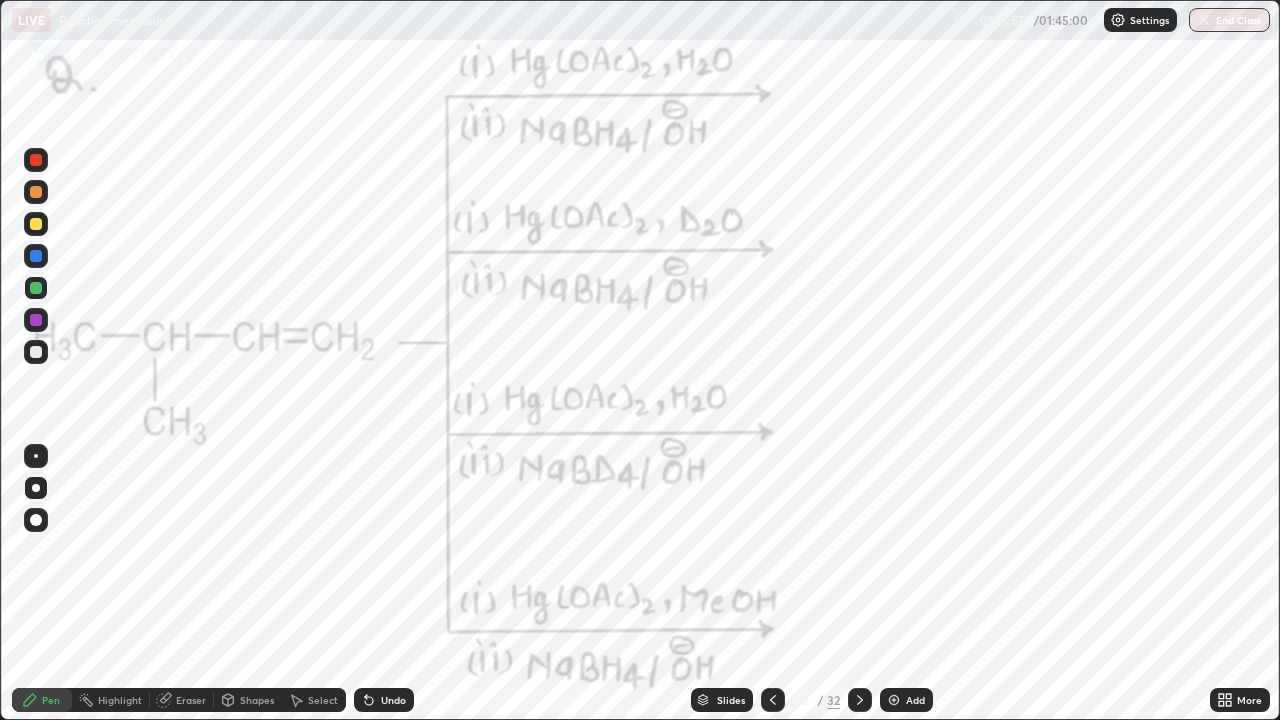 click 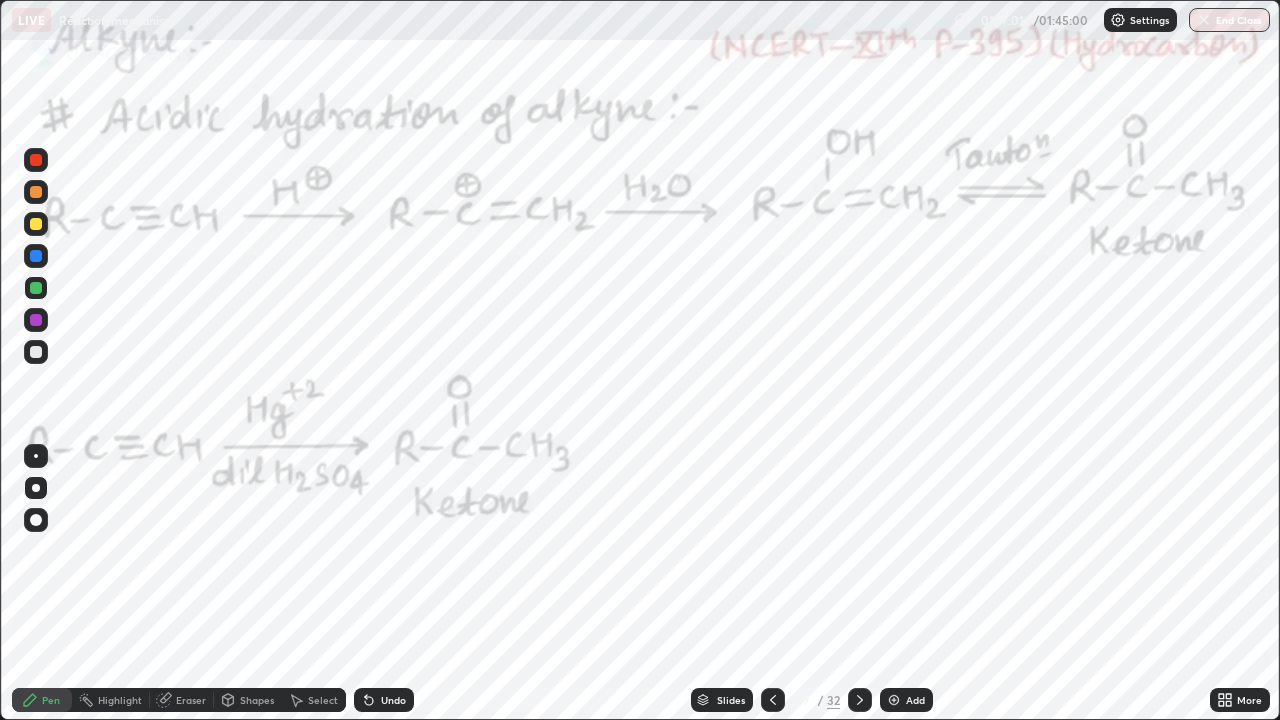 click at bounding box center [36, 320] 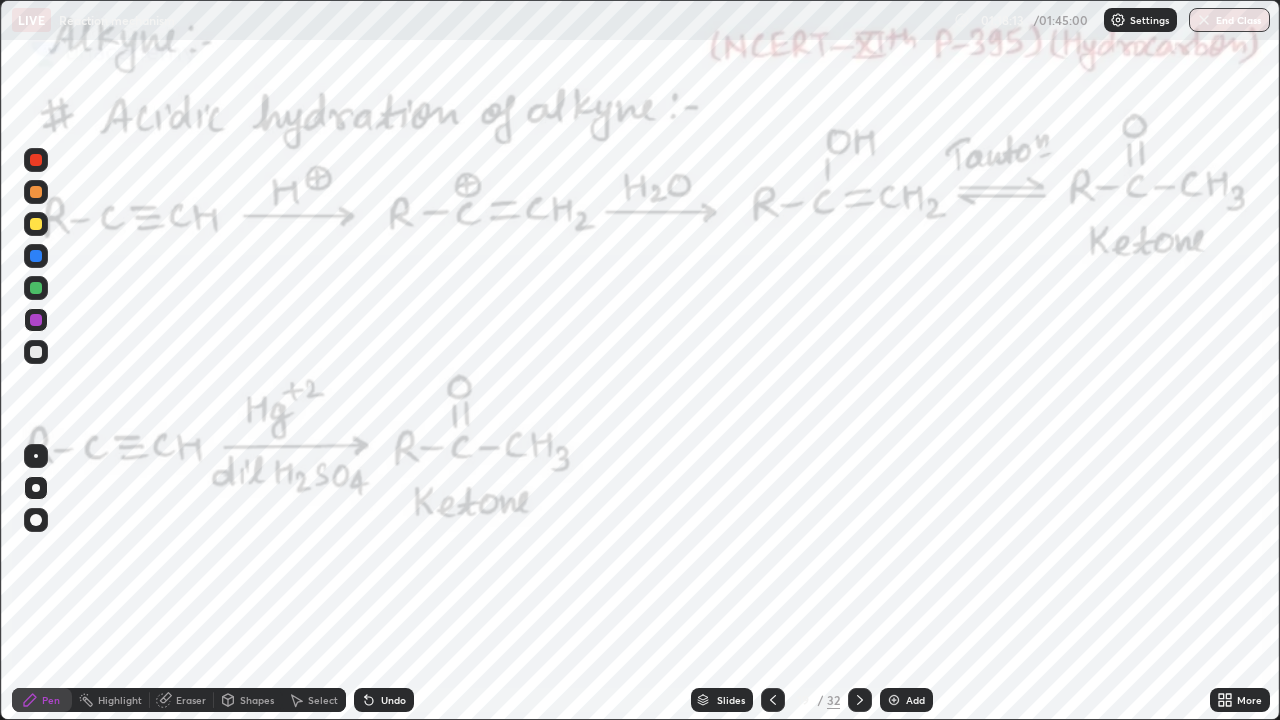 click 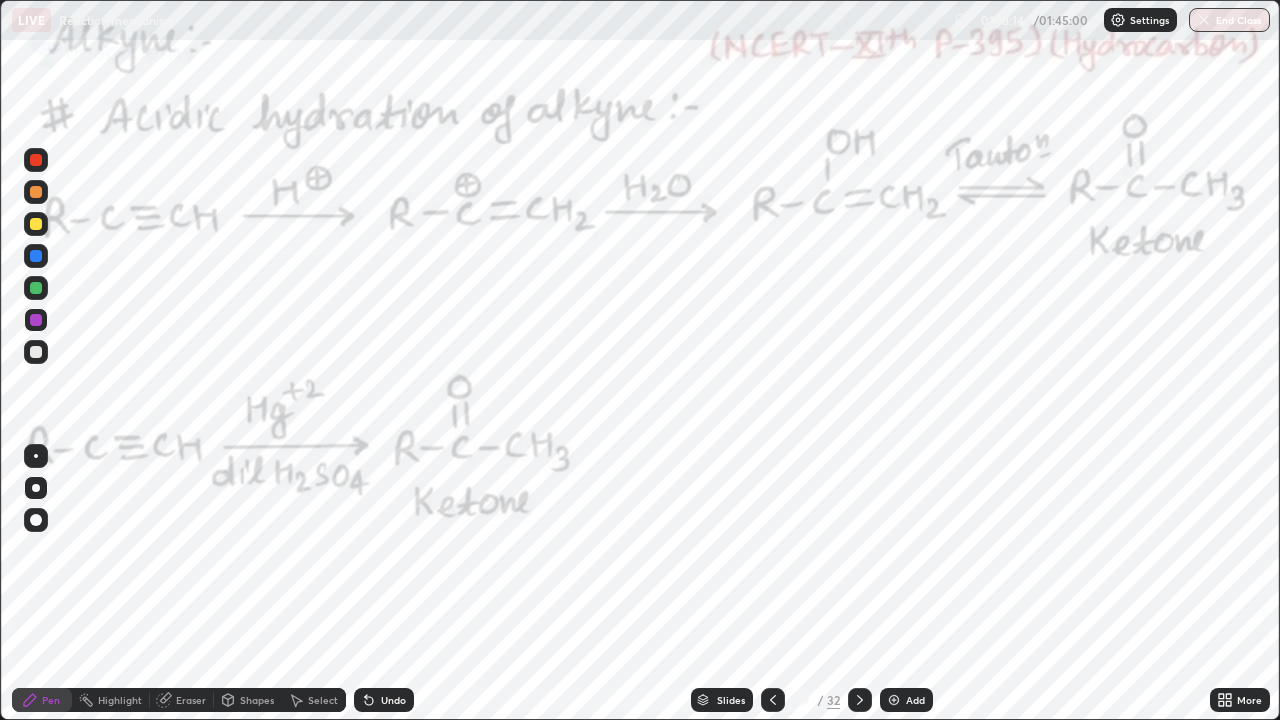 click 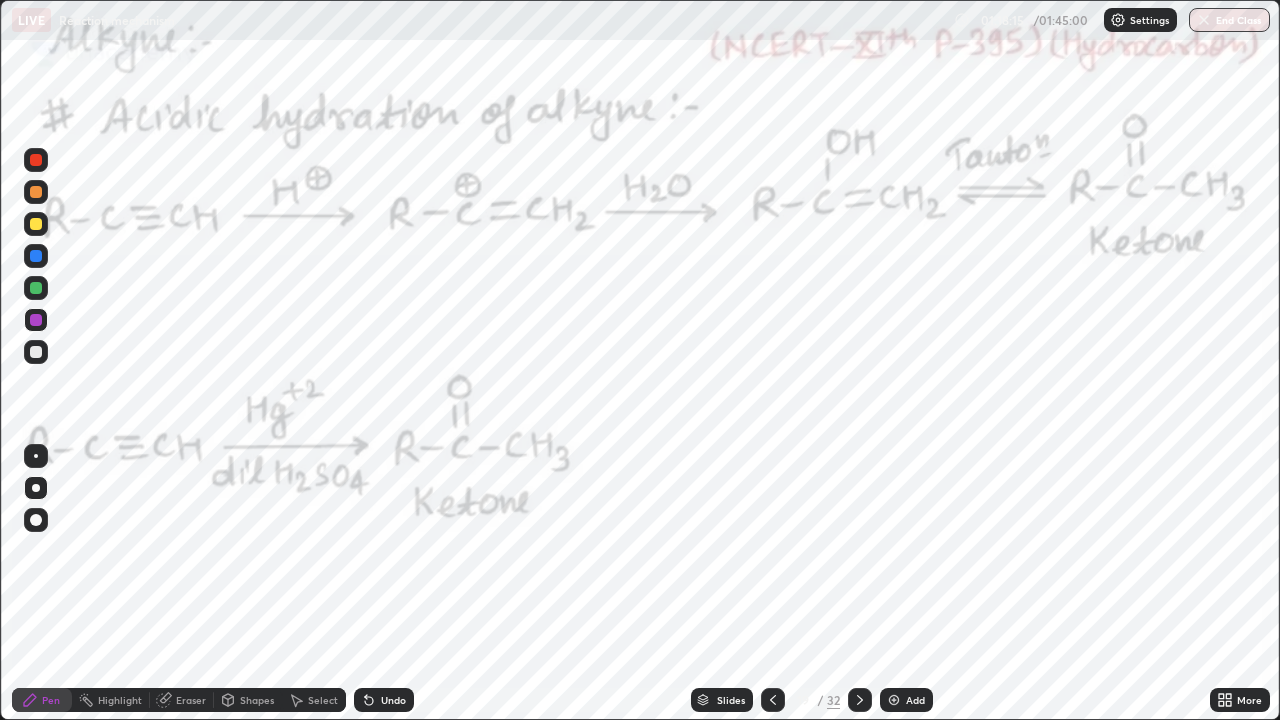 click 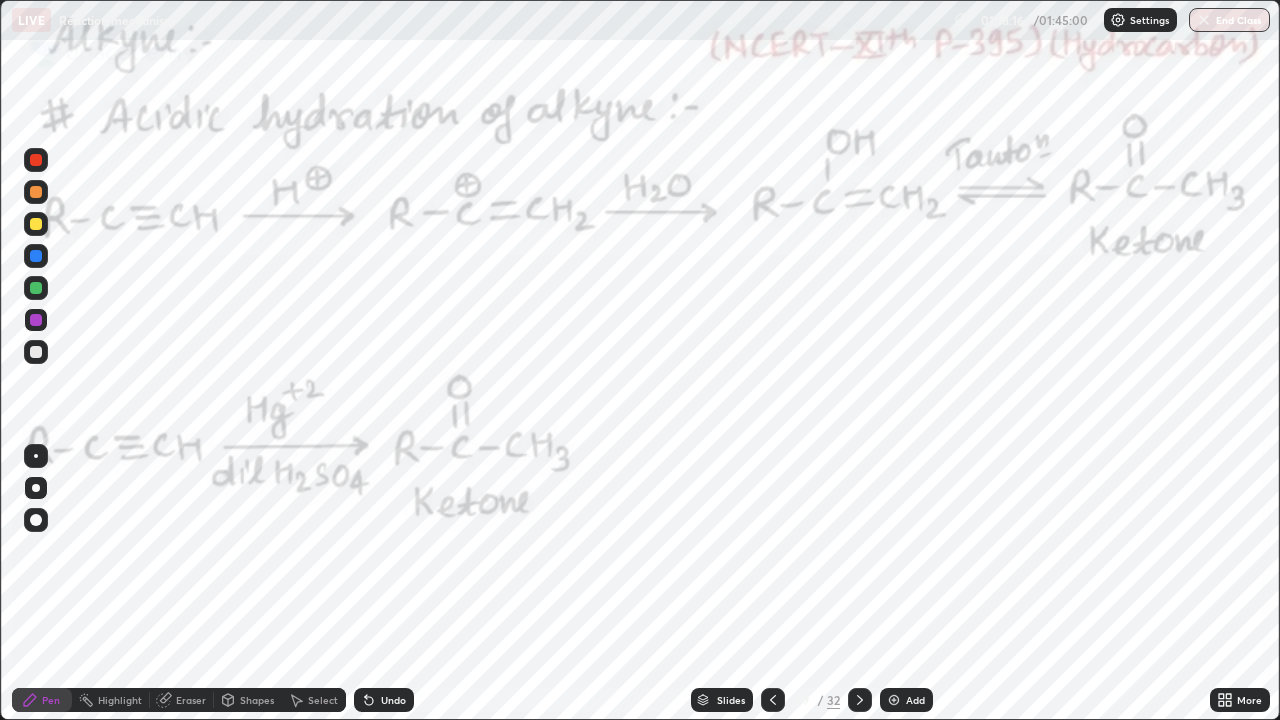 click on "Undo" at bounding box center [384, 700] 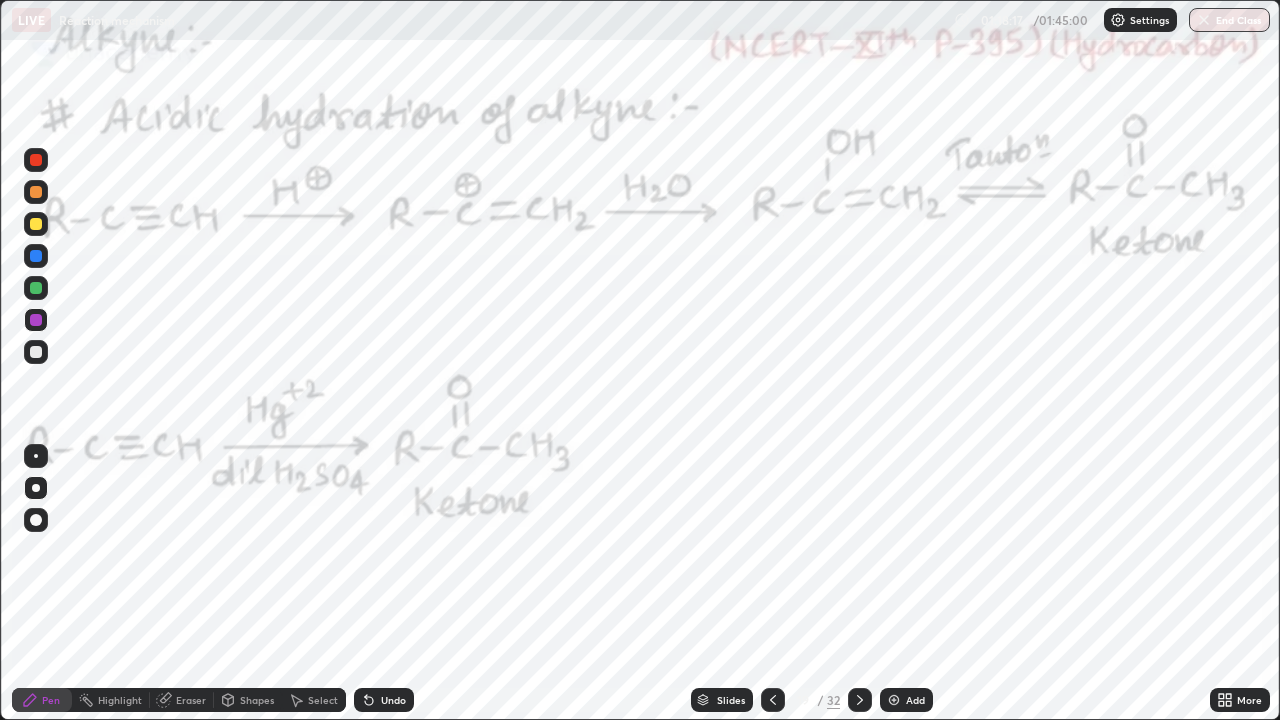 click on "Undo" at bounding box center [384, 700] 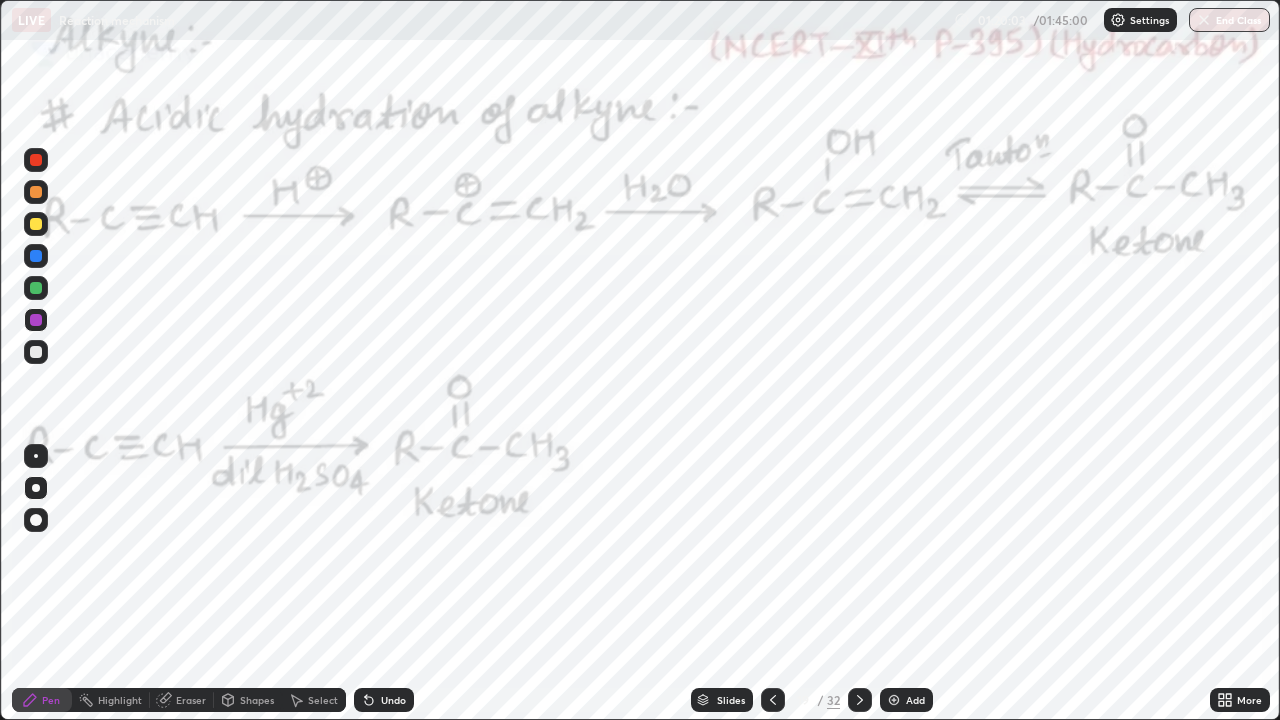 click on "Undo" at bounding box center (384, 700) 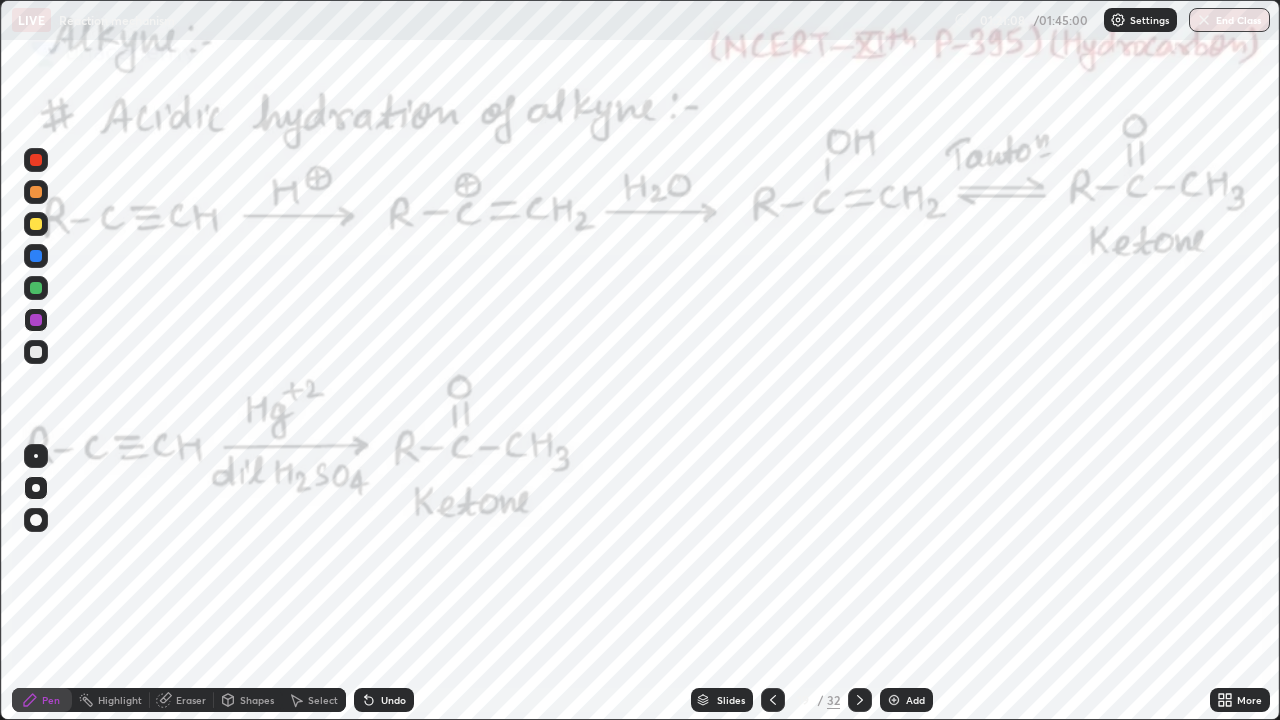 click on "Undo" at bounding box center [393, 700] 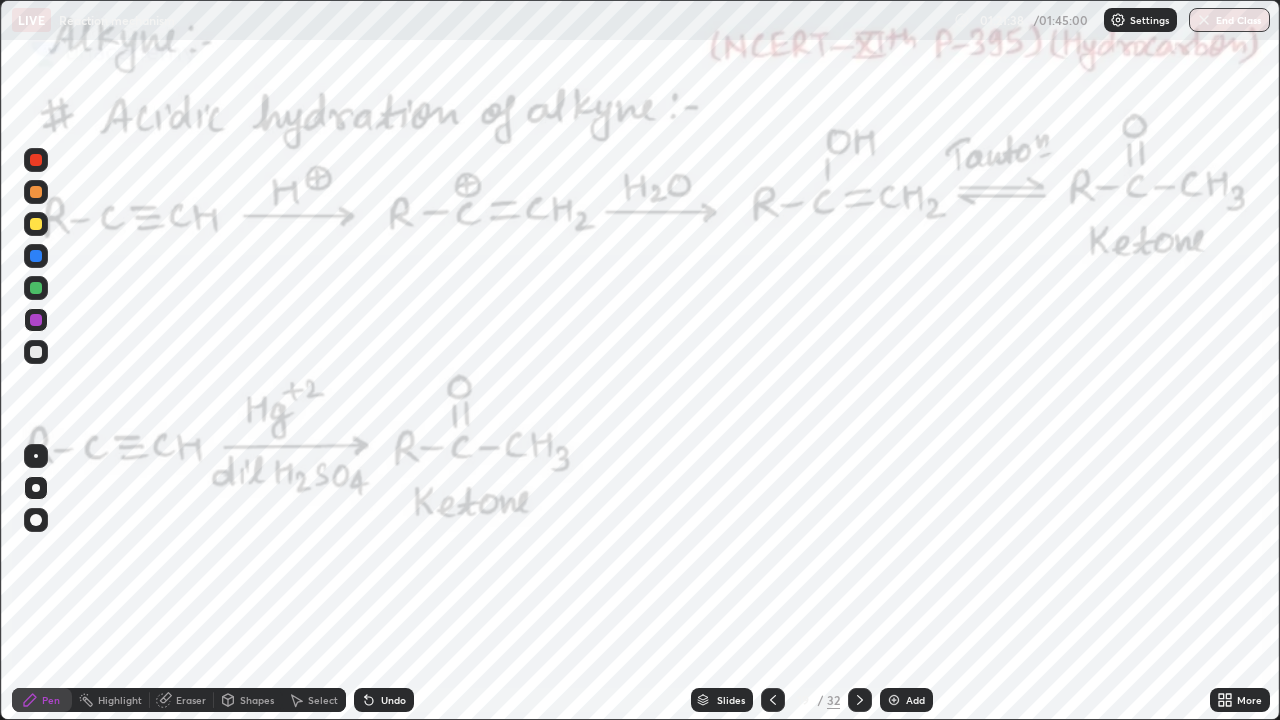 click 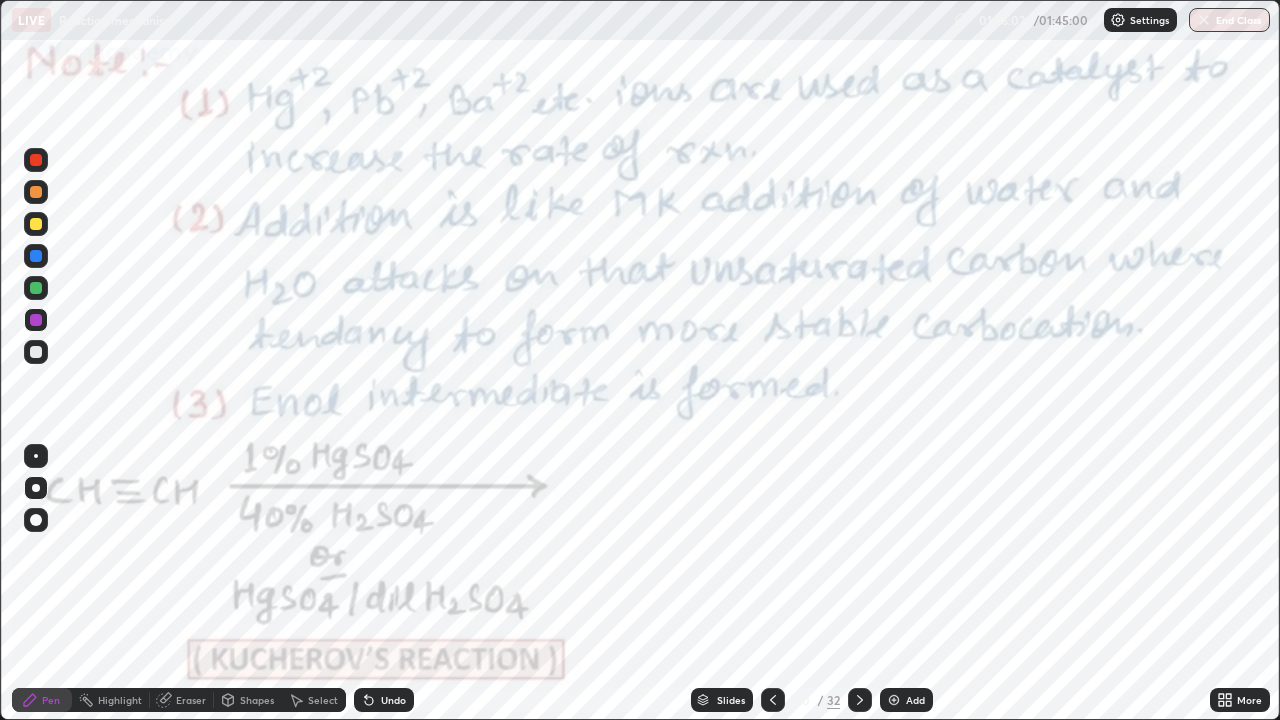 click 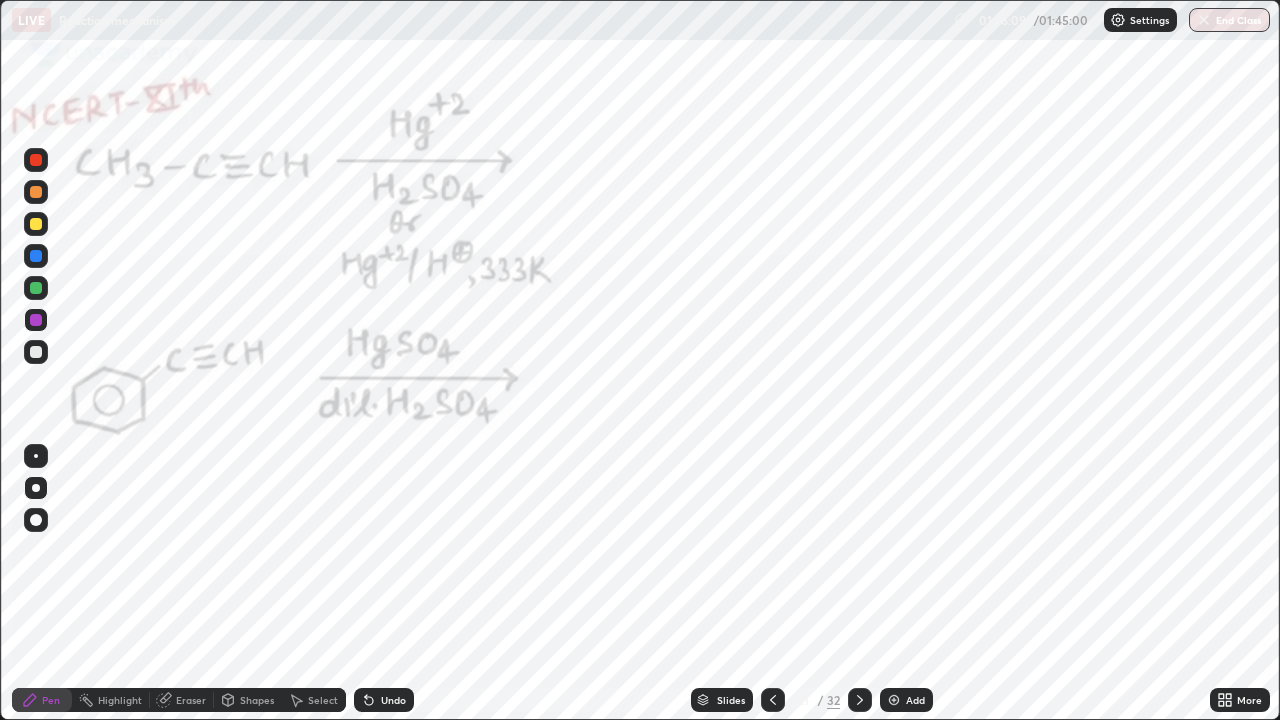 click at bounding box center (36, 320) 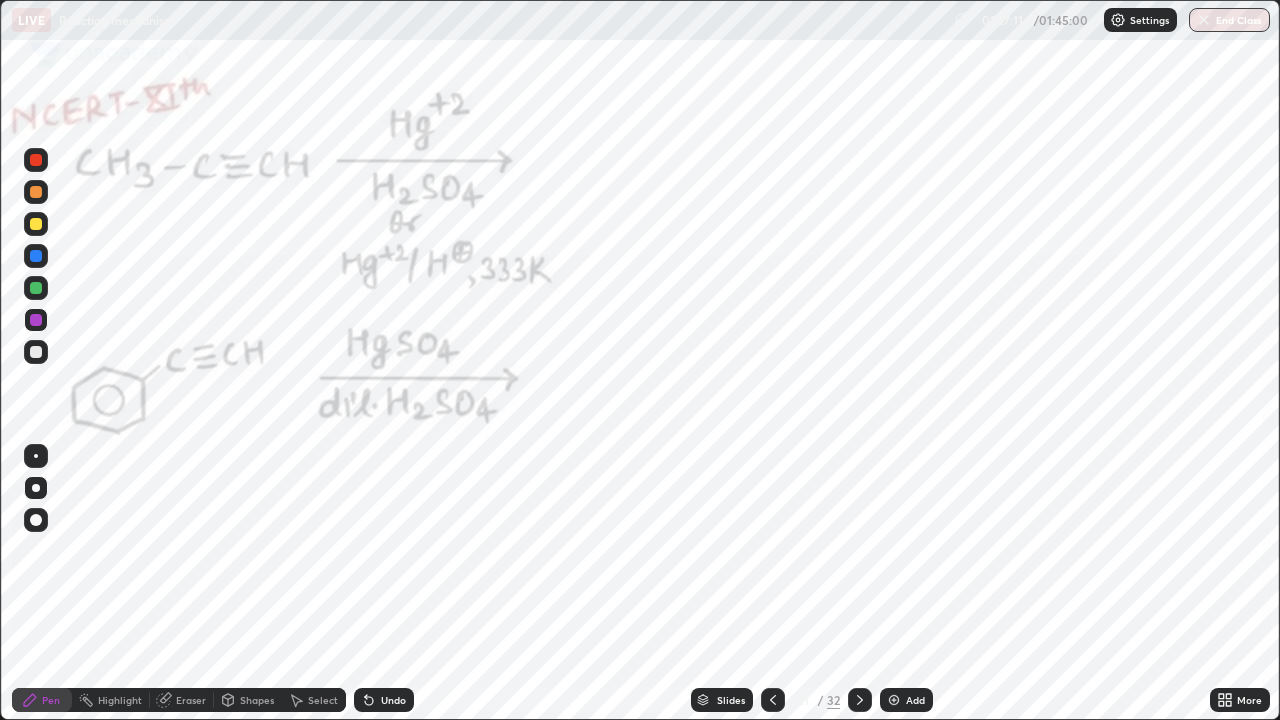 click on "Undo" at bounding box center [393, 700] 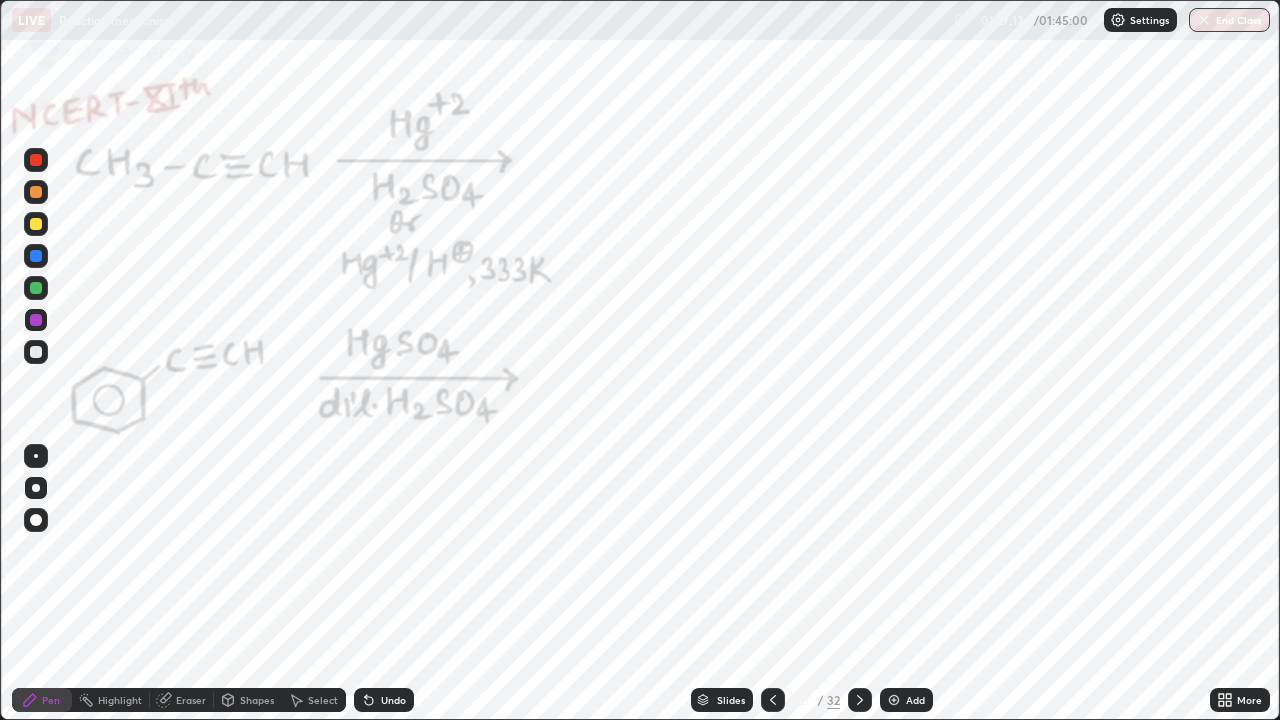 click on "Undo" at bounding box center (384, 700) 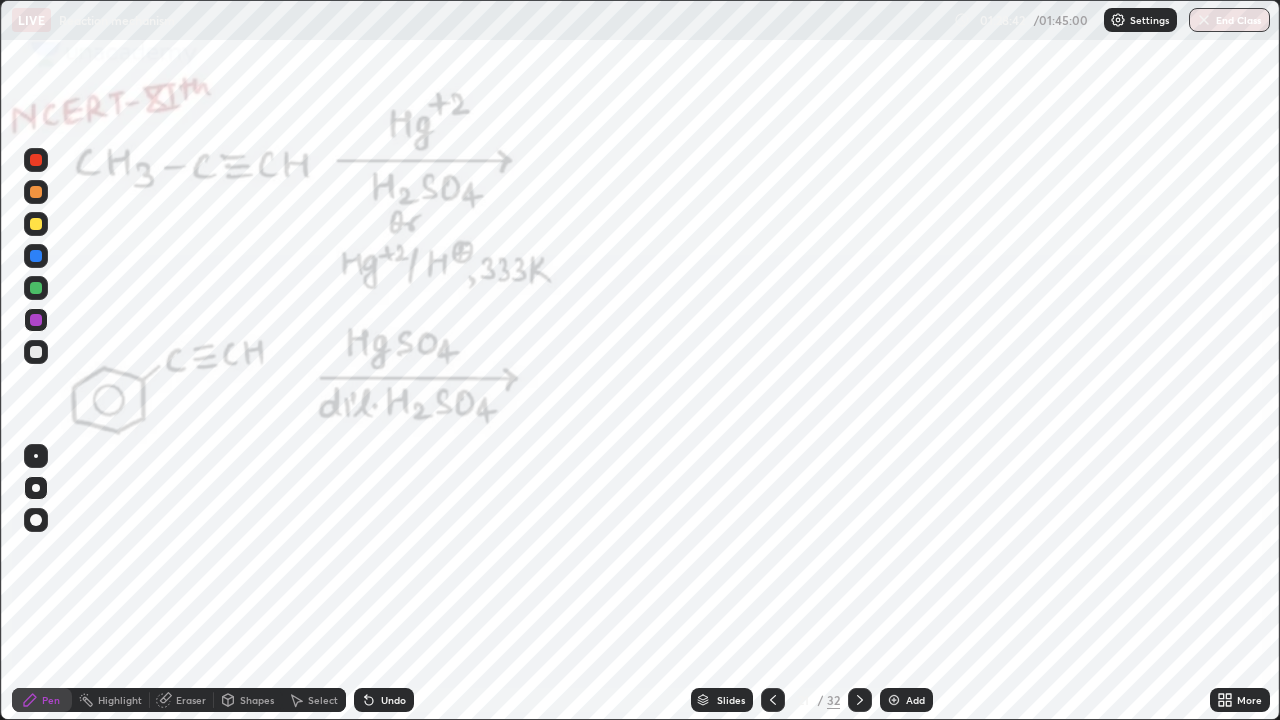 click at bounding box center (860, 700) 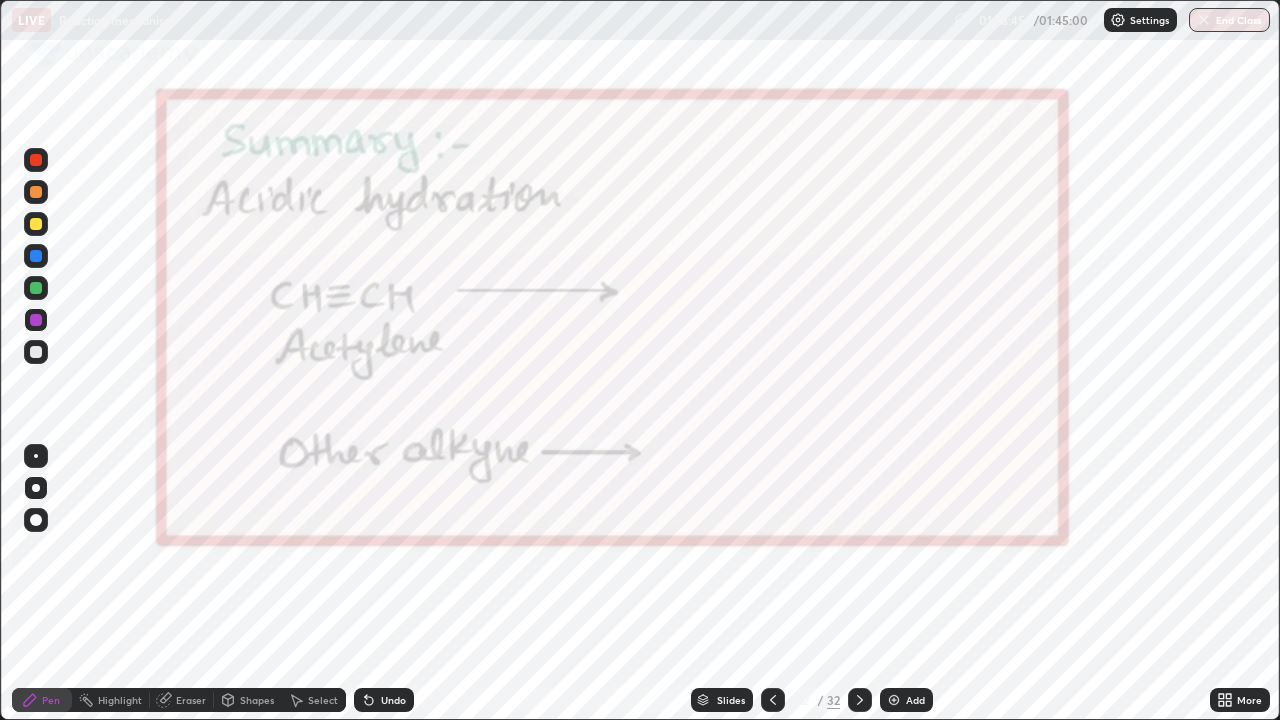 click at bounding box center [36, 320] 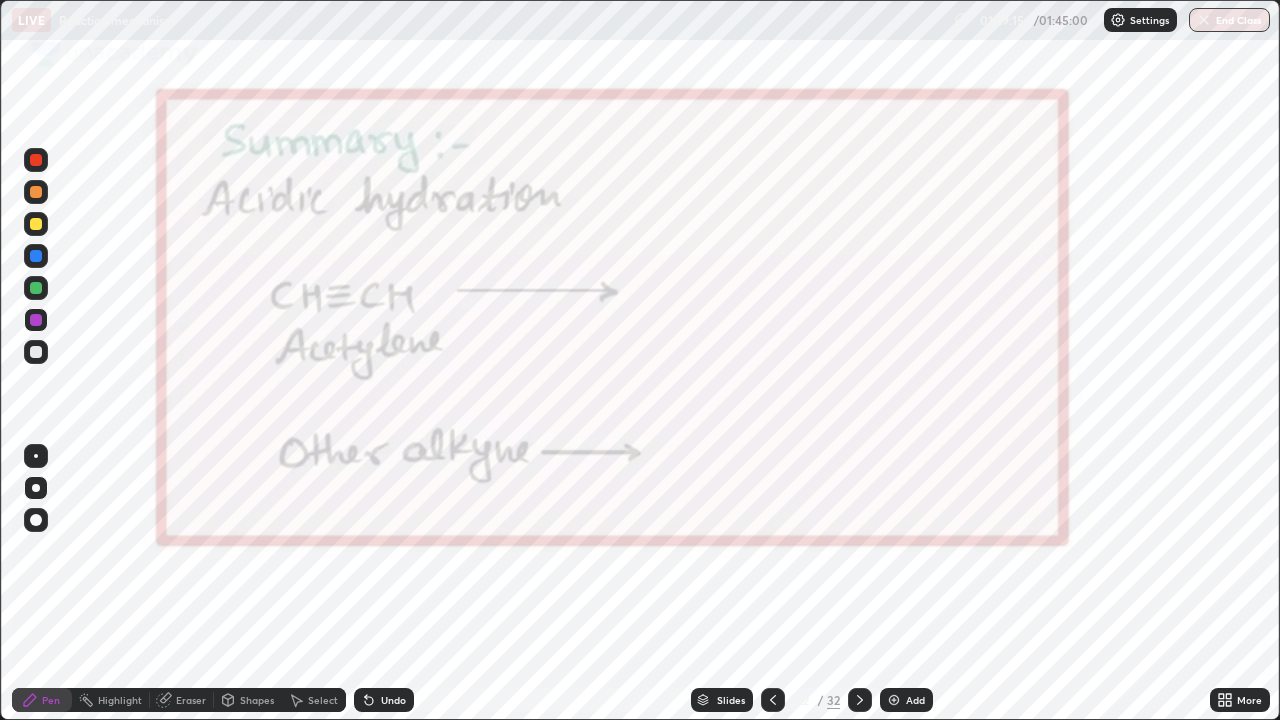 click 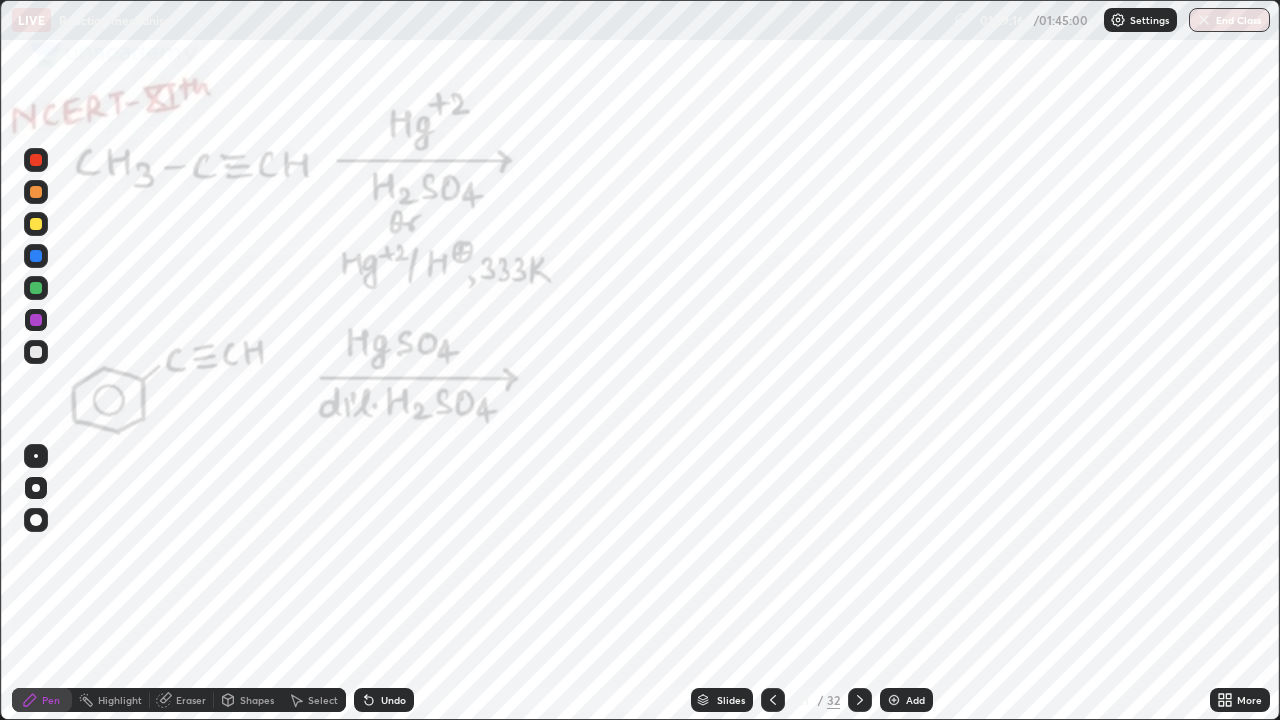 click at bounding box center (773, 700) 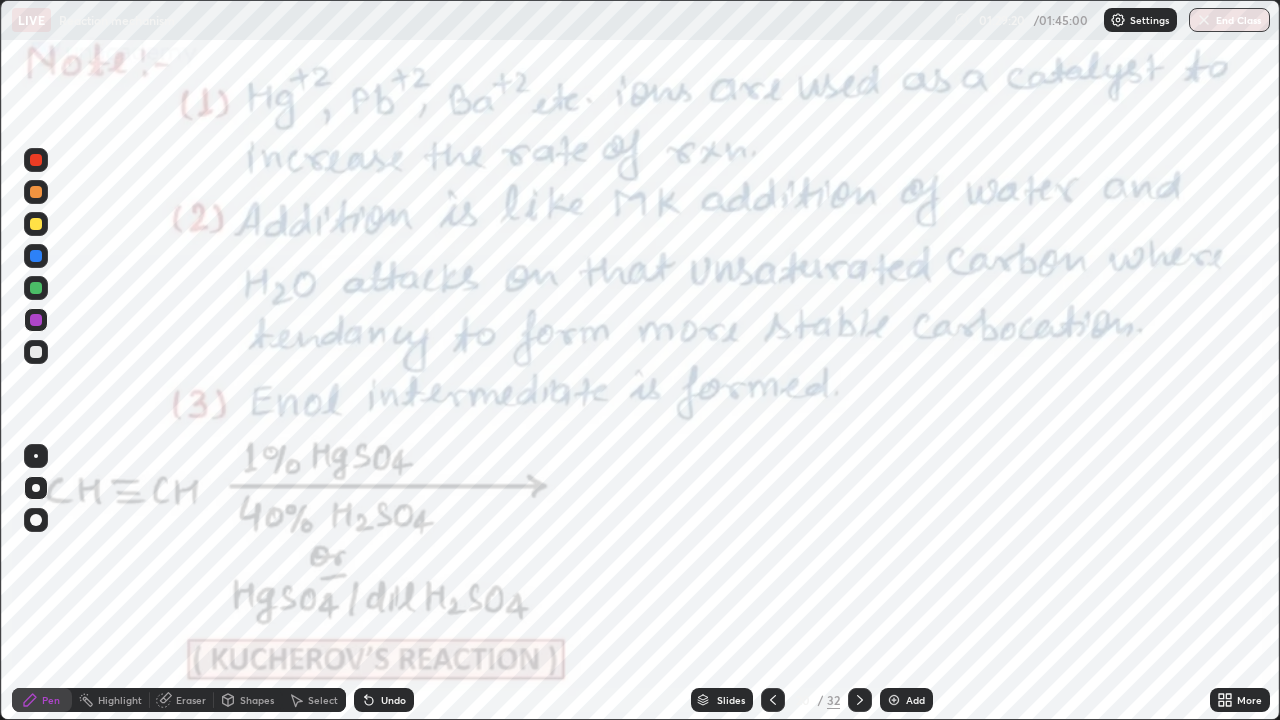 click 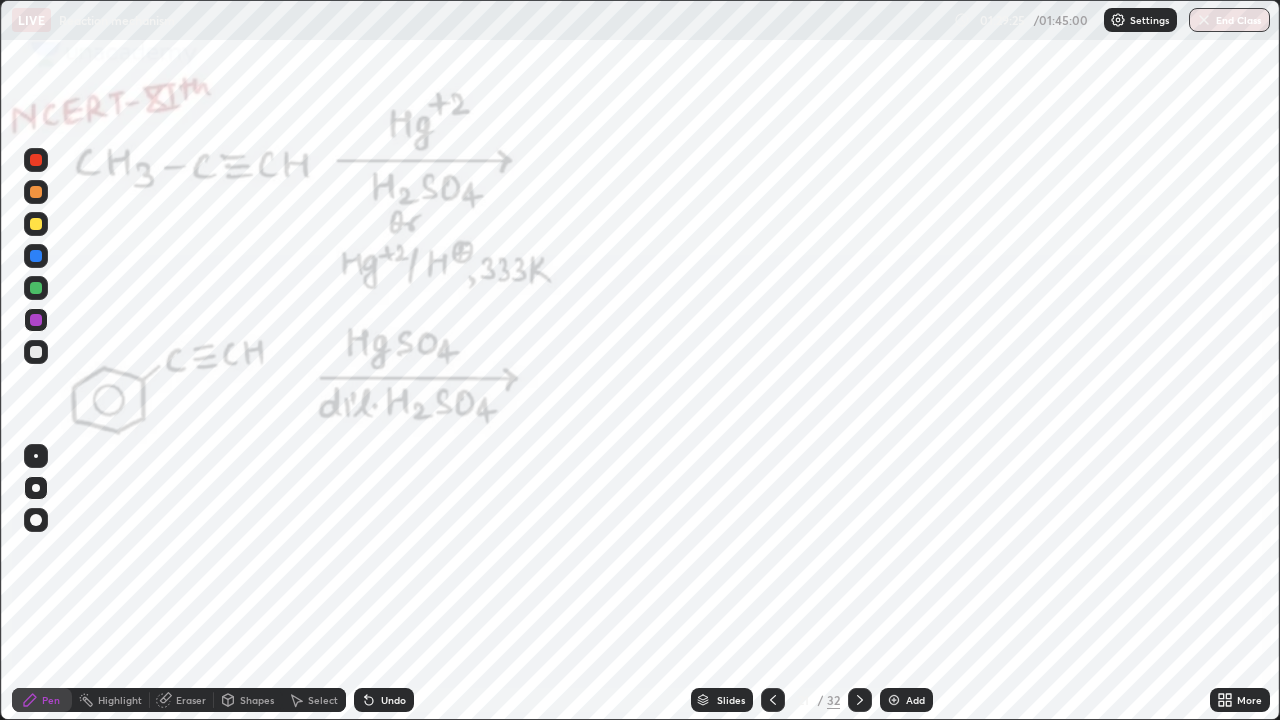 click at bounding box center [860, 700] 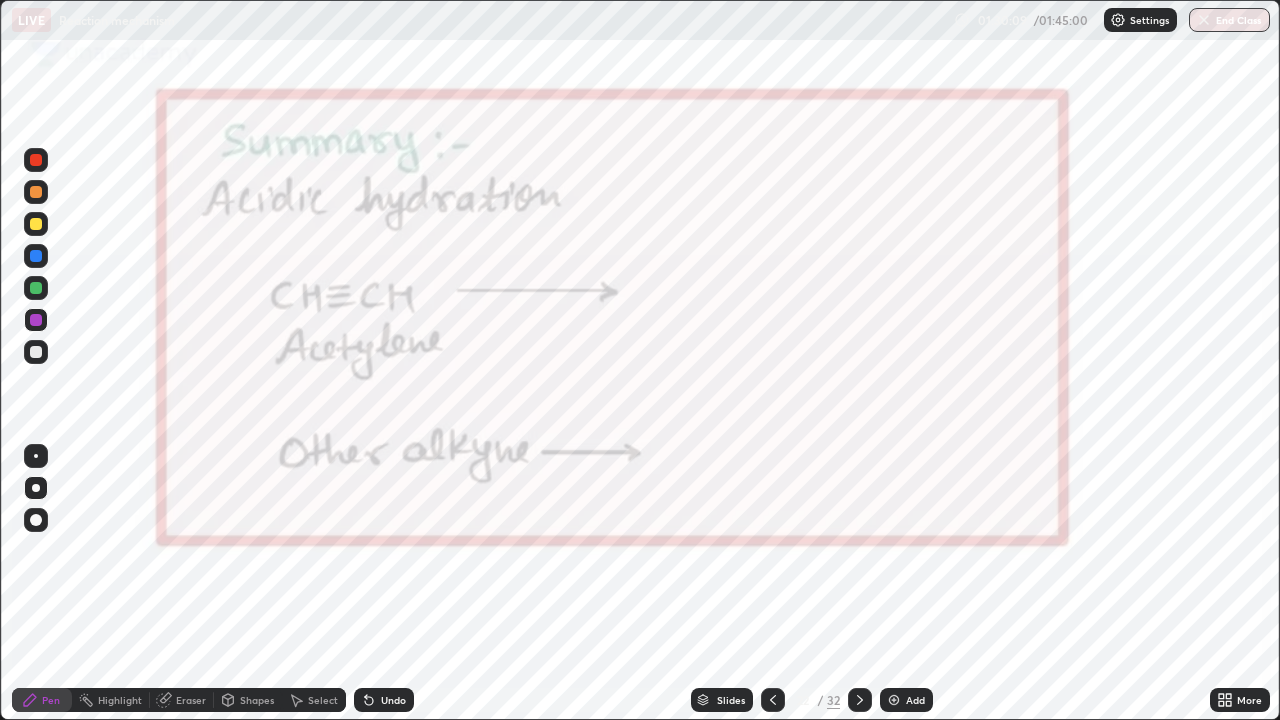 click 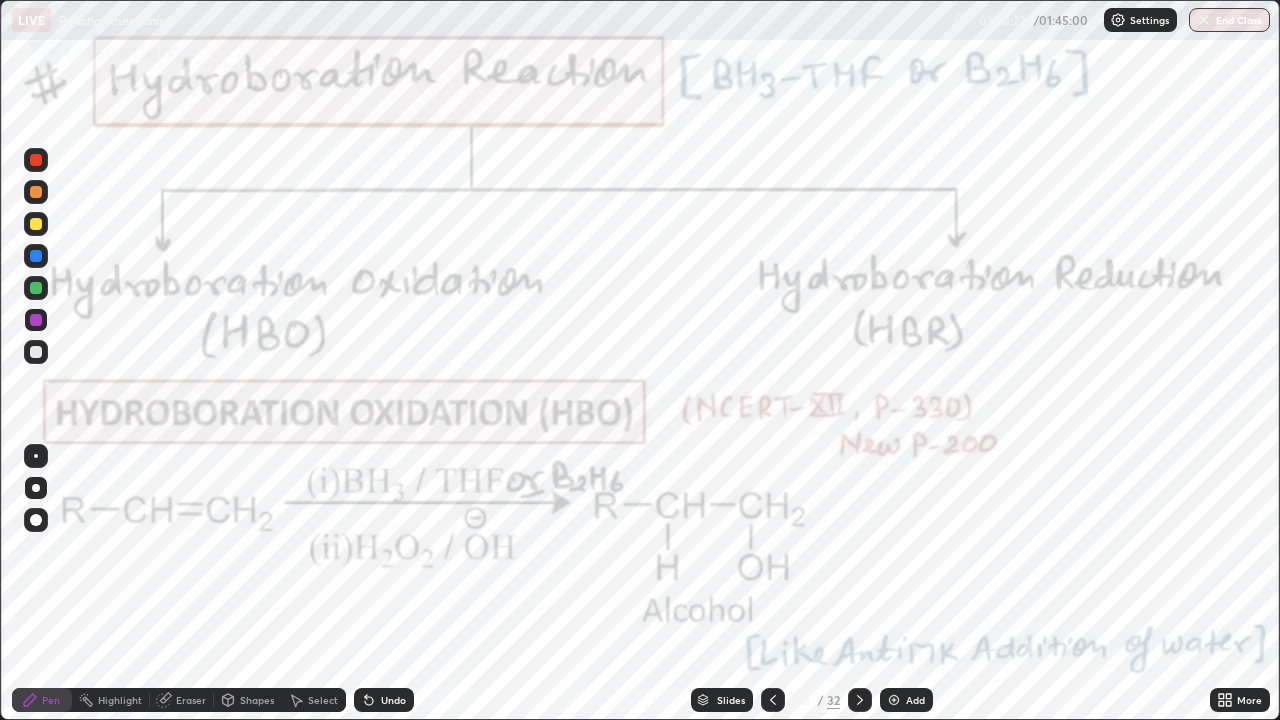click at bounding box center [1204, 20] 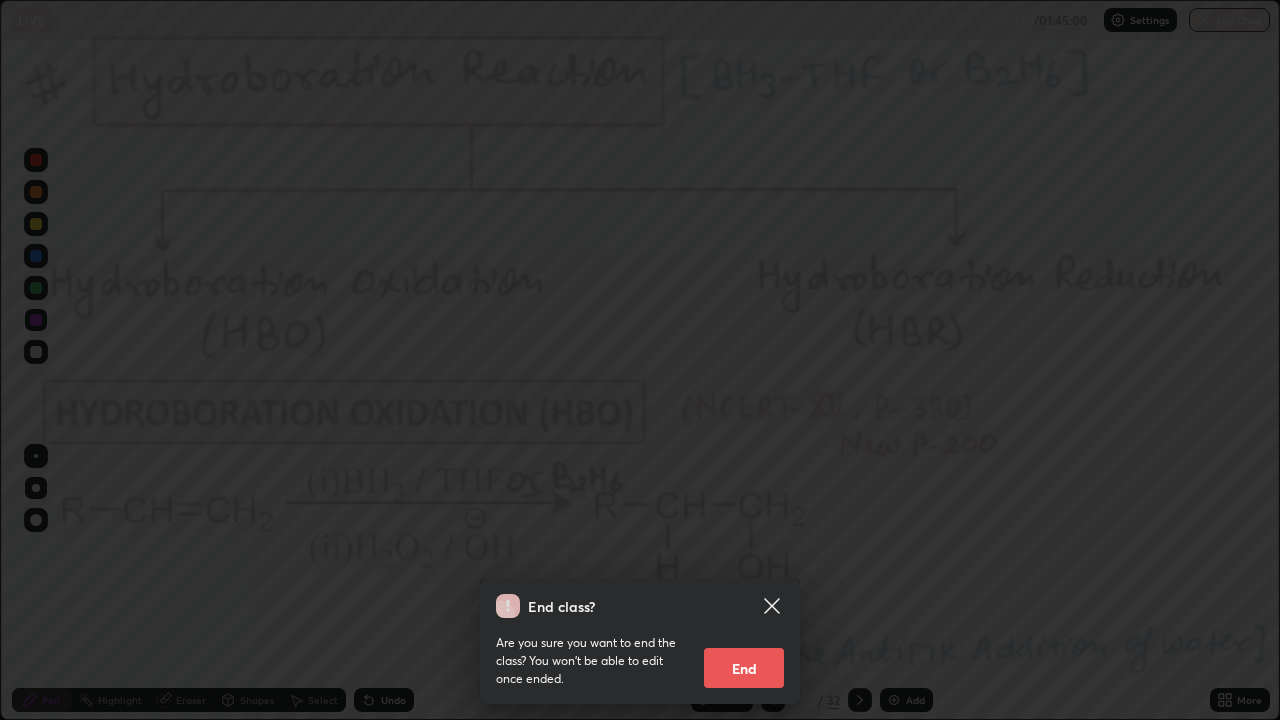 click on "End" at bounding box center [744, 668] 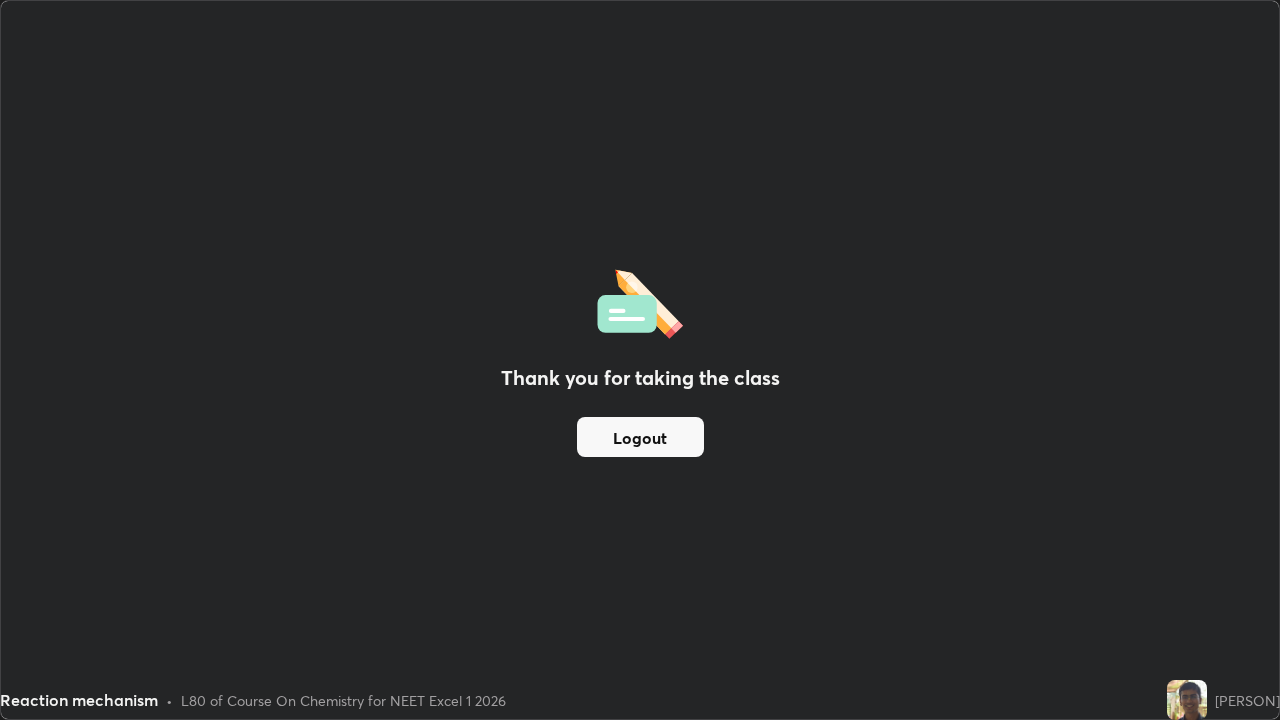 click on "Thank you for taking the class Logout" at bounding box center (640, 360) 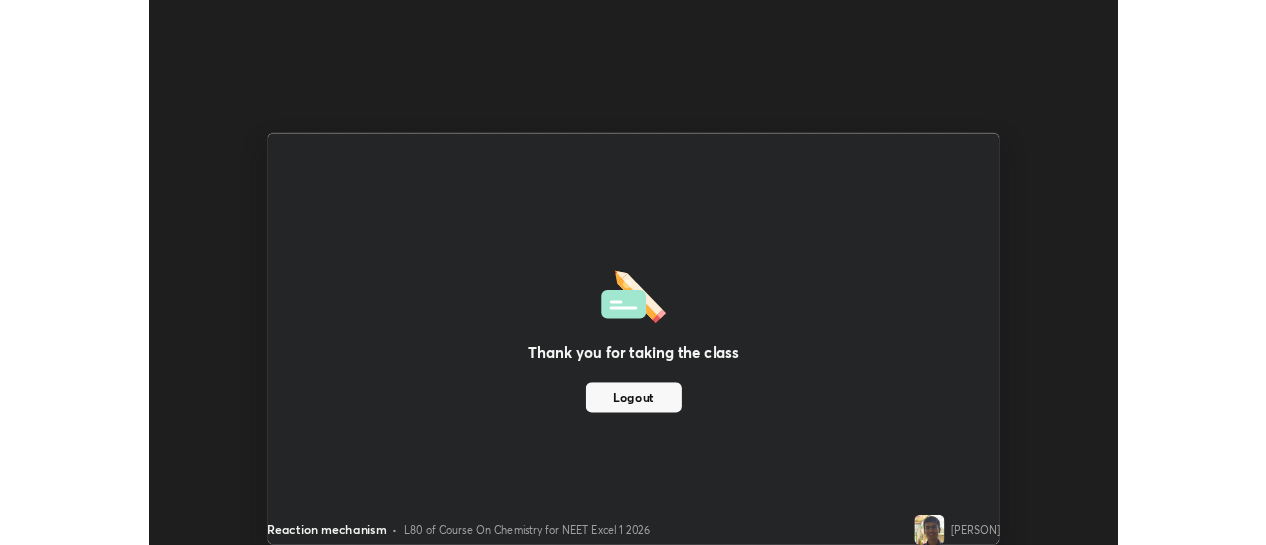 scroll, scrollTop: 545, scrollLeft: 1266, axis: both 